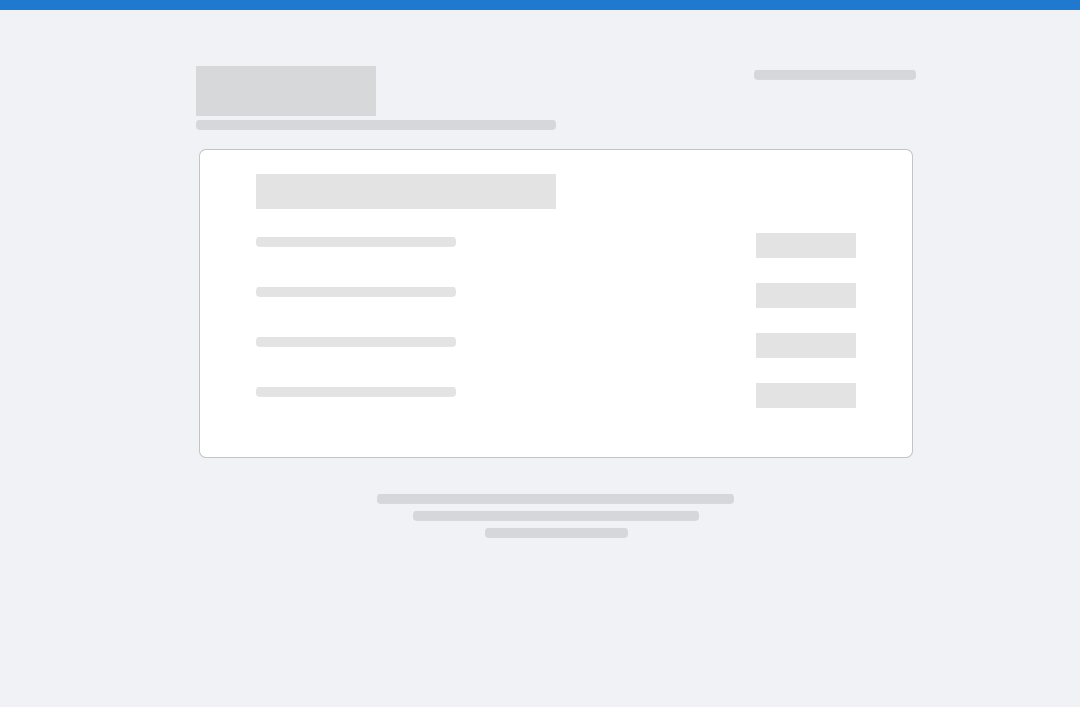 scroll, scrollTop: 0, scrollLeft: 0, axis: both 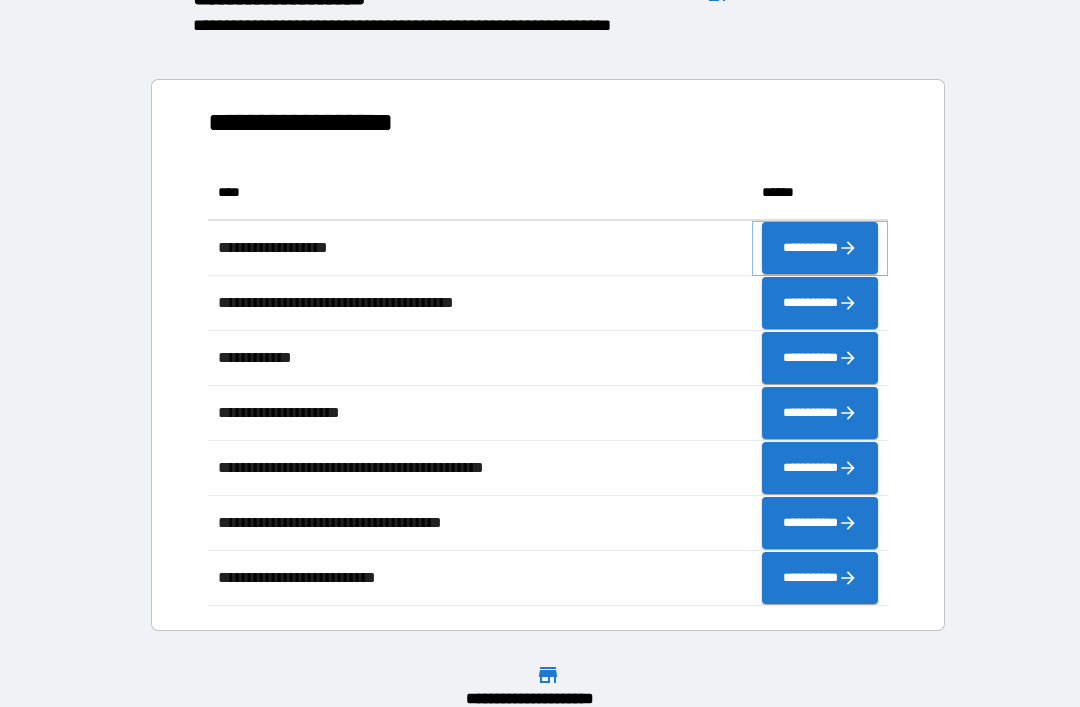 click 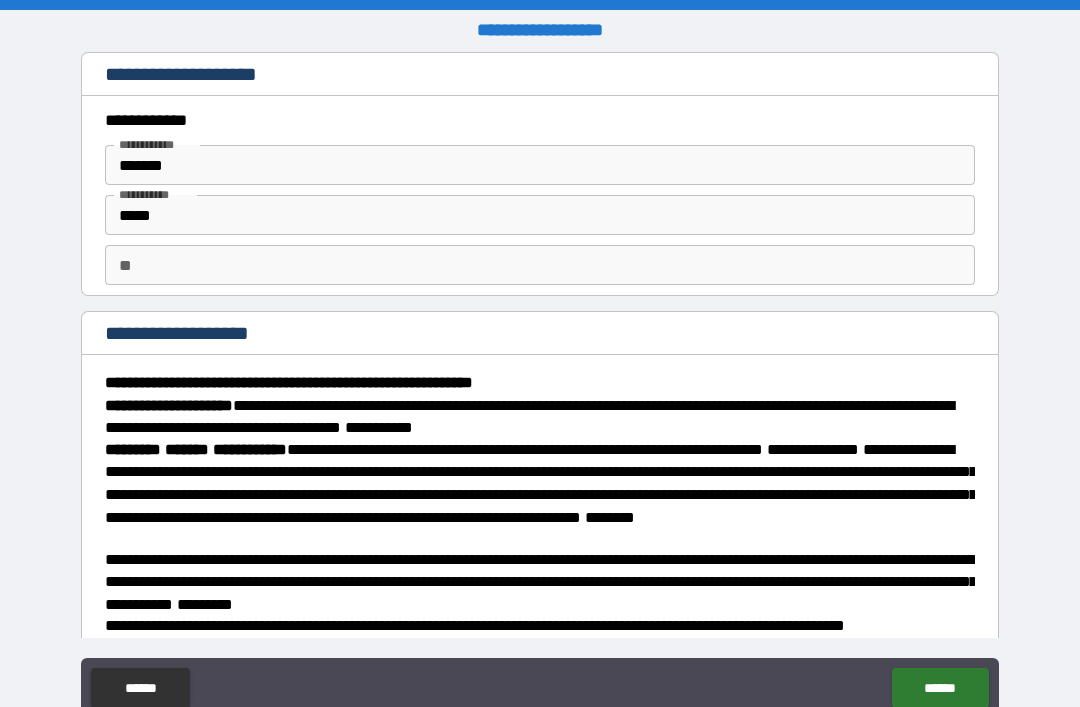 click on "**" at bounding box center (540, 265) 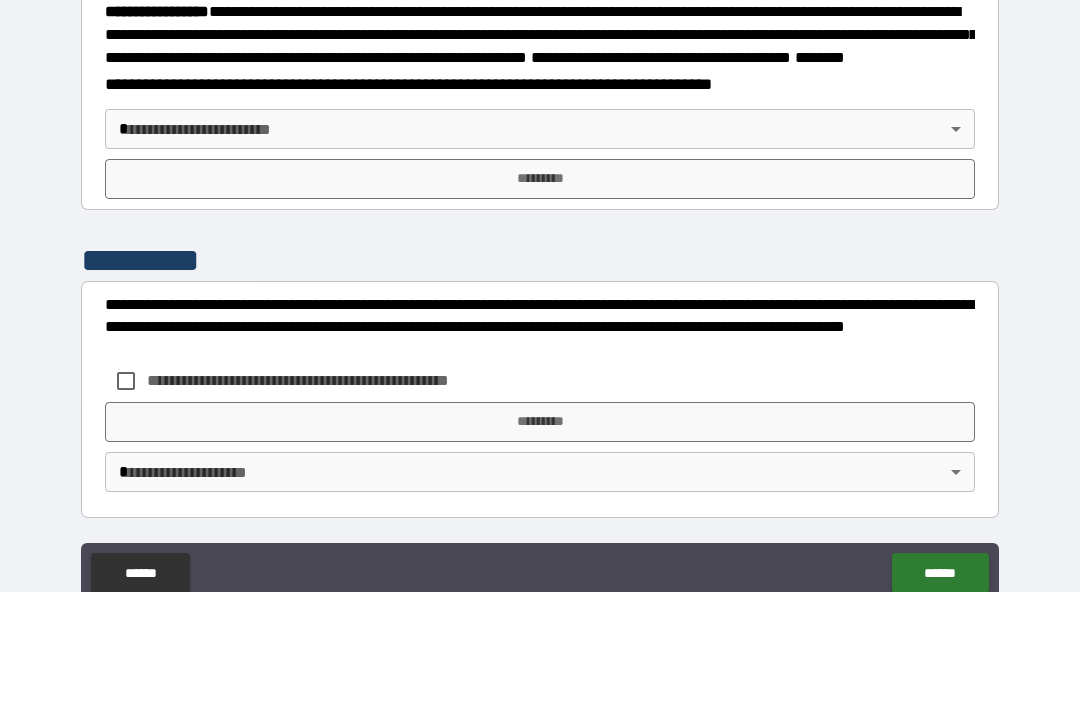 scroll, scrollTop: 2215, scrollLeft: 0, axis: vertical 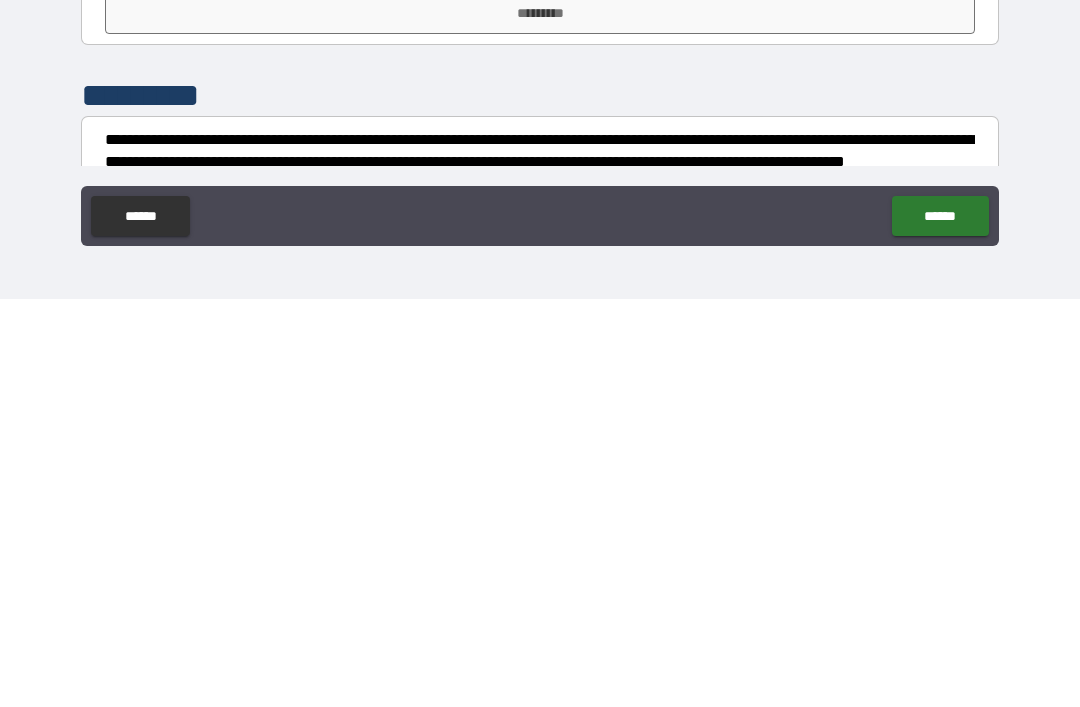 type on "****" 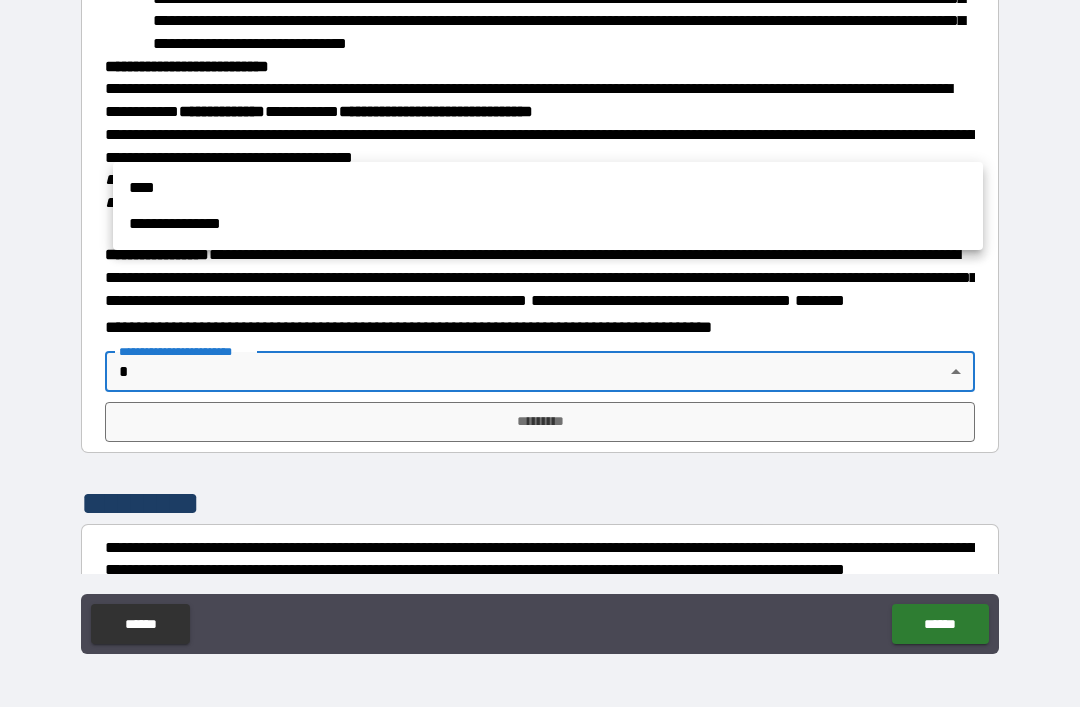click on "****" at bounding box center (548, 188) 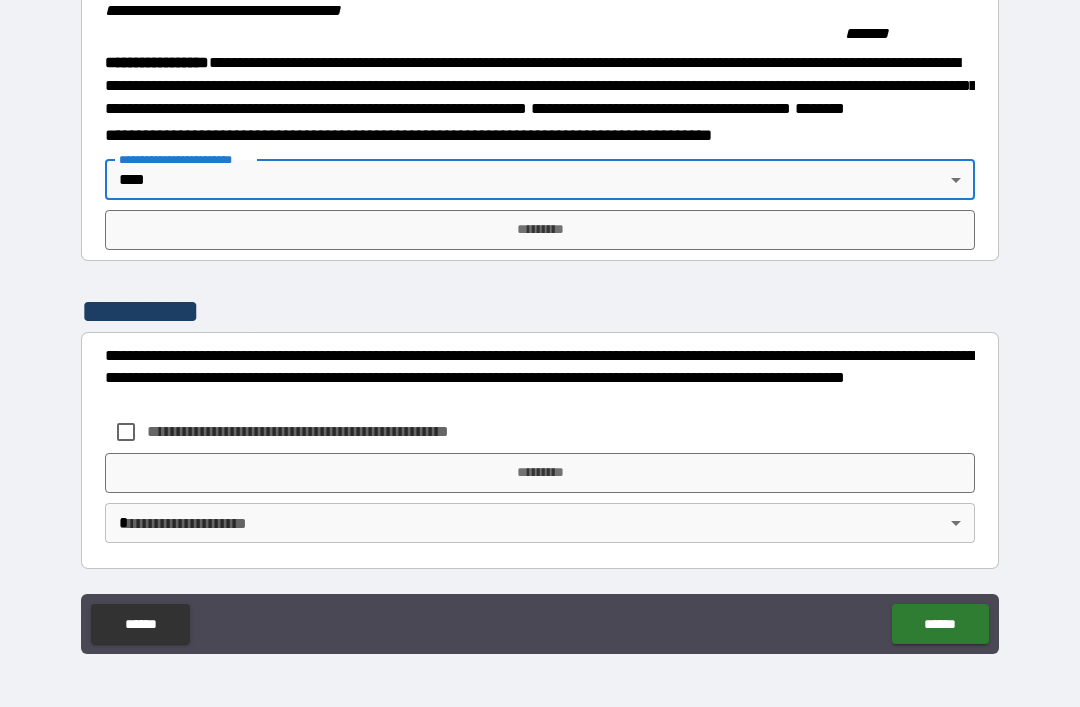 click on "*********" at bounding box center [540, 230] 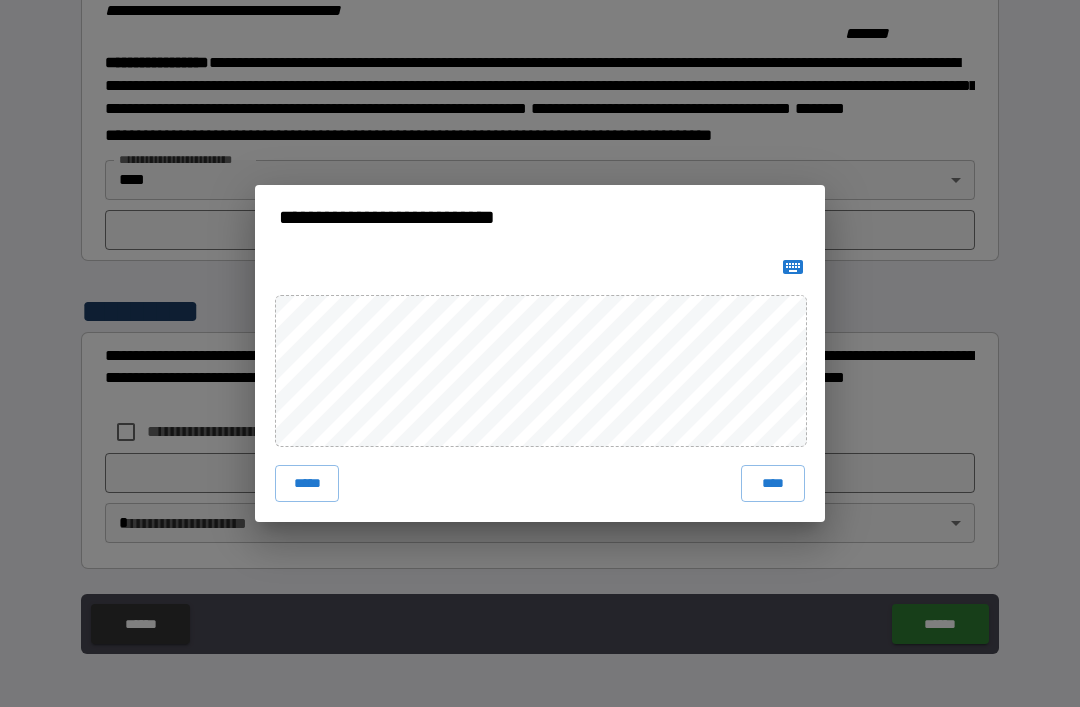 scroll, scrollTop: 2215, scrollLeft: 0, axis: vertical 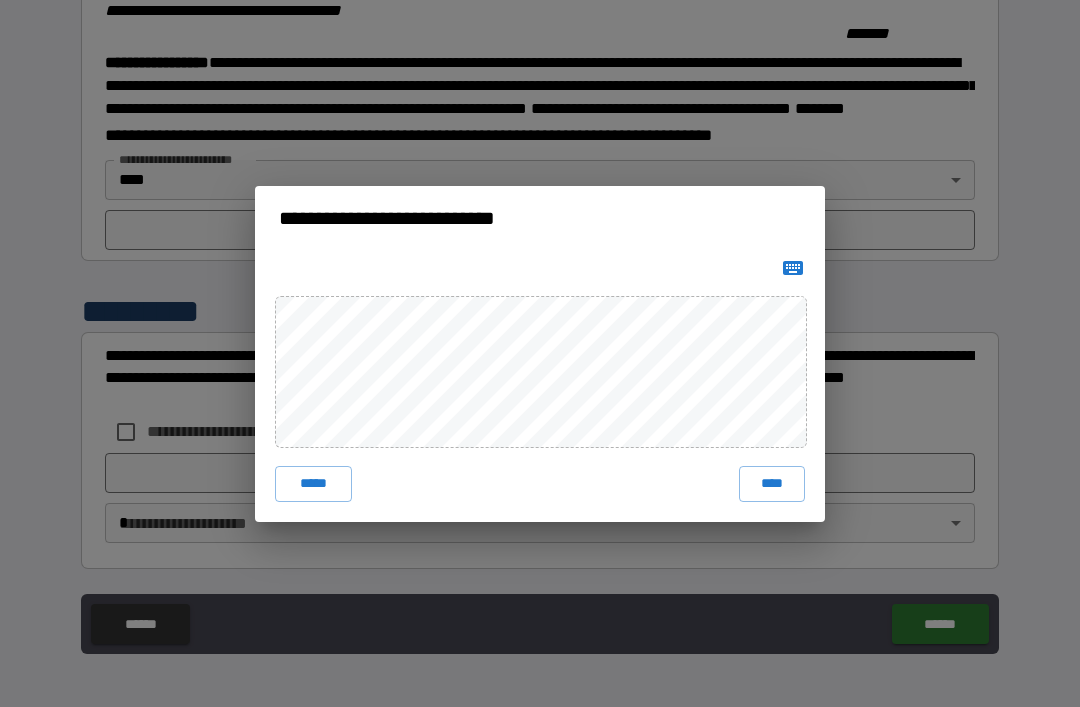 click on "*****" at bounding box center [313, 484] 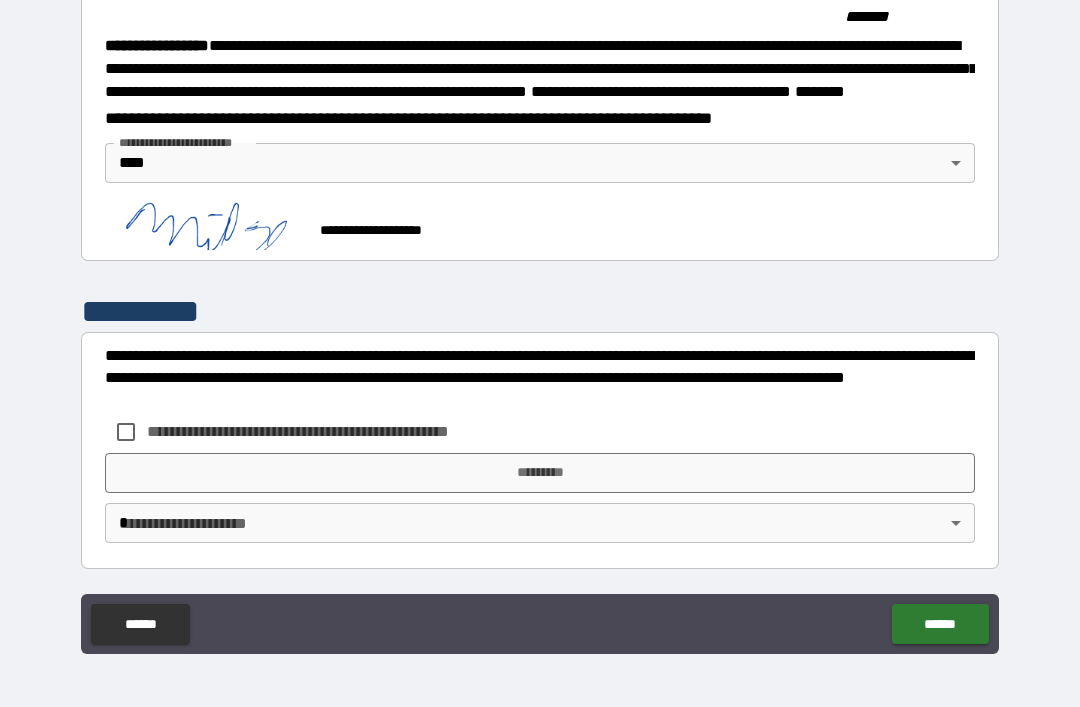 scroll, scrollTop: 2232, scrollLeft: 0, axis: vertical 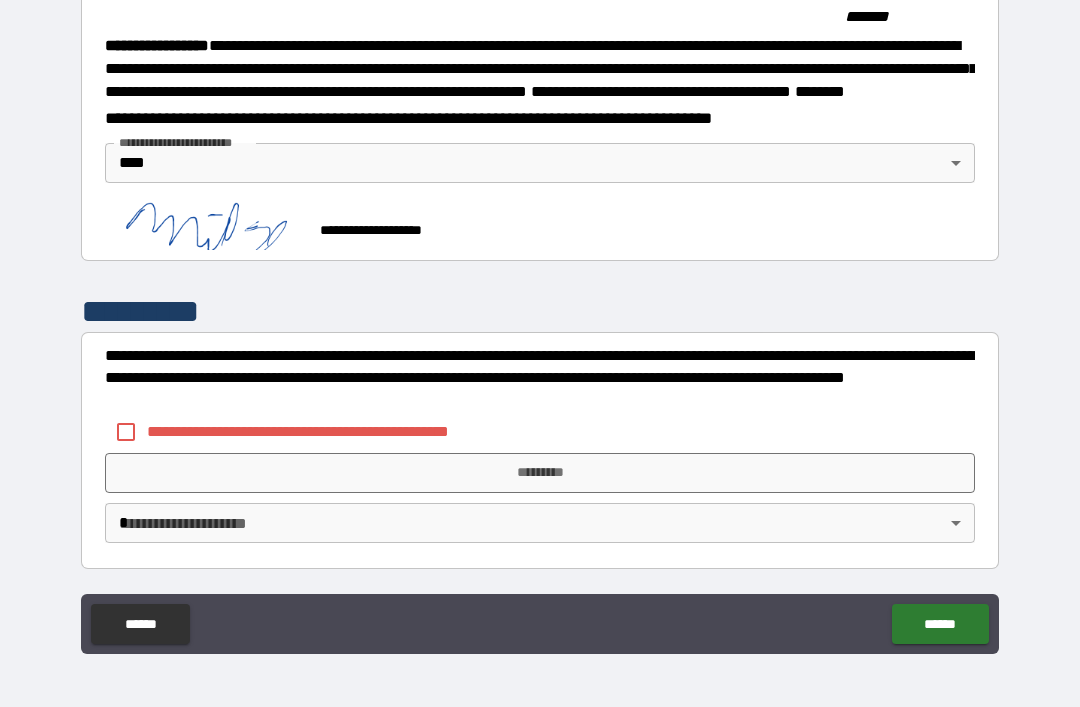 click on "*********" at bounding box center [540, 473] 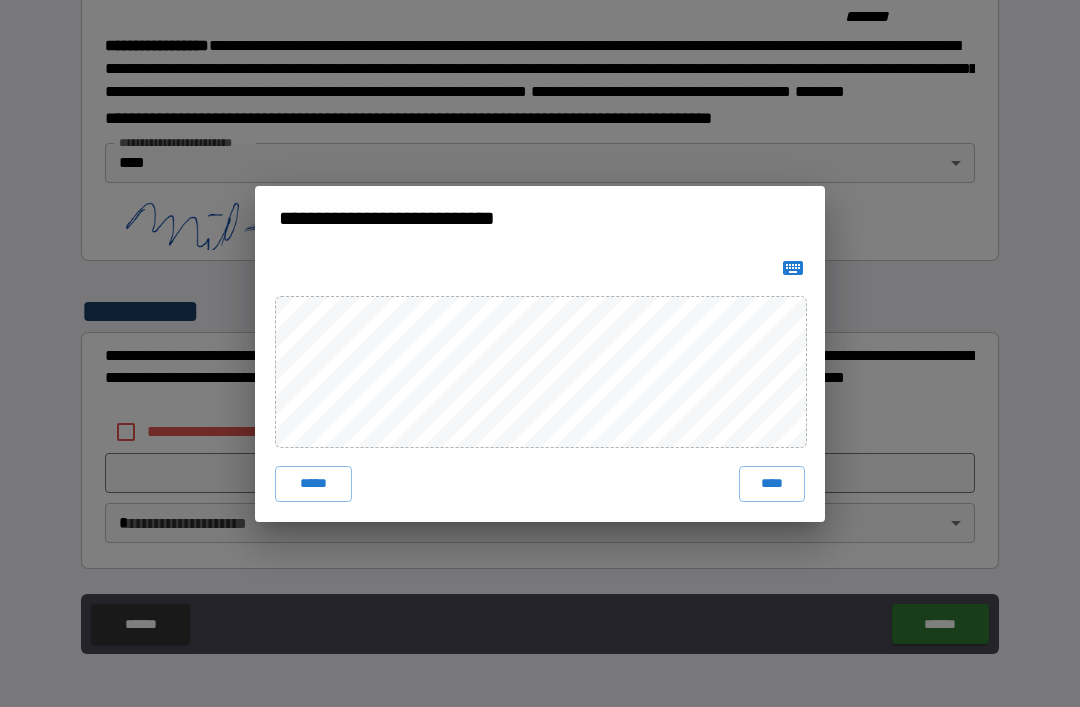 click on "****" at bounding box center (772, 484) 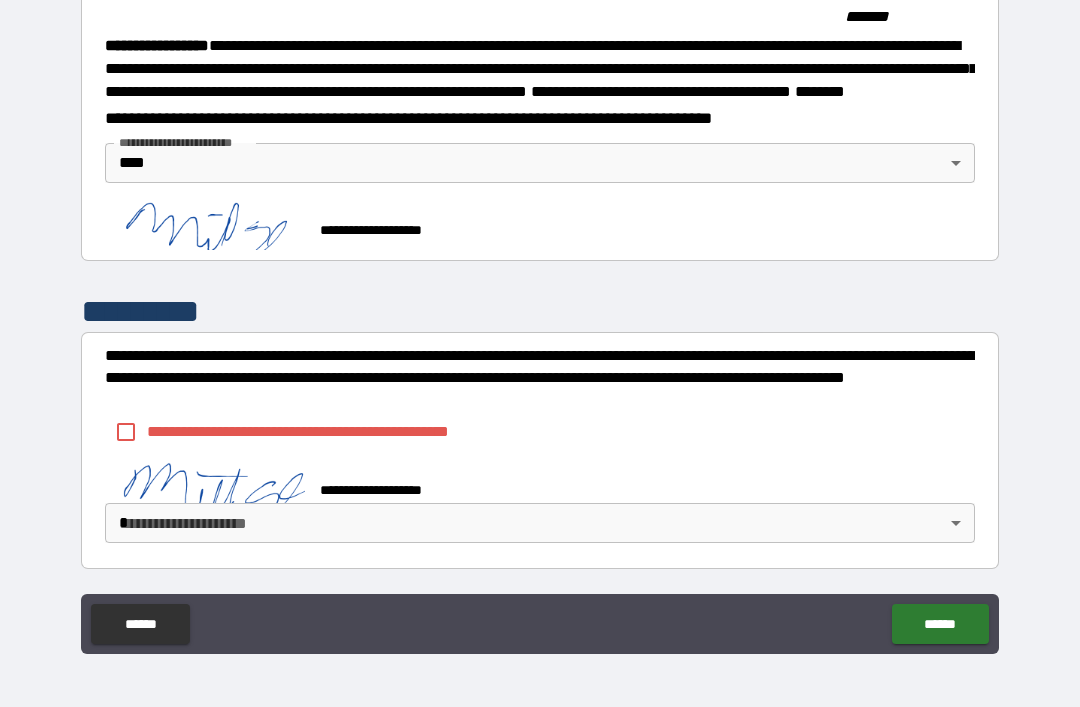 scroll, scrollTop: 2222, scrollLeft: 0, axis: vertical 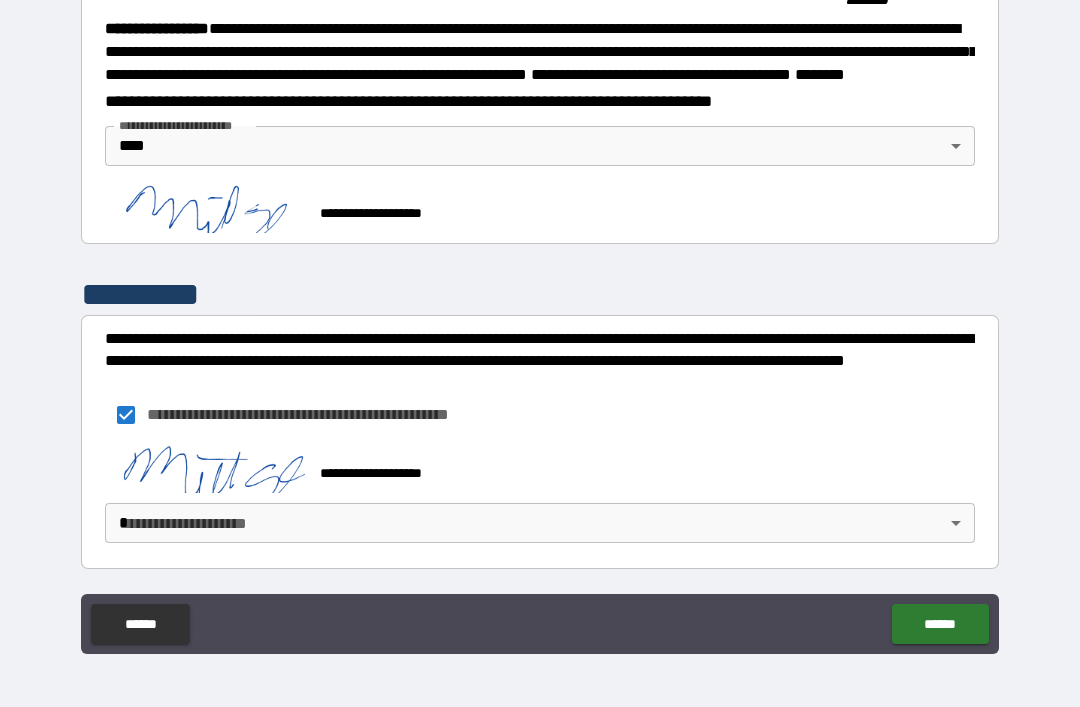 click on "******" at bounding box center [940, 624] 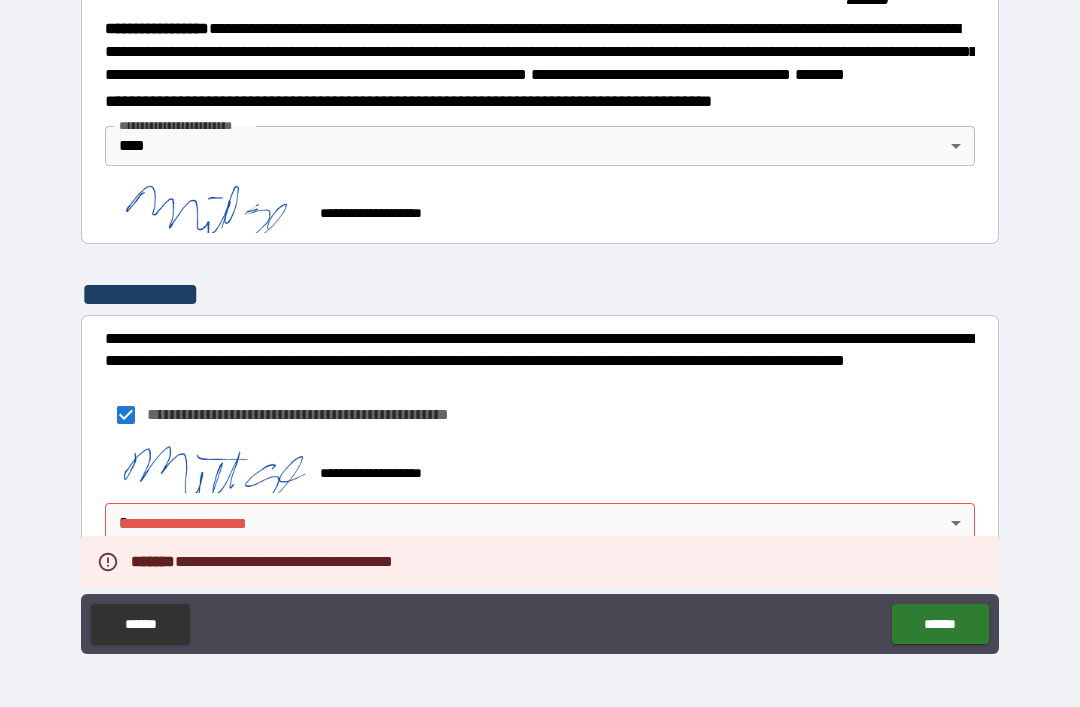 scroll, scrollTop: 2249, scrollLeft: 0, axis: vertical 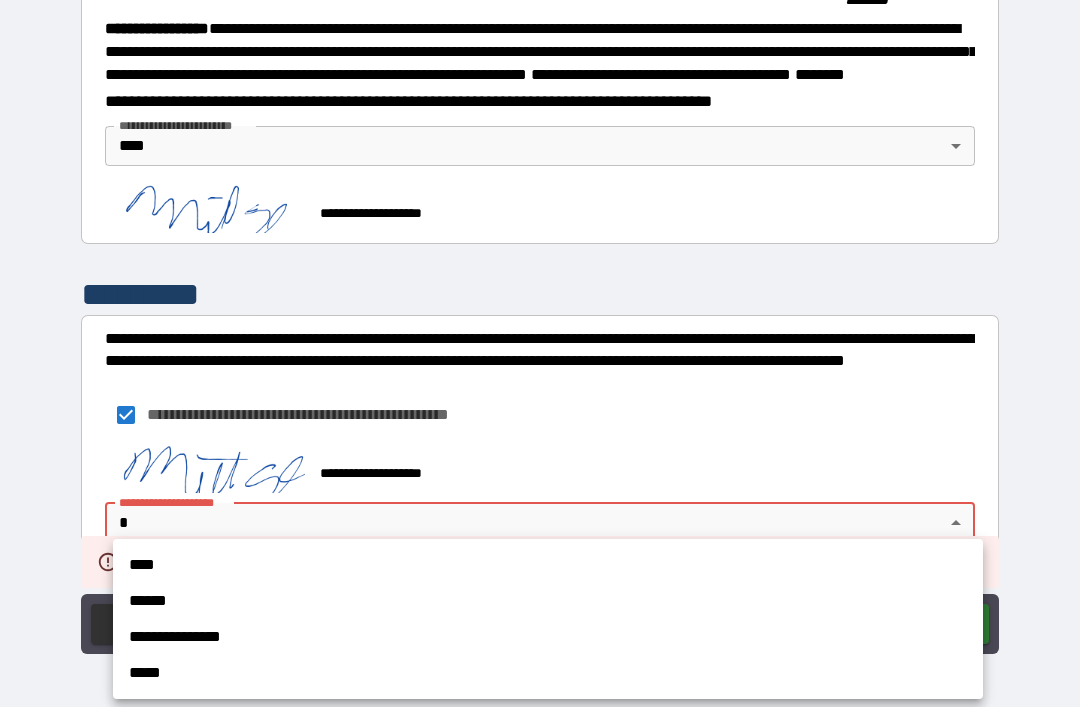 click at bounding box center (540, 353) 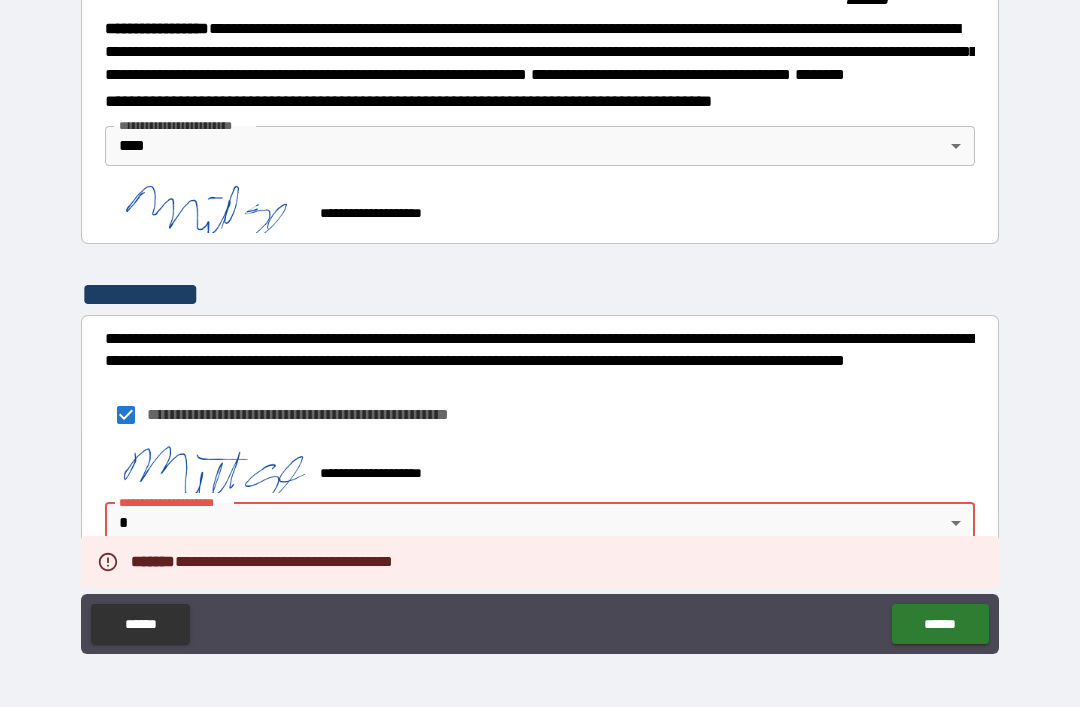 click on "[FIRST] [LAST] [STREET] [CITY] [STATE] [ZIP] [COUNTRY] [ADDRESS_LINE_1] [ADDRESS_LINE_2] [ADDRESS_LINE_3] [ADDRESS_LINE_4] [ADDRESS_LINE_5] [ADDRESS_LINE_6] [ADDRESS_LINE_7] [ADDRESS_LINE_8] [ADDRESS_LINE_9] [ADDRESS_LINE_10] [ADDRESS_LINE_11] [ADDRESS_LINE_12] [ADDRESS_LINE_13] [ADDRESS_LINE_14] [ADDRESS_LINE_15] [ADDRESS_LINE_16] [ADDRESS_LINE_17] [ADDRESS_LINE_18] [ADDRESS_LINE_19] [ADDRESS_LINE_20] [ADDRESS_LINE_21] [ADDRESS_LINE_22] [ADDRESS_LINE_23] [ADDRESS_LINE_24] [ADDRESS_LINE_25] [ADDRESS_LINE_26] [ADDRESS_LINE_27] [ADDRESS_LINE_28] [ADDRESS_LINE_29] [ADDRESS_LINE_30] [ADDRESS_LINE_31] [ADDRESS_LINE_32] [ADDRESS_LINE_33] [ADDRESS_LINE_34] [ADDRESS_LINE_35] [ADDRESS_LINE_36] [ADDRESS_LINE_37] [ADDRESS_LINE_38] [ADDRESS_LINE_39] [ADDRESS_LINE_40] [ADDRESS_LINE_41] [ADDRESS_LINE_42] [ADDRESS_LINE_43] [ADDRESS_LINE_44] [ADDRESS_LINE_45] [ADDRESS_LINE_46] [ADDRESS_LINE_47] [ADDRESS_LINE_48] [ADDRESS_LINE_49] [ADDRESS_LINE_50] [ADDRESS_LINE_51] [ADDRESS_LINE_52] [ADDRESS_LINE_53] [ADDRESS_LINE_54] [ADDRESS_LINE_55] [ADDRESS_LINE_56] [ADDRESS_LINE_57] [ADDRESS_LINE_58] [ADDRESS_LINE_59] [ADDRESS_LINE_60] [ADDRESS_LINE_61] [ADDRESS_LINE_62] [ADDRESS_LINE_63] [ADDRESS_LINE_64] [ADDRESS_LINE_65] [ADDRESS_LINE_66] [ADDRESS_LINE_67] [ADDRESS_LINE_68] [ADDRESS_LINE_69] [ADDRESS_LINE_70] [ADDRESS_LINE_71] [ADDRESS_LINE_72] [ADDRESS_LINE_73] [ADDRESS_LINE_74] [ADDRESS_LINE_75] [ADDRESS_LINE_76] [ADDRESS_LINE_77] [ADDRESS_LINE_78] [ADDRESS_LINE_79] [ADDRESS_LINE_80] [ADDRESS_LINE_81] [ADDRESS_LINE_82] [ADDRESS_LINE_83] [ADDRESS_LINE_84] [ADDRESS_LINE_85] [ADDRESS_LINE_86] [ADDRESS_LINE_87] [ADDRESS_LINE_88] [ADDRESS_LINE_89] [ADDRESS_LINE_90] [ADDRESS_LINE_91] [ADDRESS_LINE_92] [ADDRESS_LINE_93] [ADDRESS_LINE_94] [ADDRESS_LINE_95] [ADDRESS_LINE_96] [ADDRESS_LINE_97] [ADDRESS_LINE_98] [ADDRESS_LINE_99] [ADDRESS_LINE_100] [ADDRESS_LINE_101] [ADDRESS_LINE_102] [ADDRESS_LINE_103] [ADDRESS_LINE_104] [ADDRESS_LINE_105] [ADDRESS_LINE_106] [ADDRESS_LINE_107] [ADDRESS_LINE_108] [ADDRESS_LINE_109] [ADDRESS_LINE_110] [ADDRESS_LINE_111] [ADDRESS_LINE_112] [ADDRESS_LINE_113] [ADDRESS_LINE_114] [ADDRESS_LINE_115] [ADDRESS_LINE_116] [ADDRESS_LINE_117] [ADDRESS_LINE_118] [ADDRESS_LINE_119] [ADDRESS_LINE_120] [ADDRESS_LINE_121] [ADDRESS_LINE_122] [ADDRESS_LINE_123] [ADDRESS_LINE_124] [ADDRESS_LINE_125] [ADDRESS_LINE_126] [ADDRESS_LINE_127] [ADDRESS_LINE_128] [ADDRESS_LINE_129] [ADDRESS_LINE_130] [ADDRESS_LINE_131] [ADDRESS_LINE_132] [ADDRESS_LINE_133] [ADDRESS_LINE_134] [ADDRESS_LINE_135] [ADDRESS_LINE_136] [ADDRESS_LINE_137] [ADDRESS_LINE_138] [ADDRESS_LINE_139] [ADDRESS_LINE_140] [ADDRESS_LINE_141] [ADDRESS_LINE_142] [ADDRESS_LINE_143] [ADDRESS_LINE_144] [ADDRESS_LINE_145] [ADDRESS_LINE_146] [ADDRESS_LINE_147] [ADDRESS_LINE_148] [ADDRESS_LINE_149] [ADDRESS_LINE_150] [ADDRESS_LINE_151] [ADDRESS_LINE_152] [ADDRESS_LINE_153] [ADDRESS_LINE_154] [ADDRESS_LINE_155] [ADDRESS_LINE_156] [ADDRESS_LINE_157] [ADDRESS_LINE_158] [ADDRESS_LINE_159] [ADDRESS_LINE_160] [ADDRESS_LINE_161] [ADDRESS_LINE_162] [ADDRESS_LINE_163] [ADDRESS_LINE_164] [ADDRESS_LINE_165] [ADDRESS_LINE_166] [ADDRESS_LINE_167] [ADDRESS_LINE_168] [ADDRESS_LINE_169] [ADDRESS_LINE_170] [ADDRESS_LINE_171] [ADDRESS_LINE_172] [ADDRESS_LINE_173] [ADDRESS_LINE_174] [ADDRESS_LINE_175] [ADDRESS_LINE_176] [ADDRESS_LINE_177] [ADDRESS_LINE_178] [ADDRESS_LINE_179] [ADDRESS_LINE_180] [ADDRESS_LINE_181] [ADDRESS_LINE_182] [ADDRESS_LINE_183] [ADDRESS_LINE_184] [ADDRESS_LINE_185] [ADDRESS_LINE_186] [ADDRESS_LINE_187] [ADDRESS_LINE_188] [ADDRESS_LINE_189] [ADDRESS_LINE_190] [ADDRESS_LINE_191] [ADDRESS_LINE_192] [ADDRESS_LINE_193] [ADDRESS_LINE_194] [ADDRESS_LINE_195] [ADDRESS_LINE_196] [ADDRESS_LINE_197] [ADDRESS_LINE_198] [ADDRESS_LINE_199] [ADDRESS_LINE_200]" at bounding box center [540, 321] 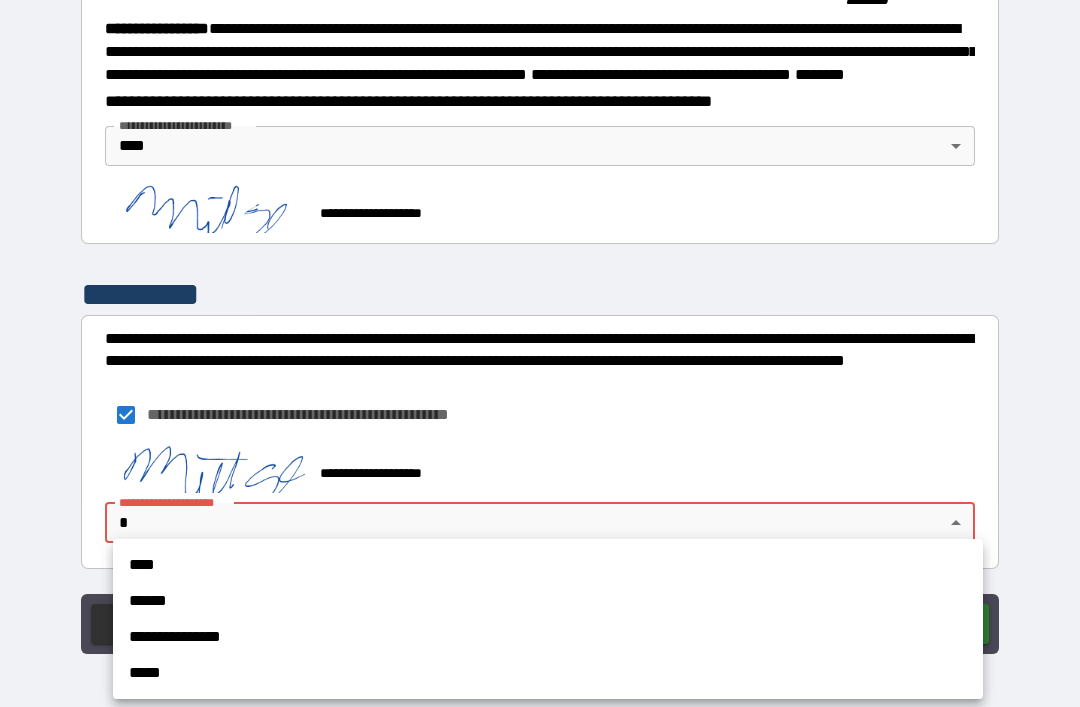 click on "****" at bounding box center [548, 565] 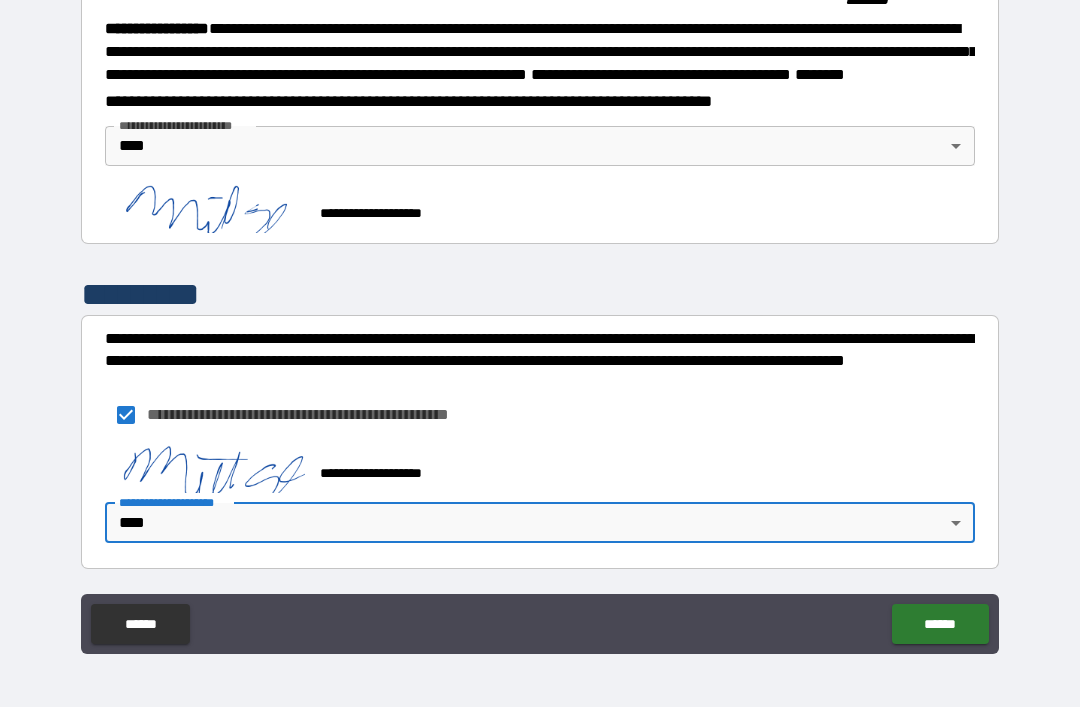 click on "******" at bounding box center (940, 624) 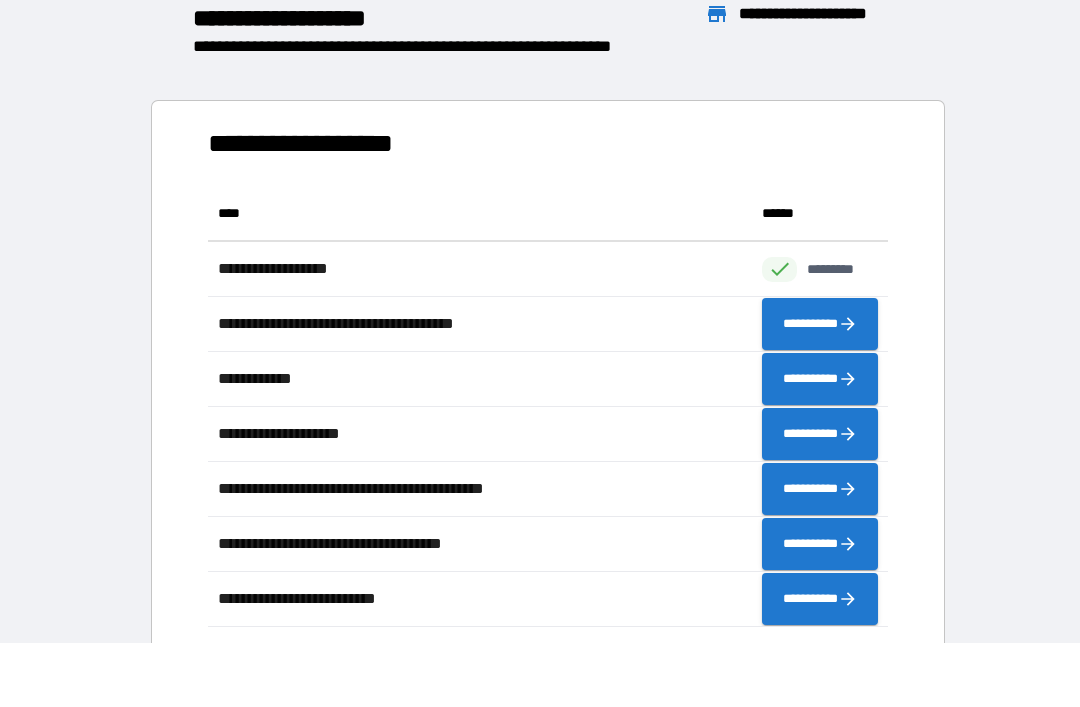 scroll, scrollTop: 441, scrollLeft: 680, axis: both 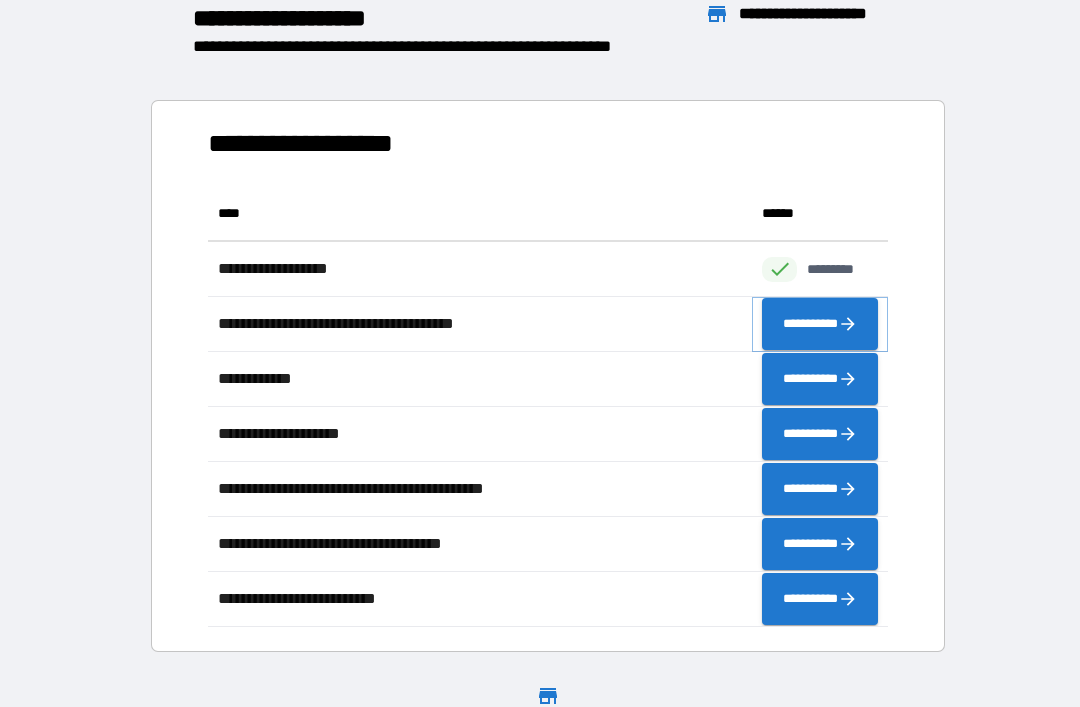 click on "**********" at bounding box center [820, 324] 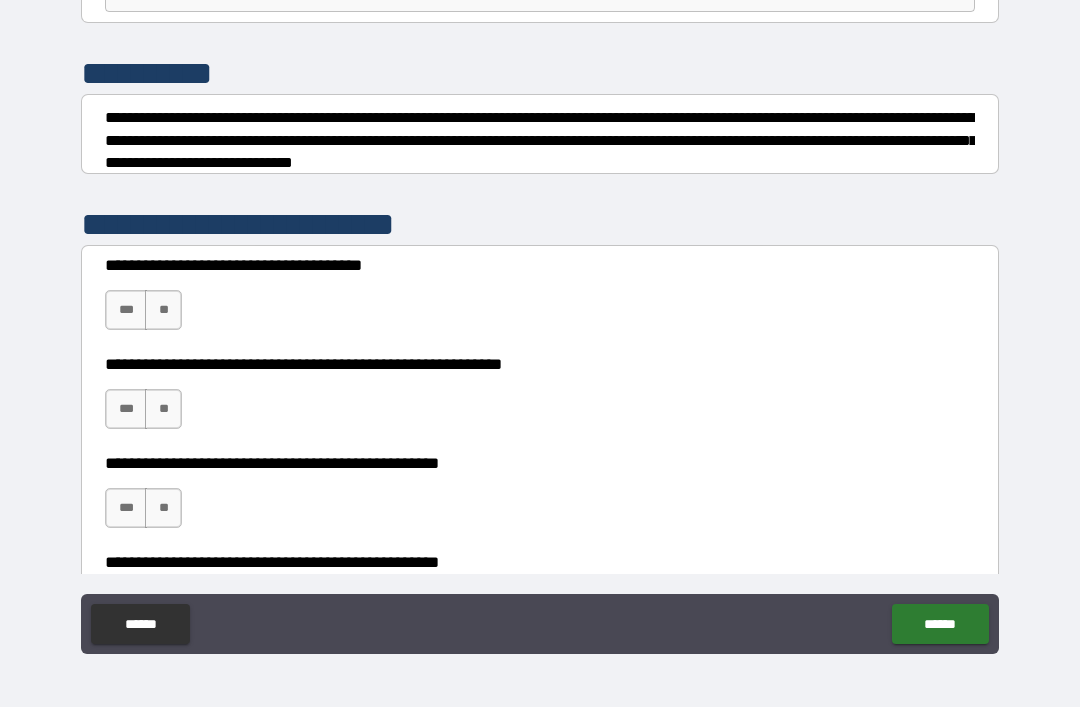 scroll, scrollTop: 200, scrollLeft: 0, axis: vertical 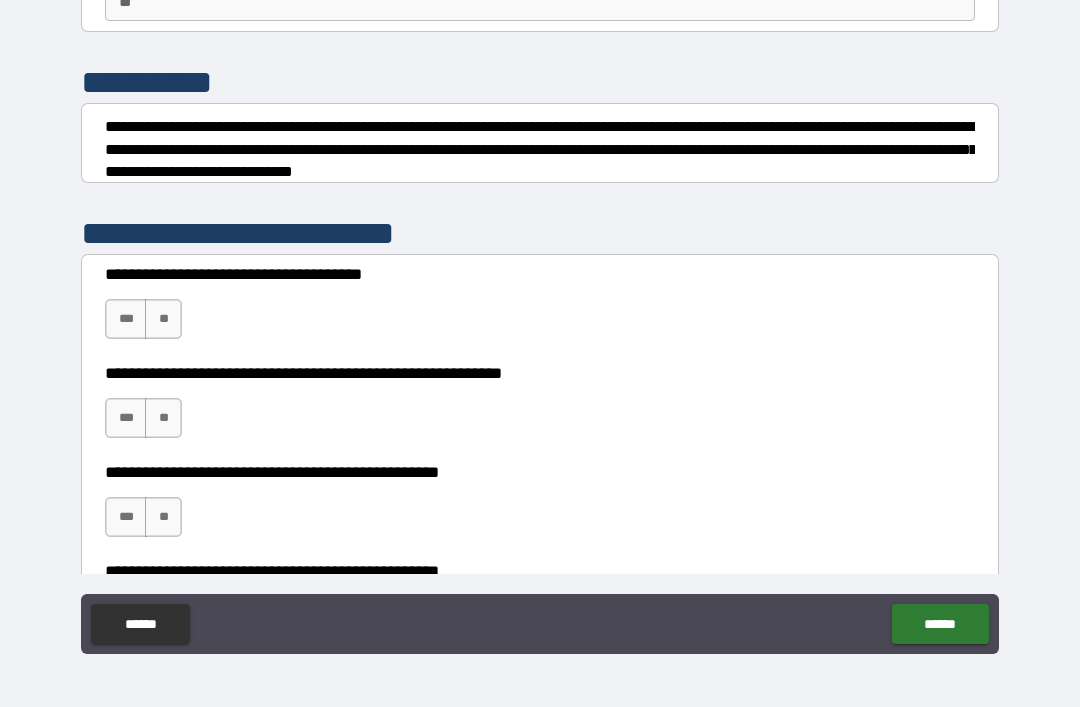 click on "***" at bounding box center [126, 319] 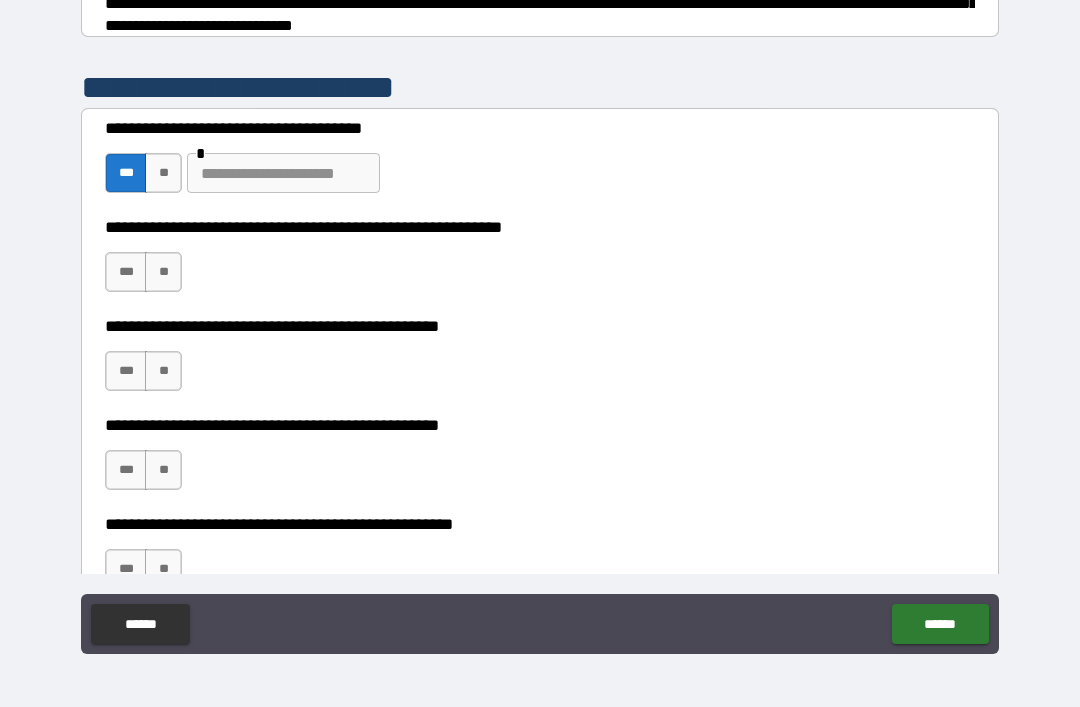 scroll, scrollTop: 340, scrollLeft: 0, axis: vertical 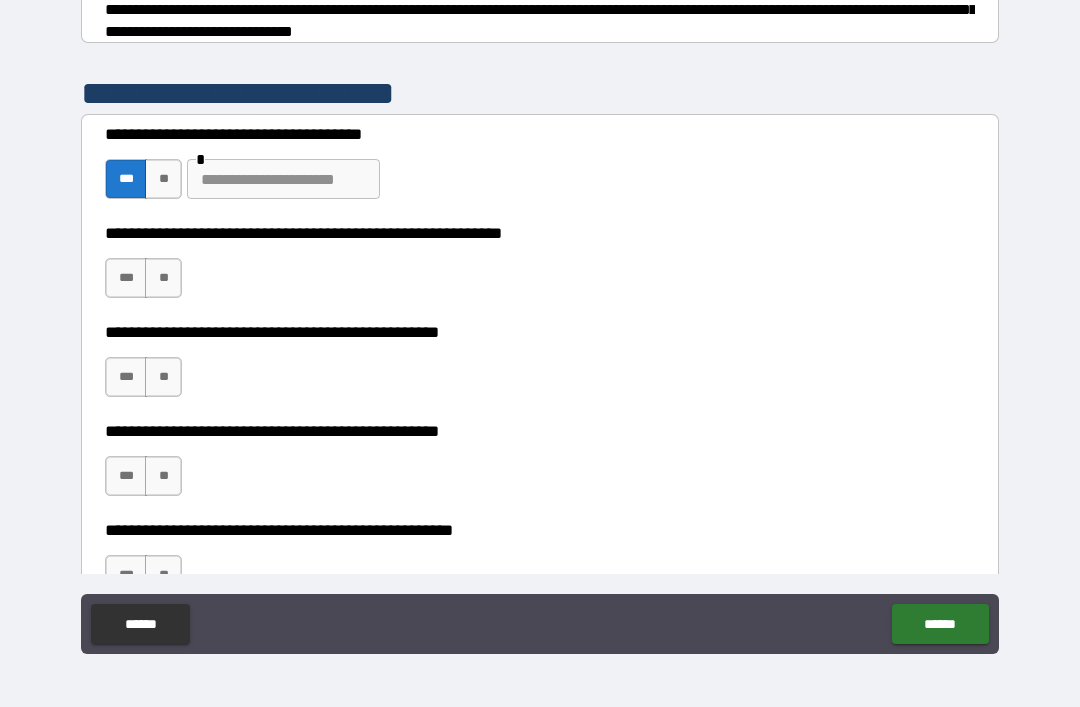 click on "***" at bounding box center (126, 278) 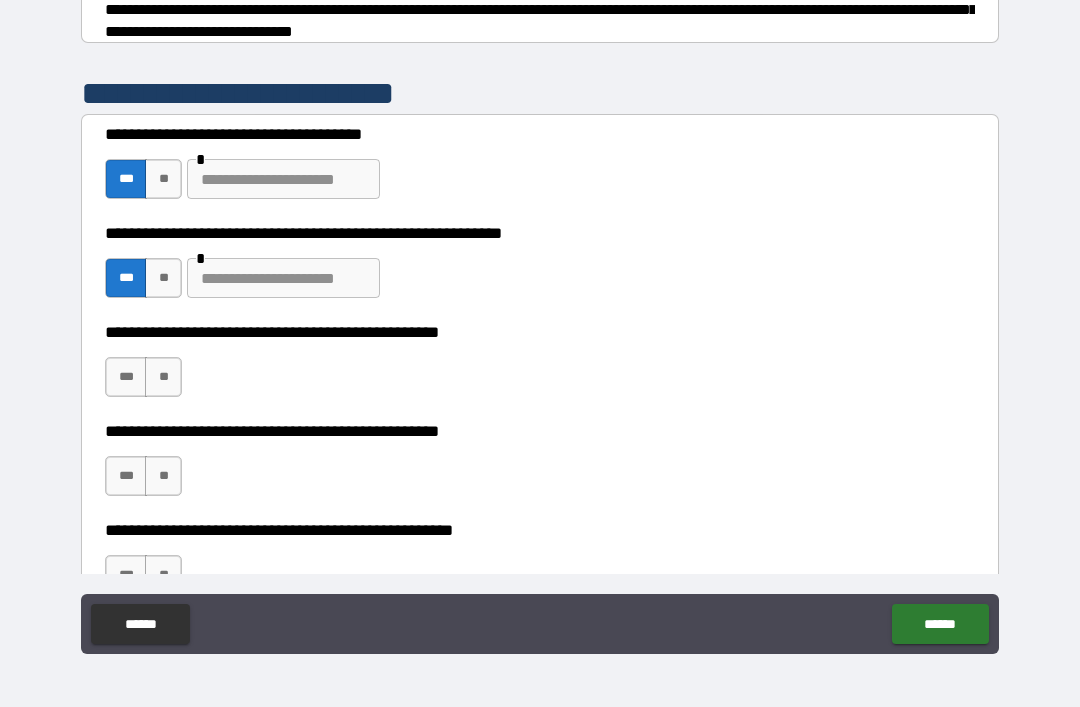 click on "***" at bounding box center (126, 278) 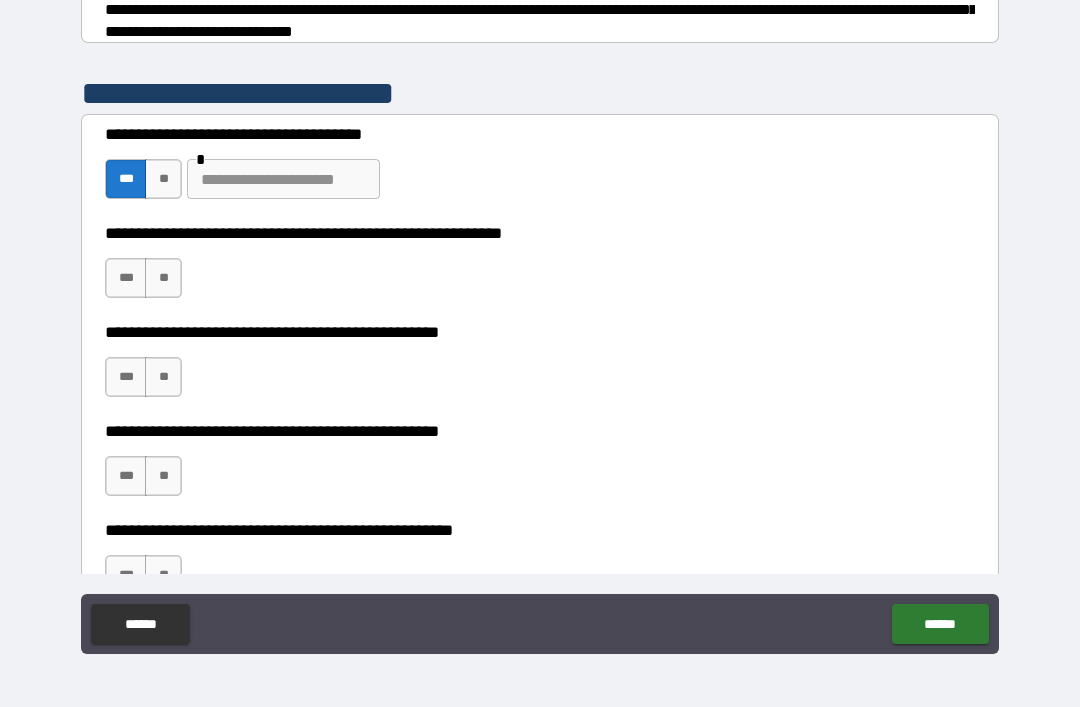 click on "***" at bounding box center [126, 278] 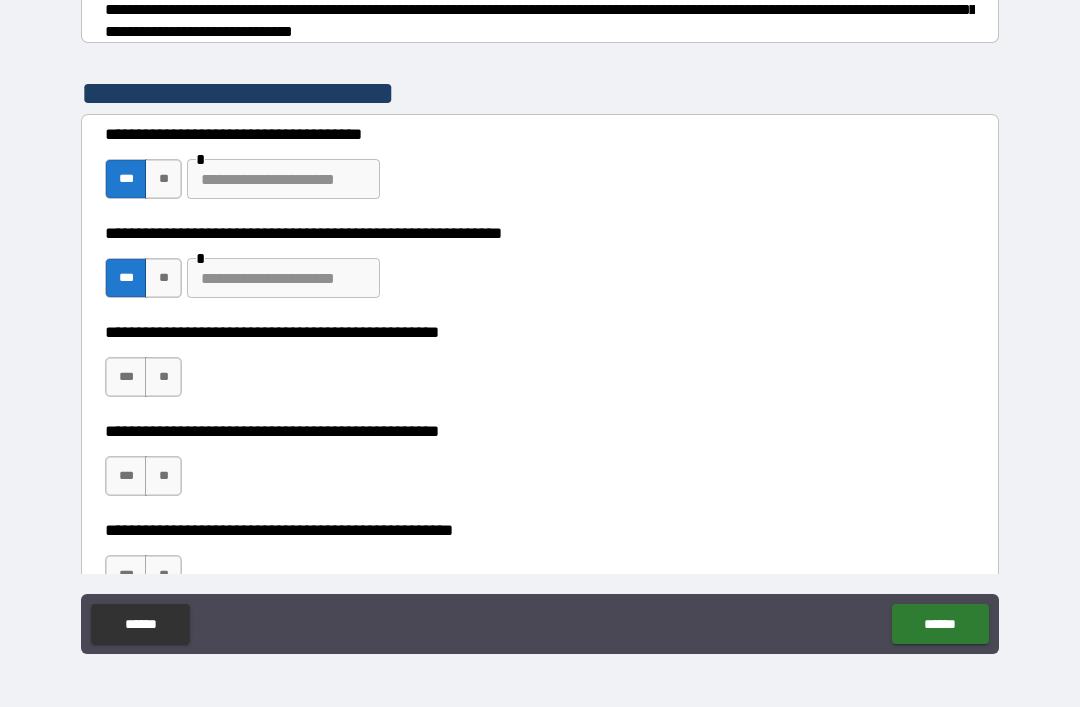 click at bounding box center (283, 278) 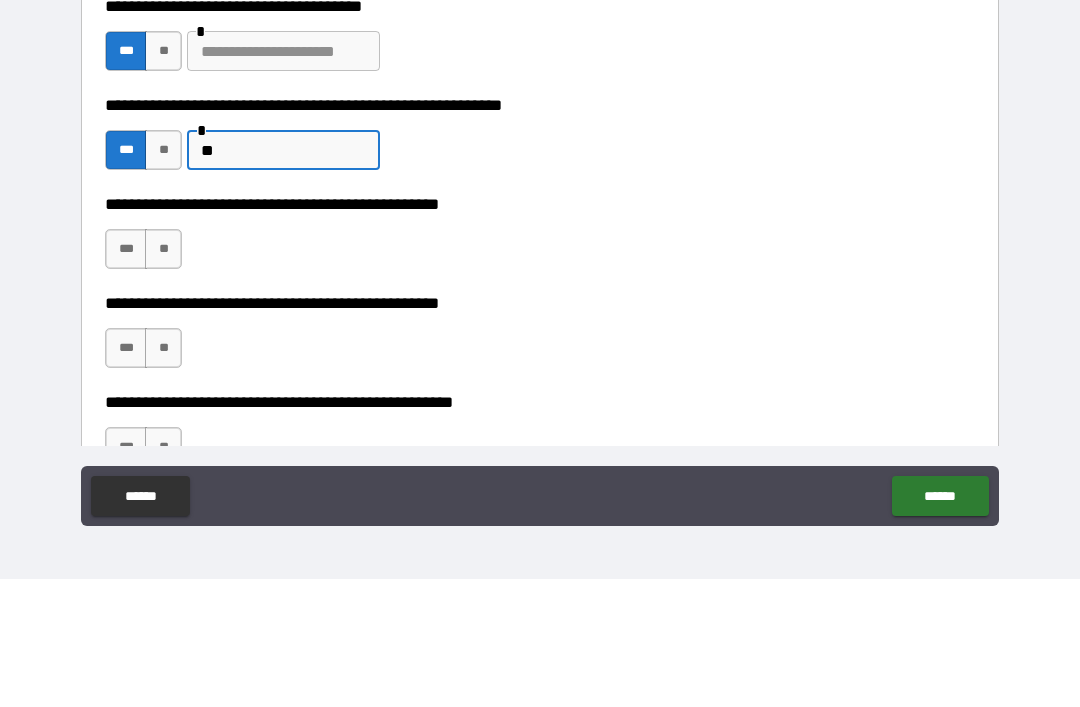 type on "*" 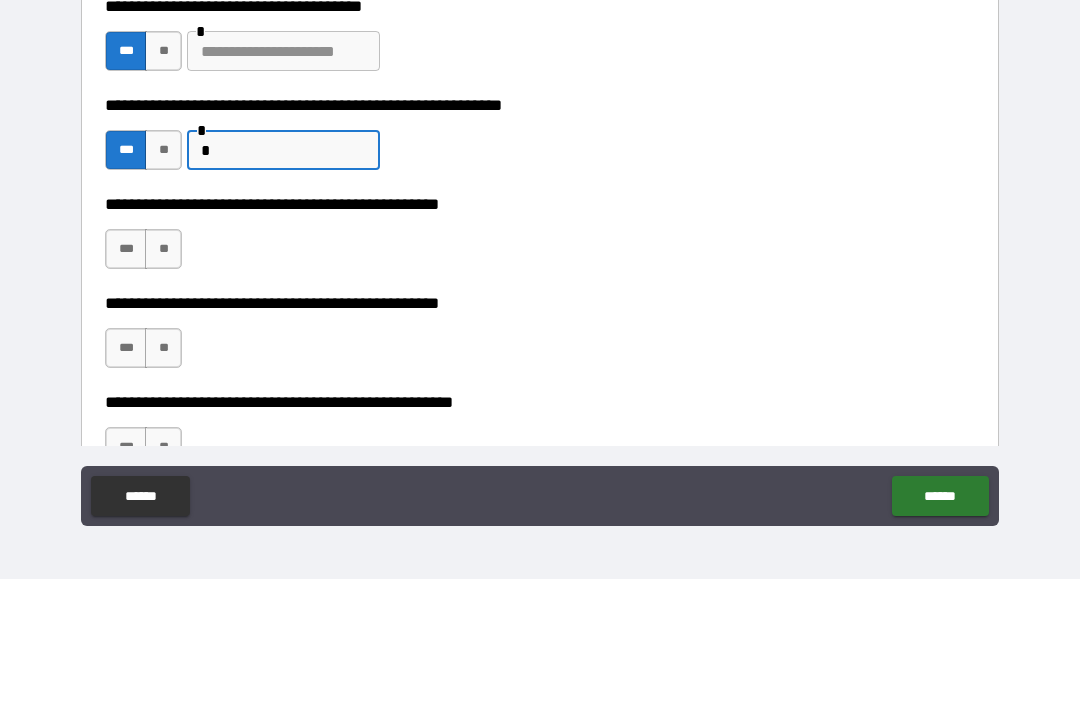 type 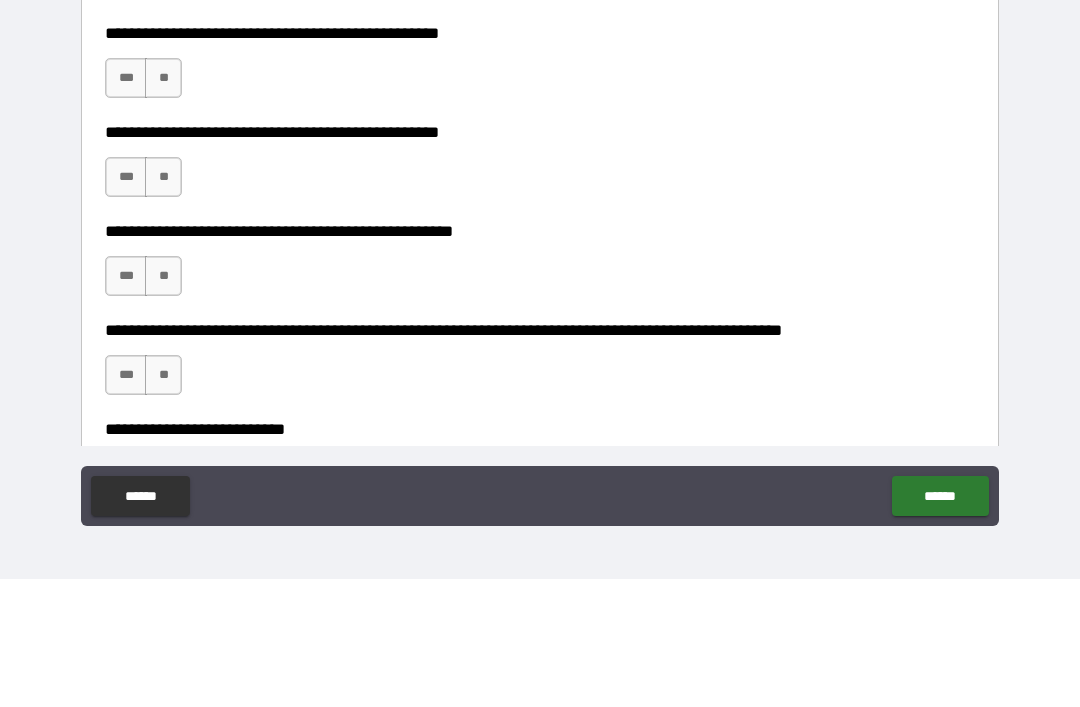 scroll, scrollTop: 513, scrollLeft: 0, axis: vertical 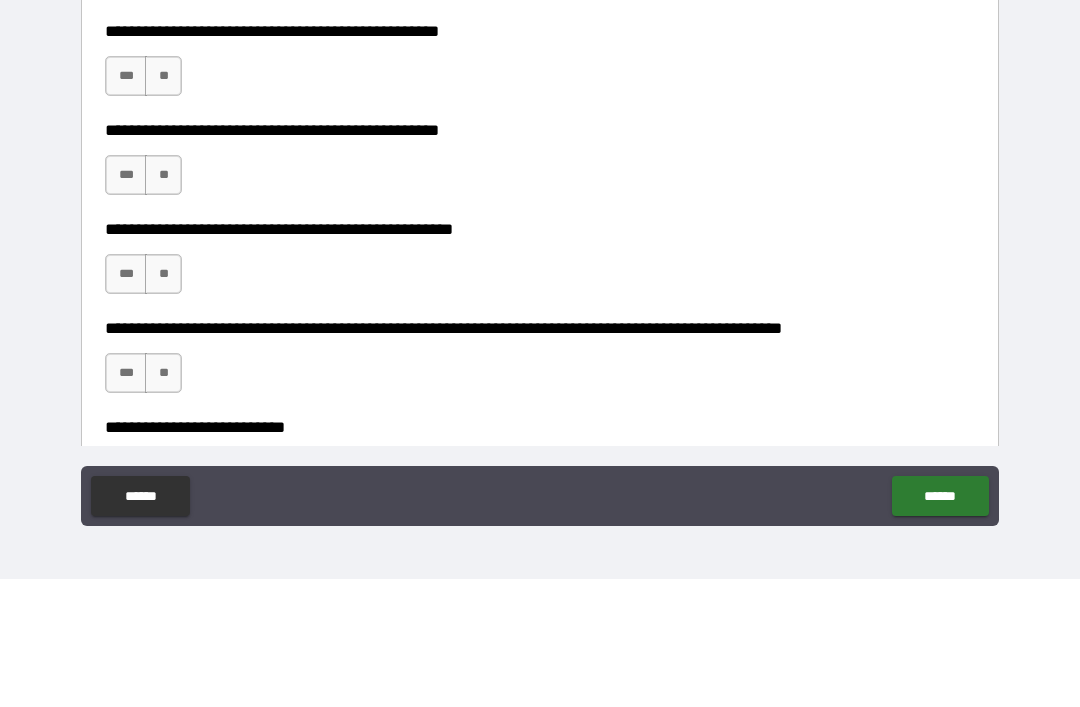 click on "**" at bounding box center [163, 204] 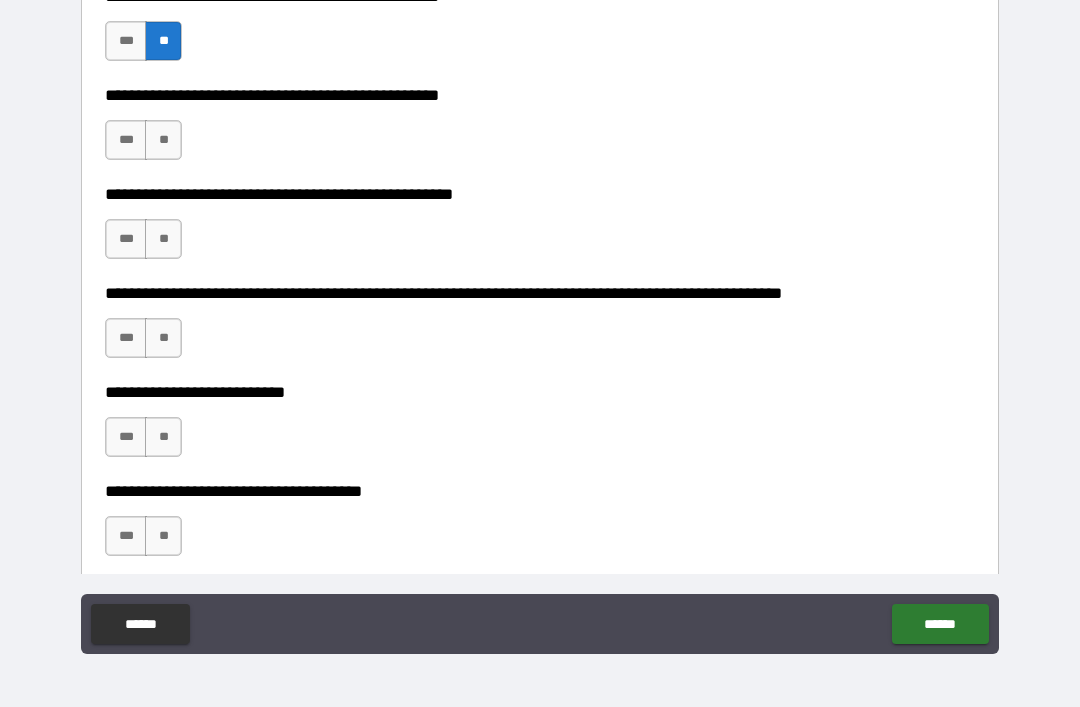 scroll, scrollTop: 674, scrollLeft: 0, axis: vertical 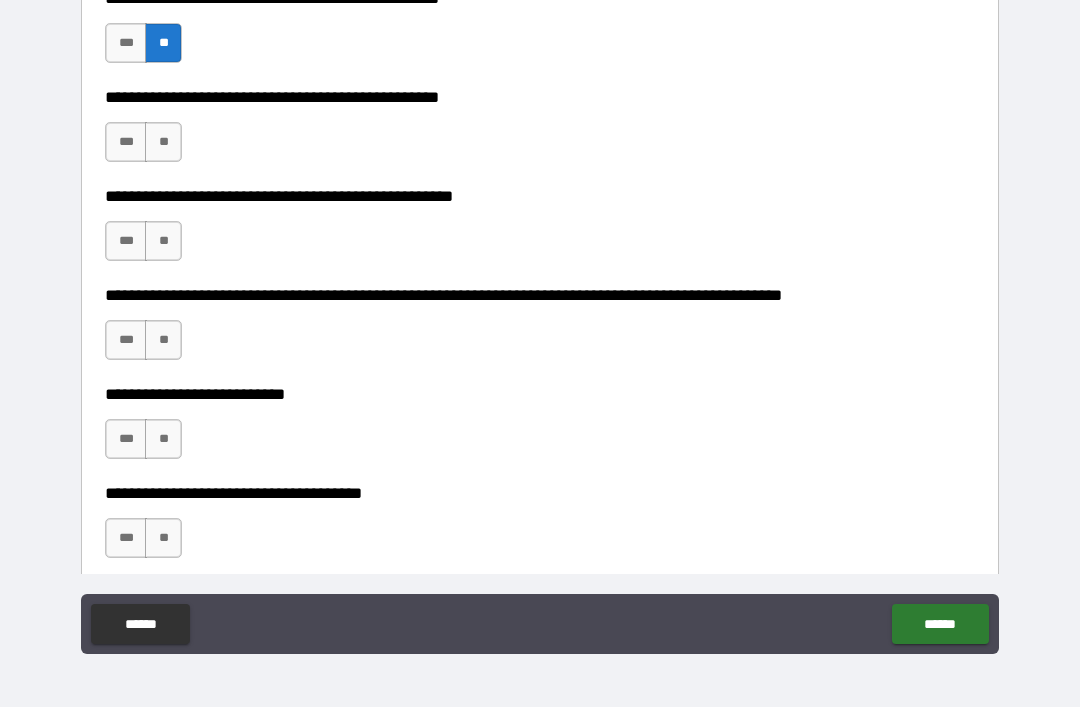 click on "***" at bounding box center (126, 142) 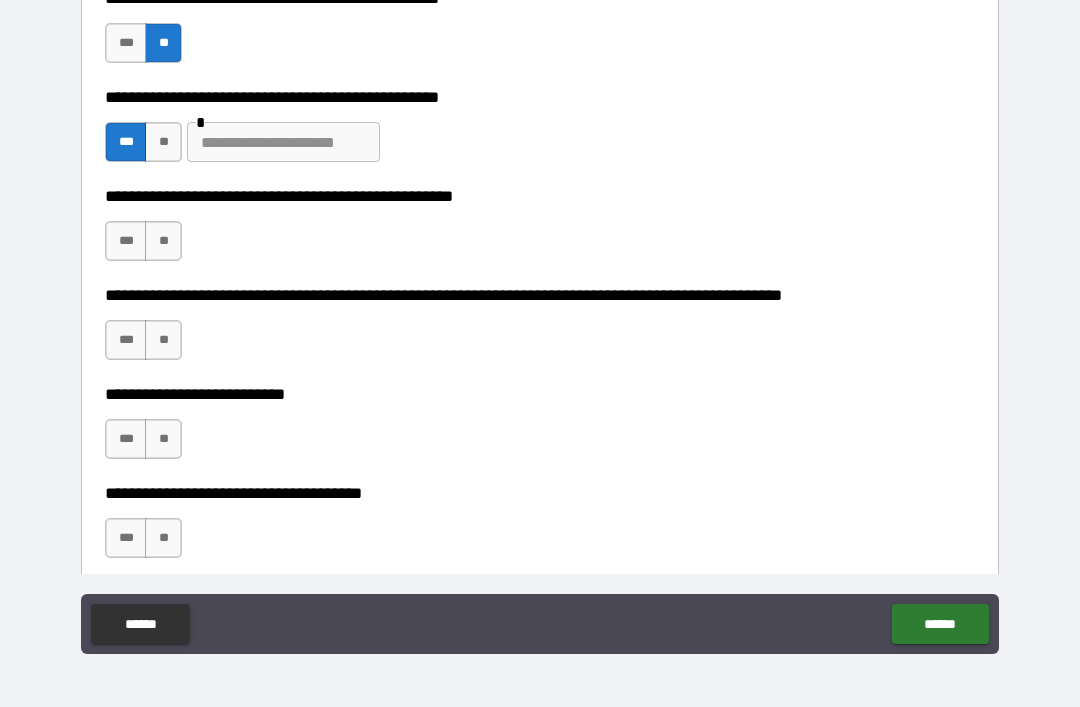 click at bounding box center [283, 142] 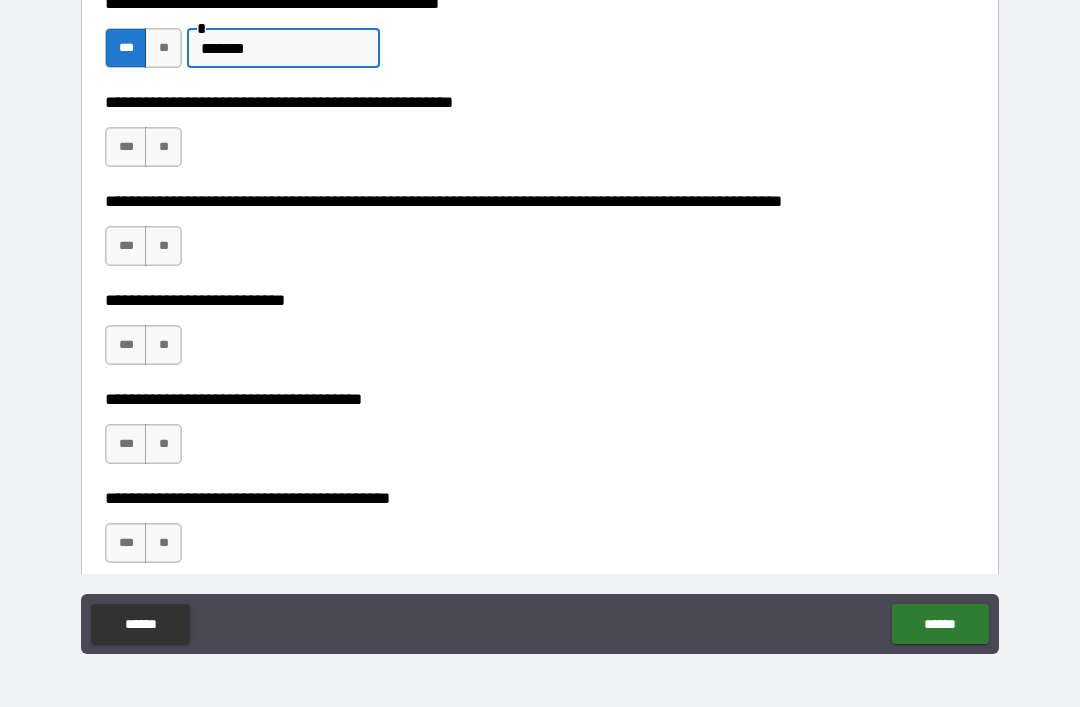 scroll, scrollTop: 763, scrollLeft: 0, axis: vertical 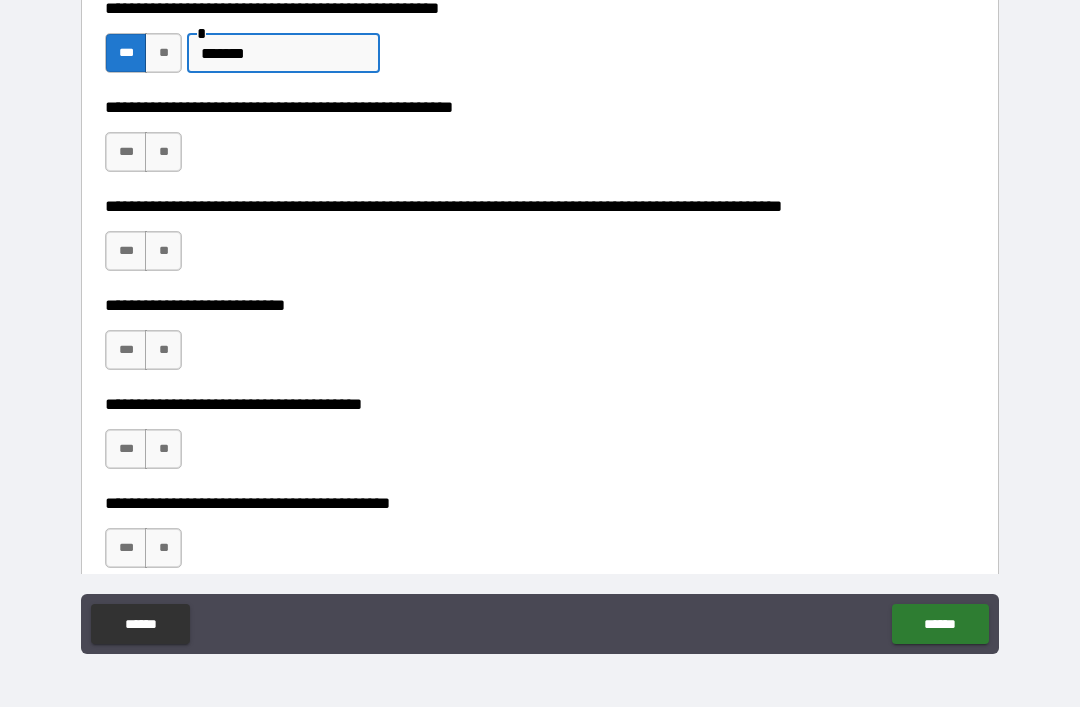 type on "*******" 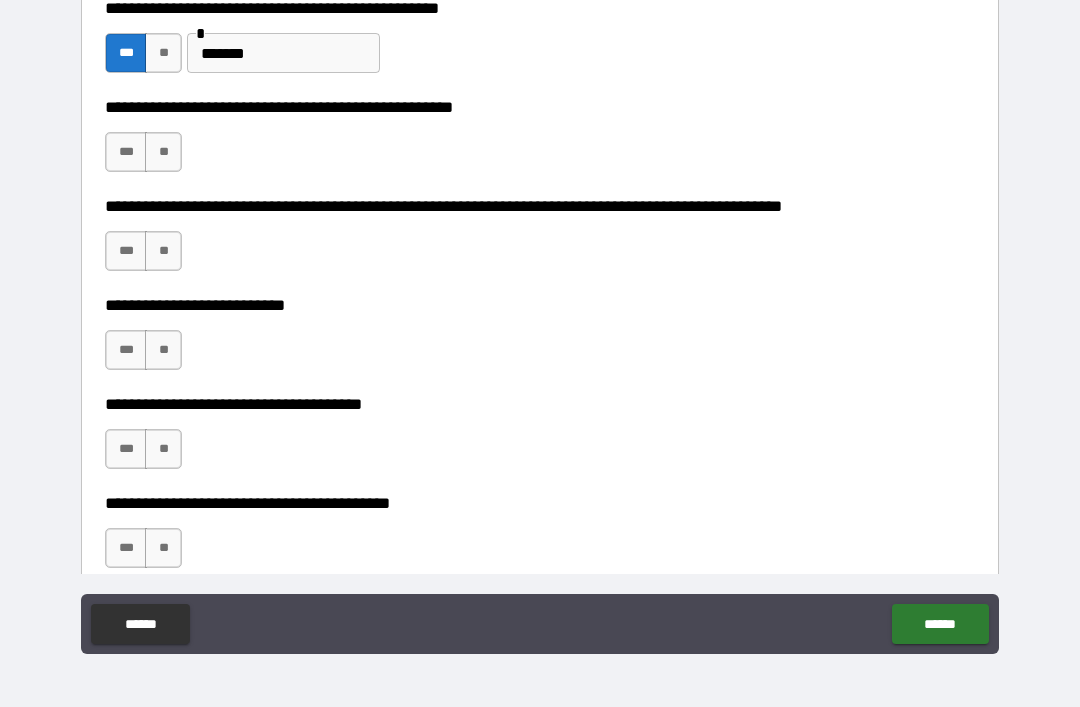 click on "**" at bounding box center (163, 152) 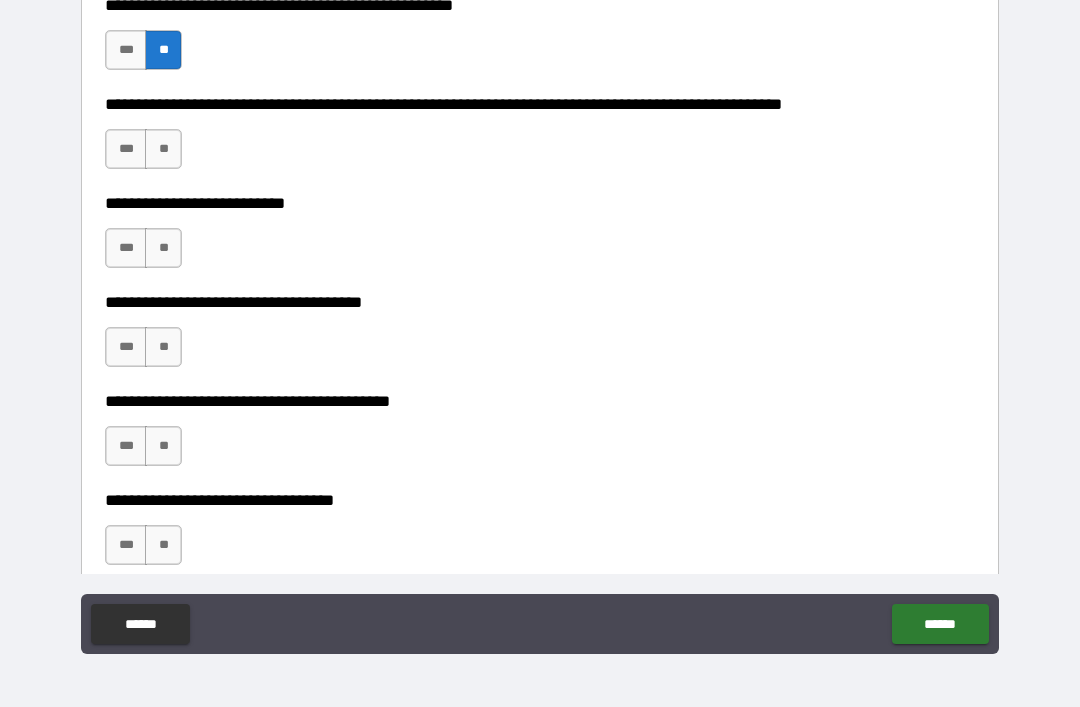 scroll, scrollTop: 870, scrollLeft: 0, axis: vertical 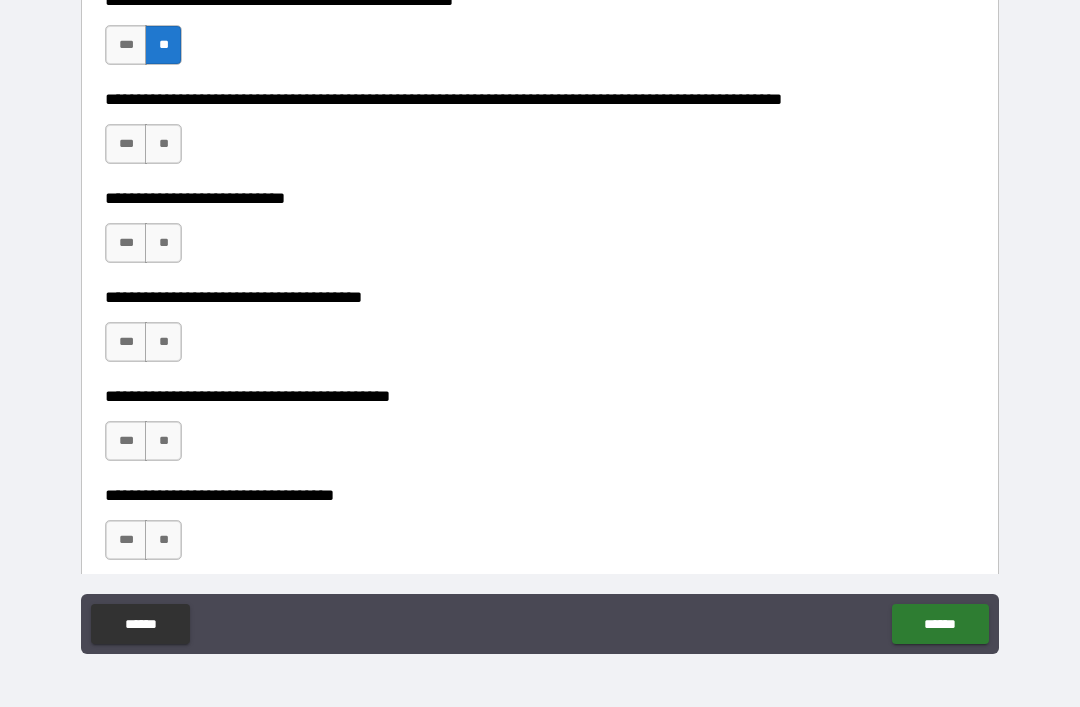 click on "**" at bounding box center [163, 144] 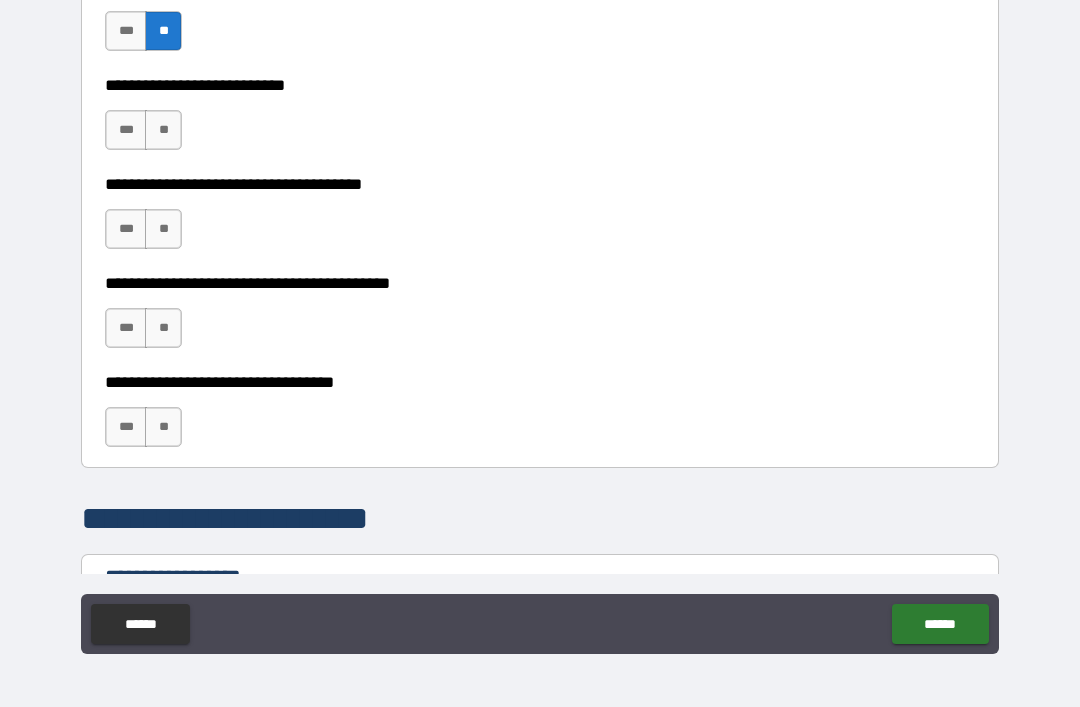 scroll, scrollTop: 985, scrollLeft: 0, axis: vertical 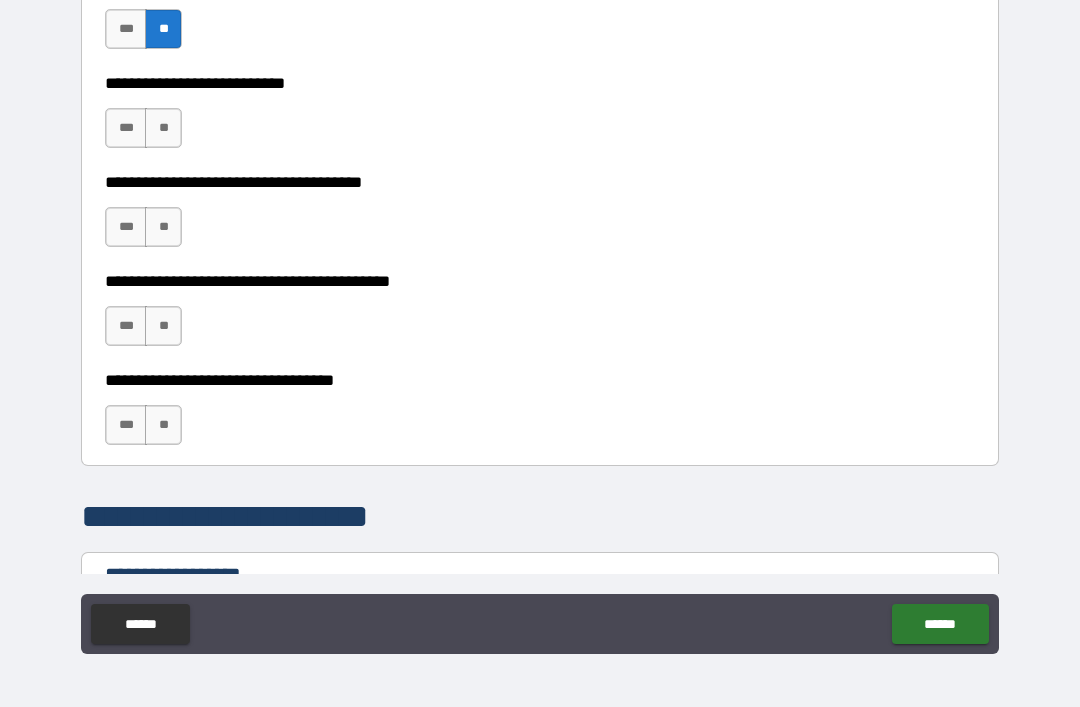 click on "**" at bounding box center (163, 128) 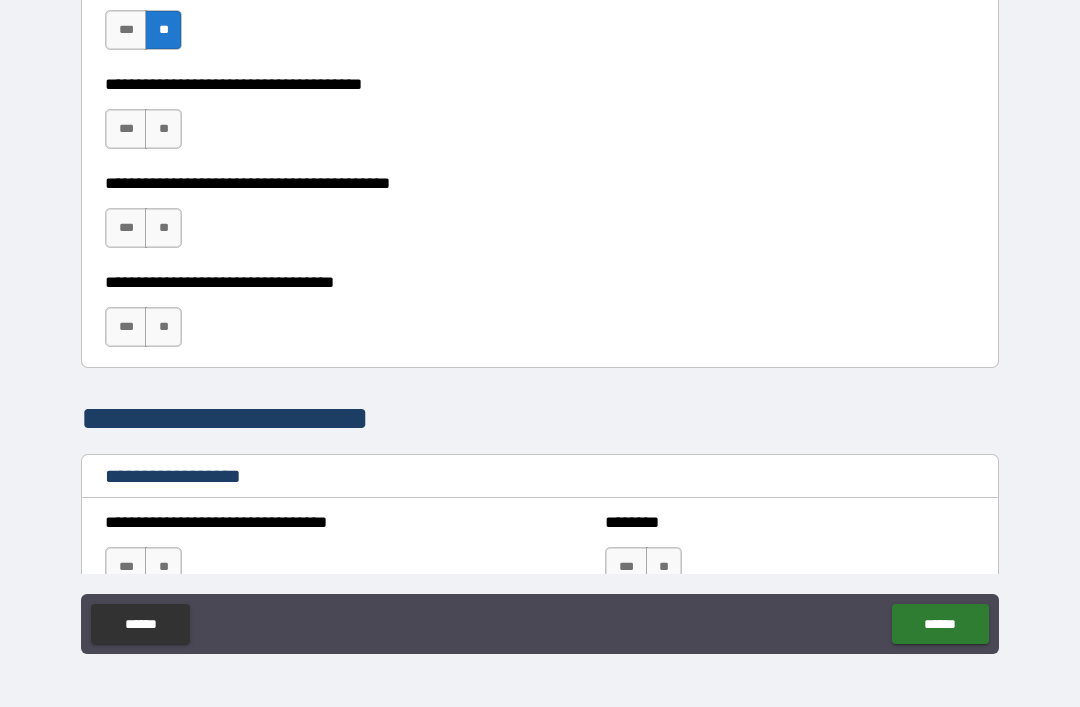 scroll, scrollTop: 1084, scrollLeft: 0, axis: vertical 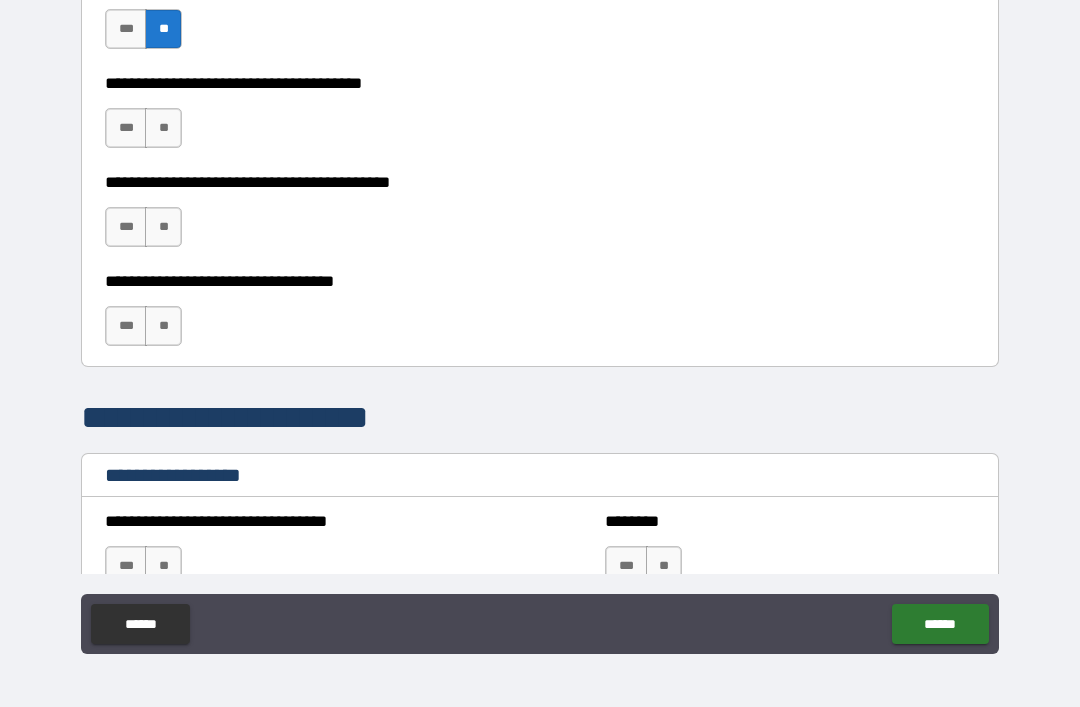 click on "***" at bounding box center [126, 128] 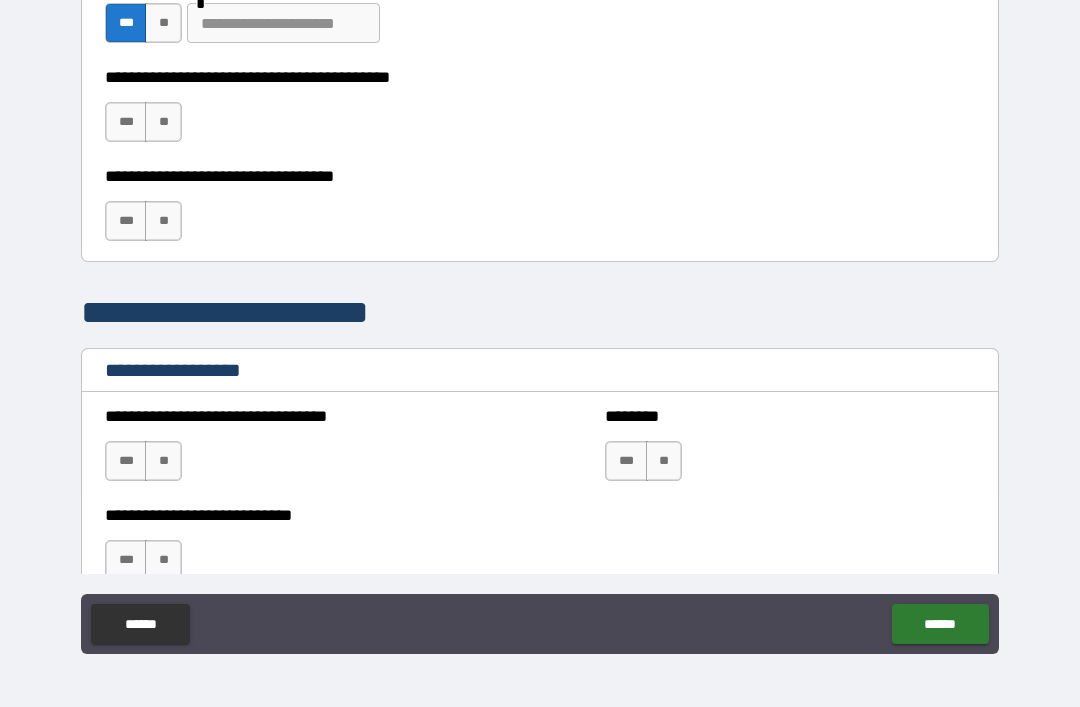 scroll, scrollTop: 1194, scrollLeft: 0, axis: vertical 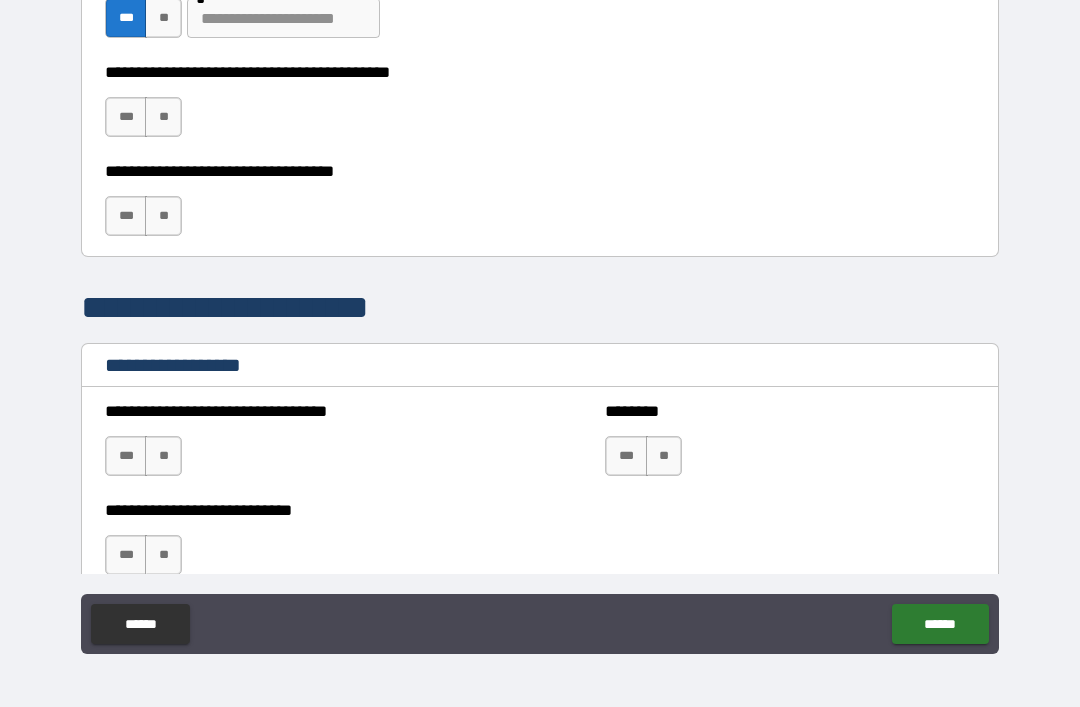 click on "***" at bounding box center (126, 117) 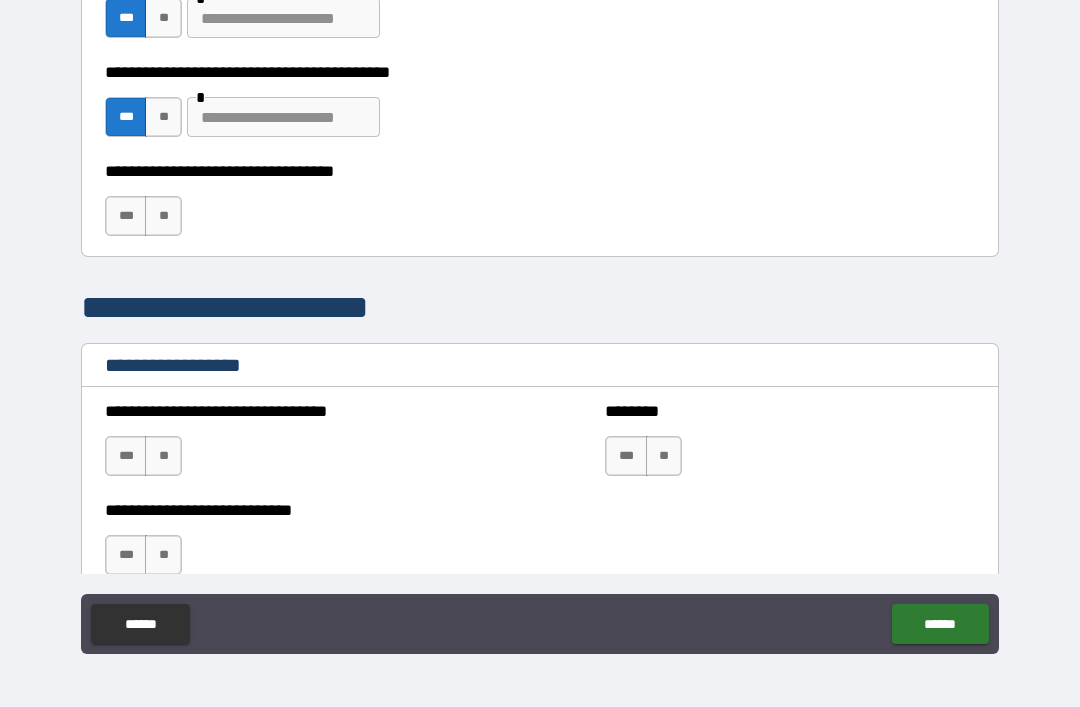 click on "***" at bounding box center (126, 117) 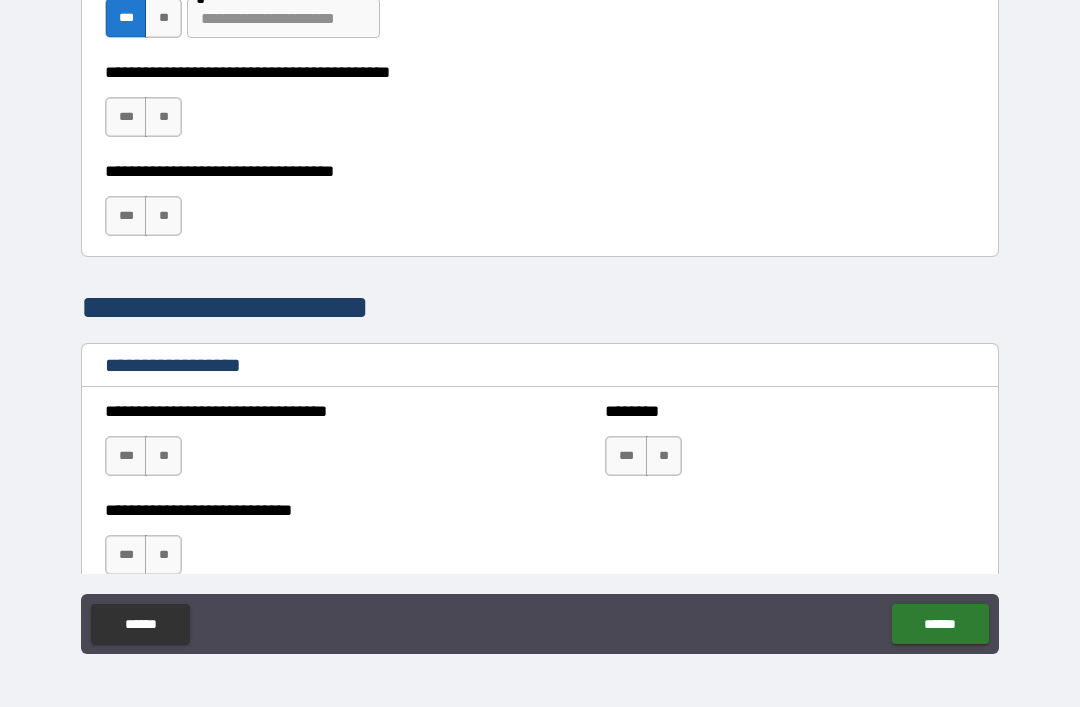 click on "**" at bounding box center (163, 117) 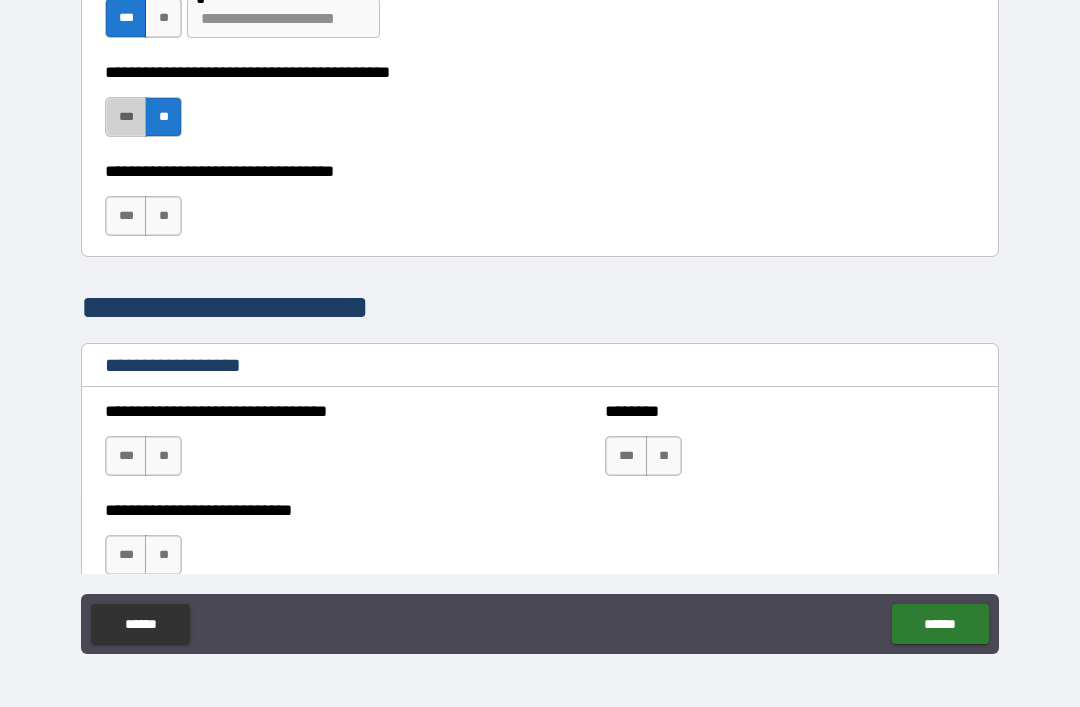 click on "***" at bounding box center [126, 117] 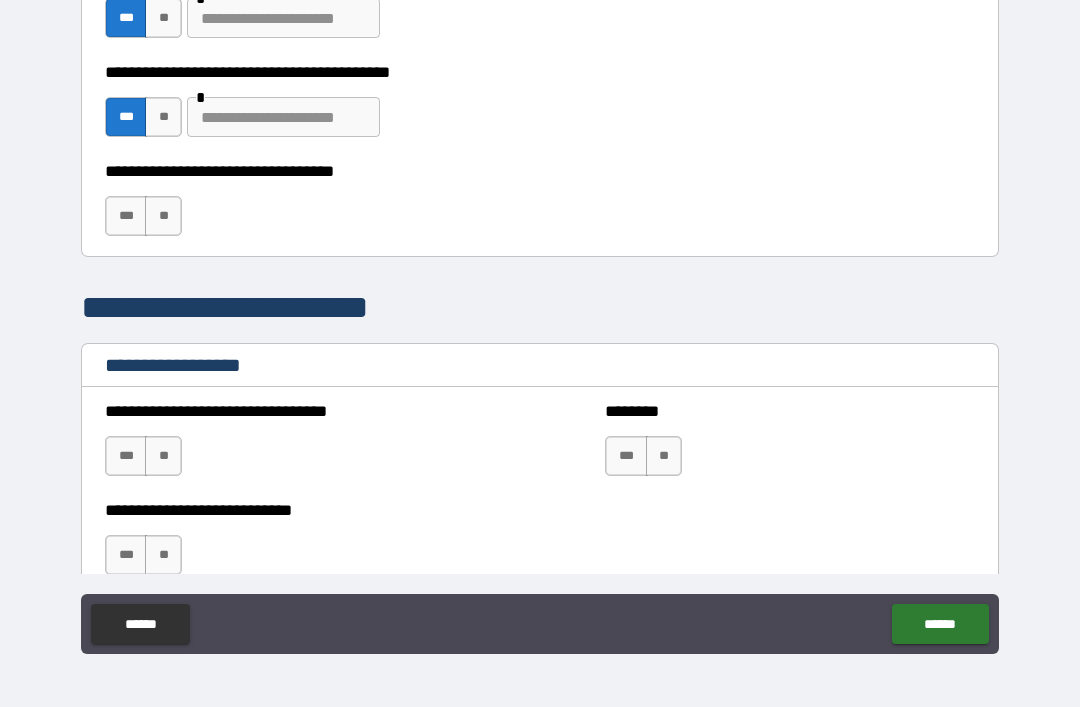 click at bounding box center [283, 117] 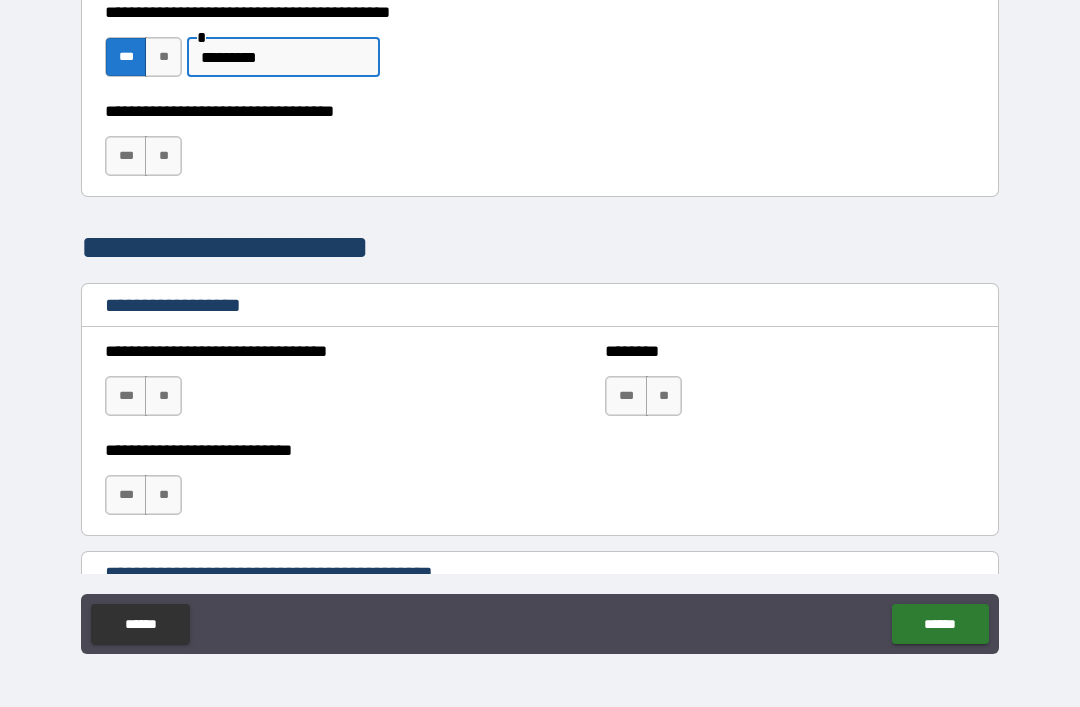 scroll, scrollTop: 1296, scrollLeft: 0, axis: vertical 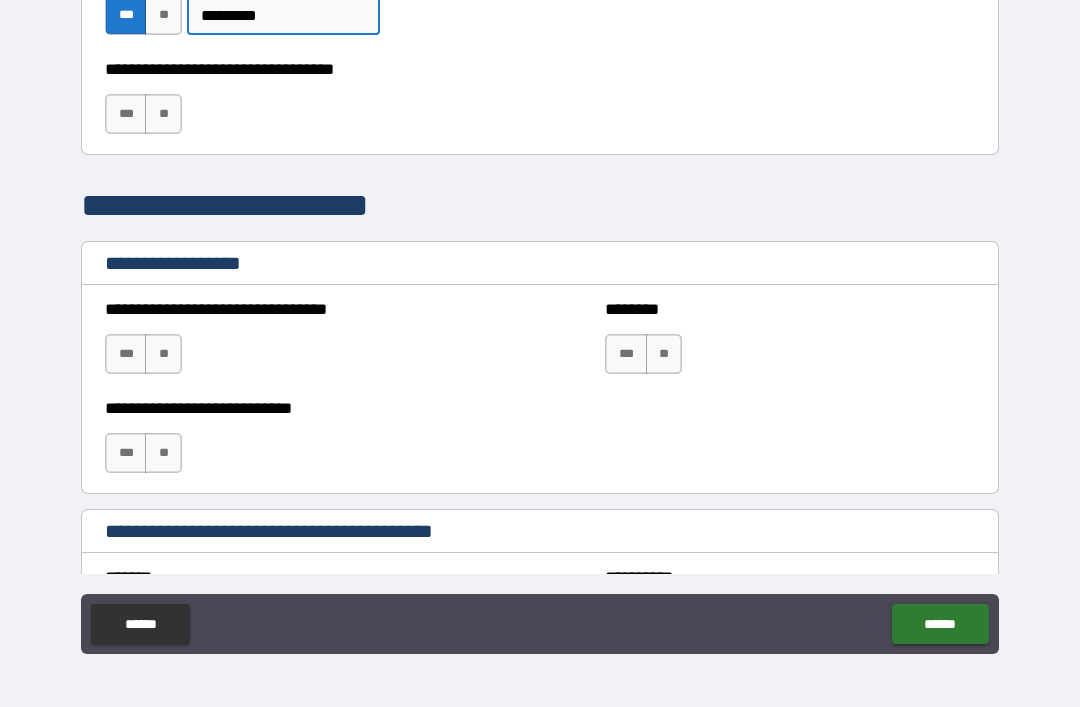 type on "*********" 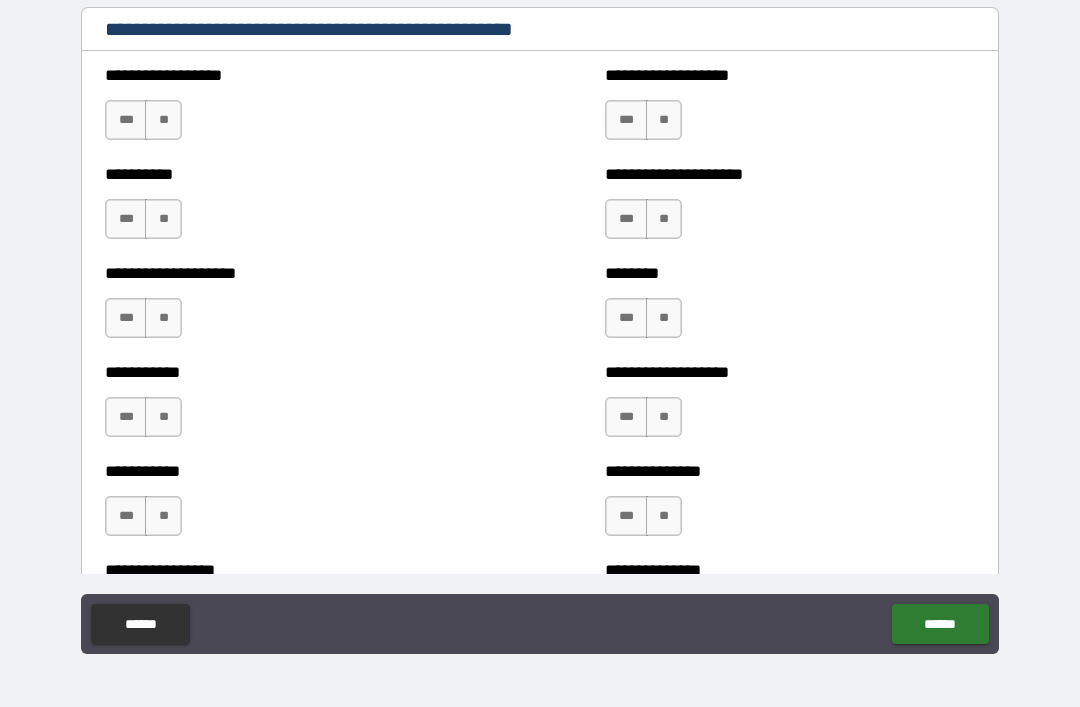 scroll, scrollTop: 2435, scrollLeft: 0, axis: vertical 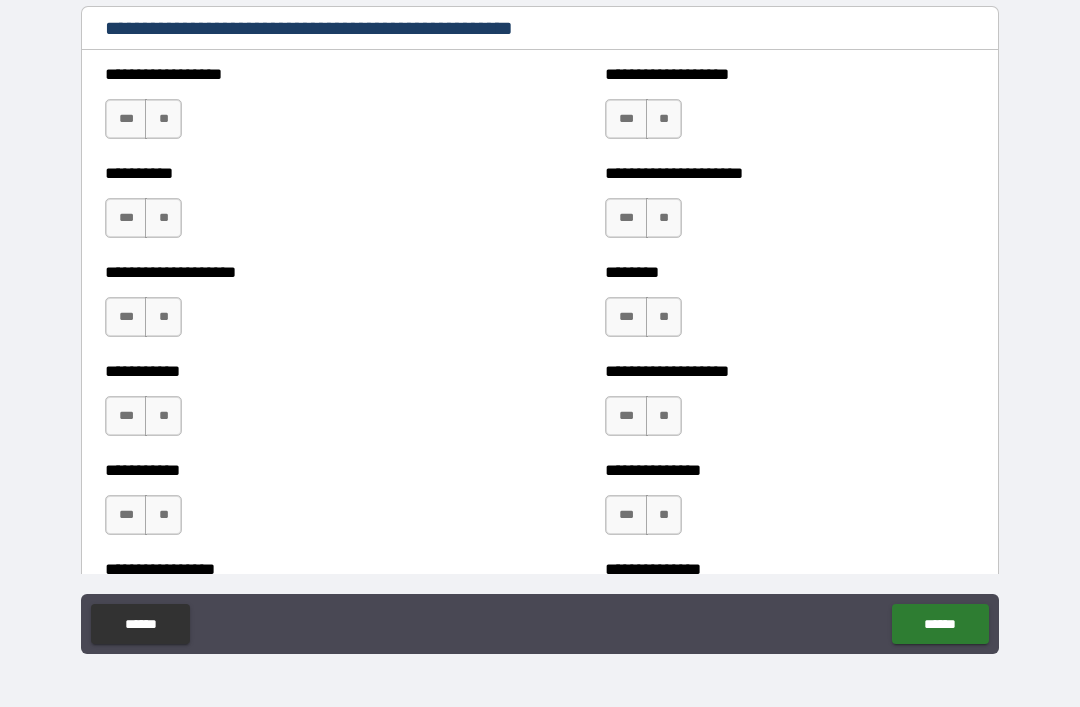 click on "***" at bounding box center (126, 119) 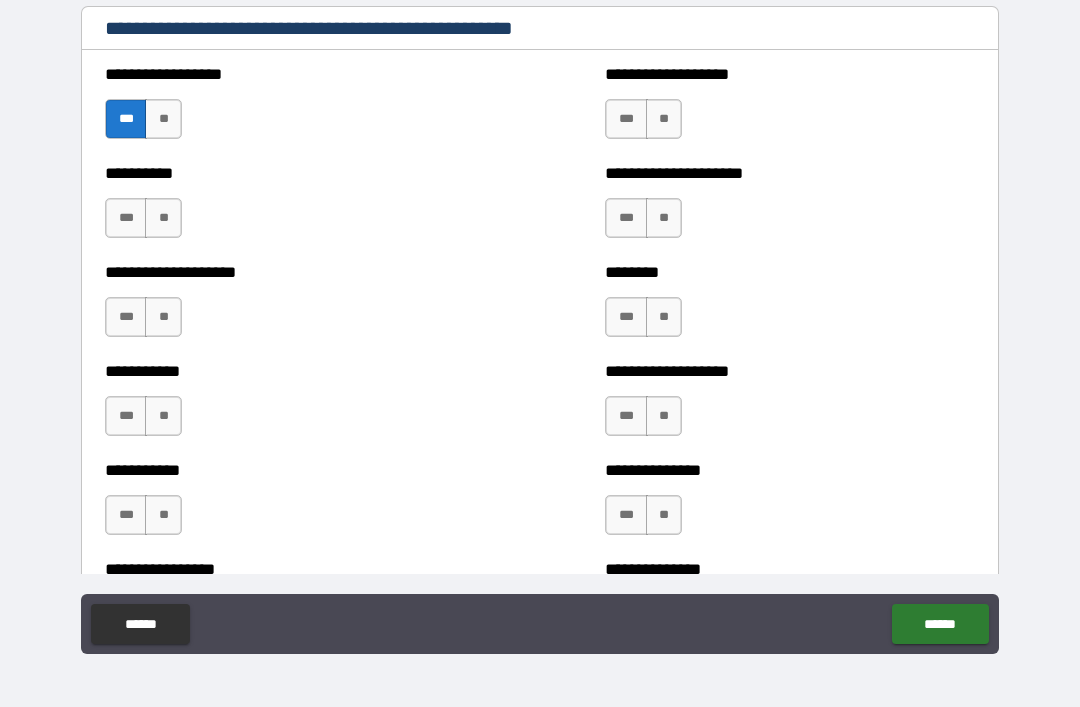 click on "**" at bounding box center [163, 119] 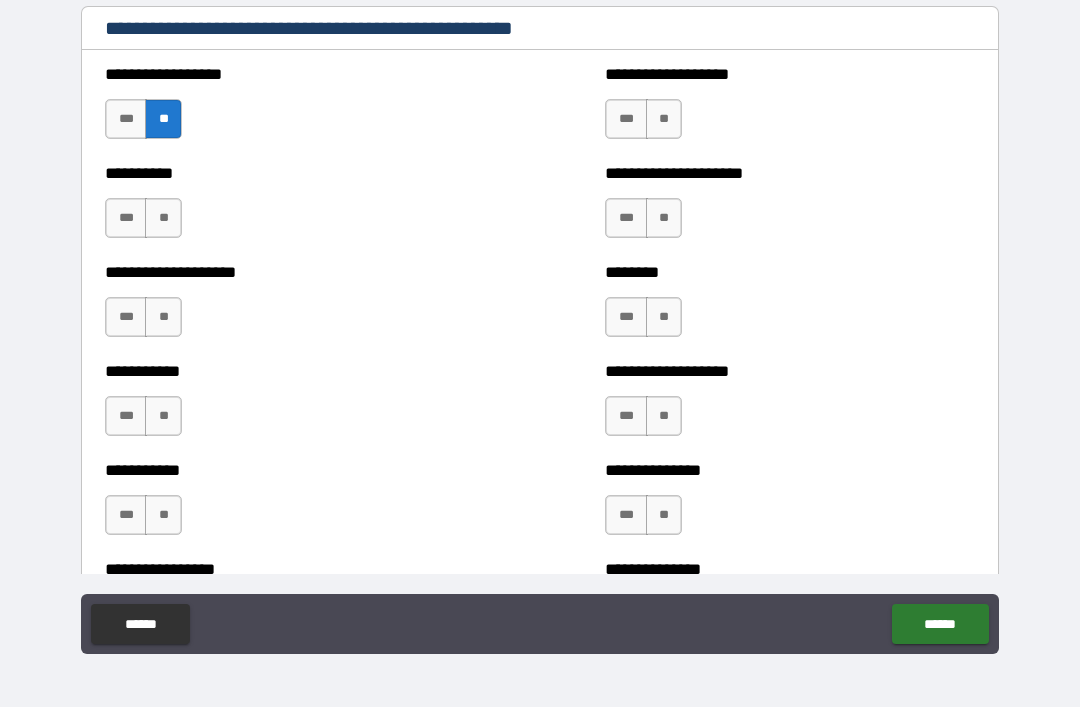 click on "*** **" at bounding box center (146, 223) 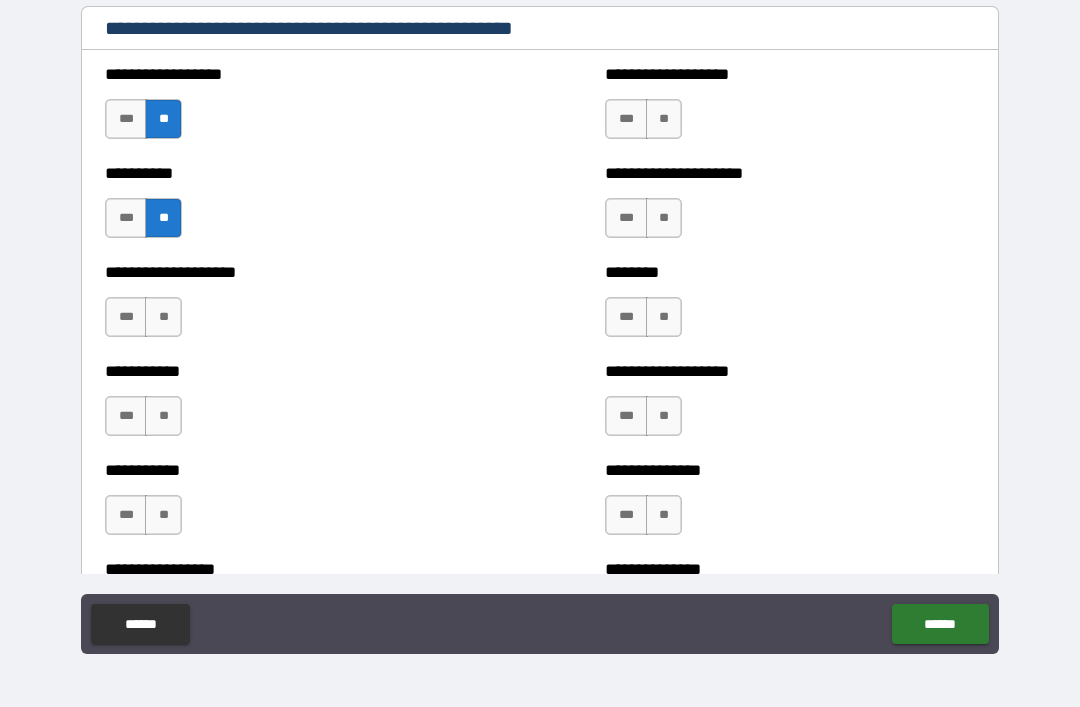 click on "**" at bounding box center [163, 317] 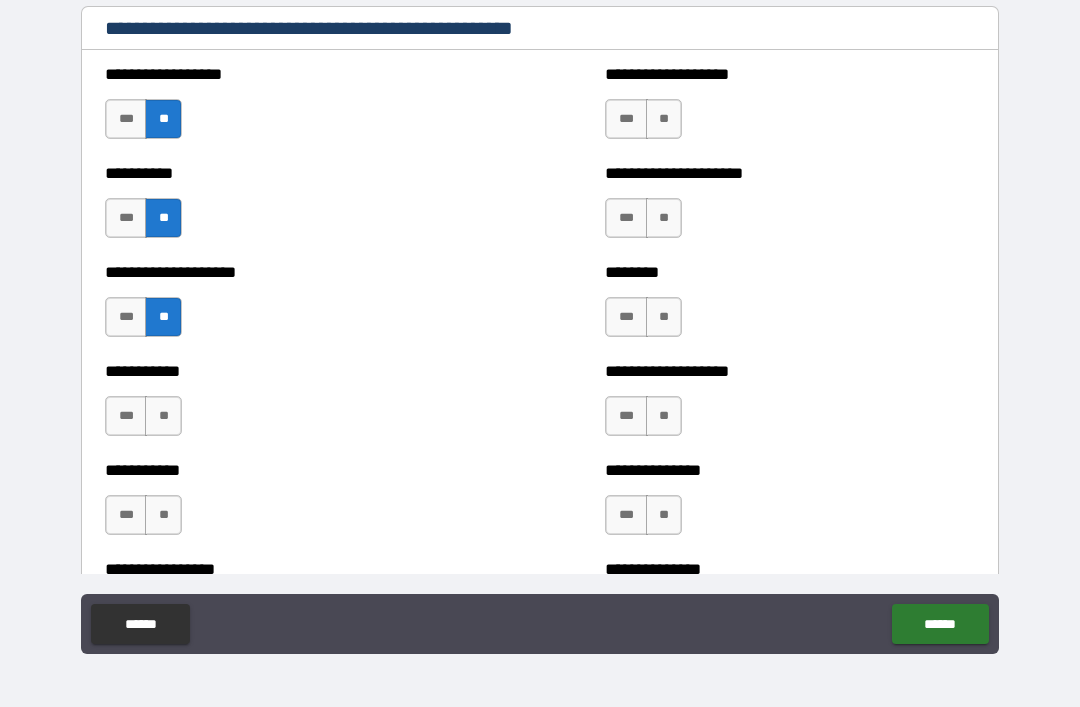click on "**" at bounding box center (163, 416) 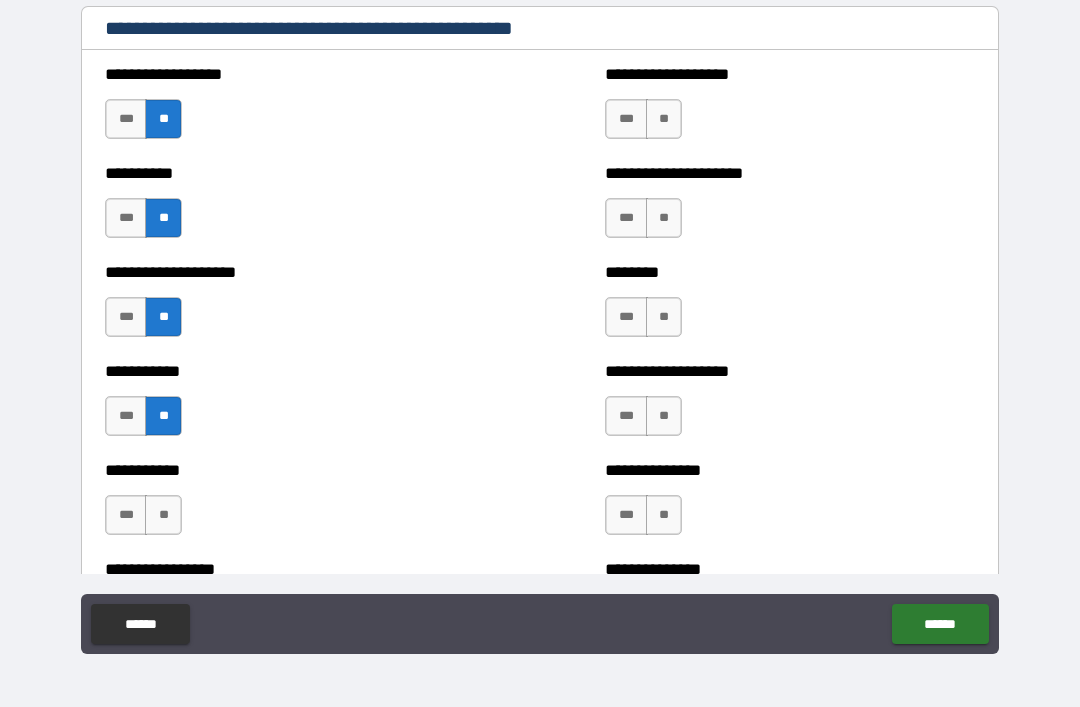 click on "**" at bounding box center (163, 515) 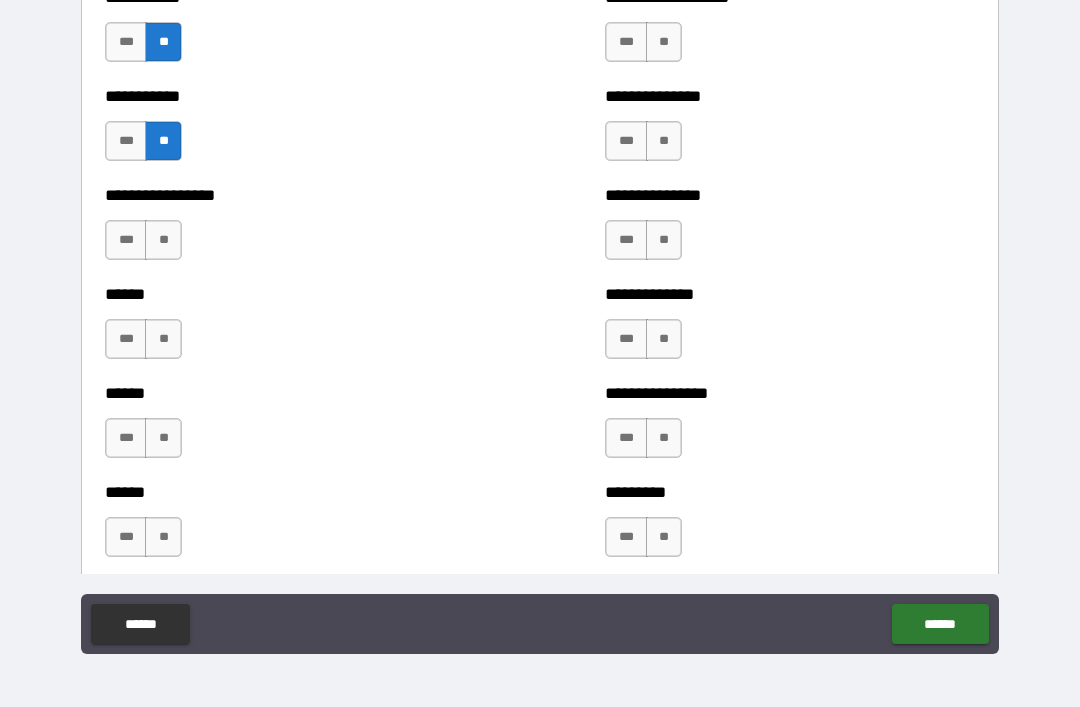 scroll, scrollTop: 2812, scrollLeft: 0, axis: vertical 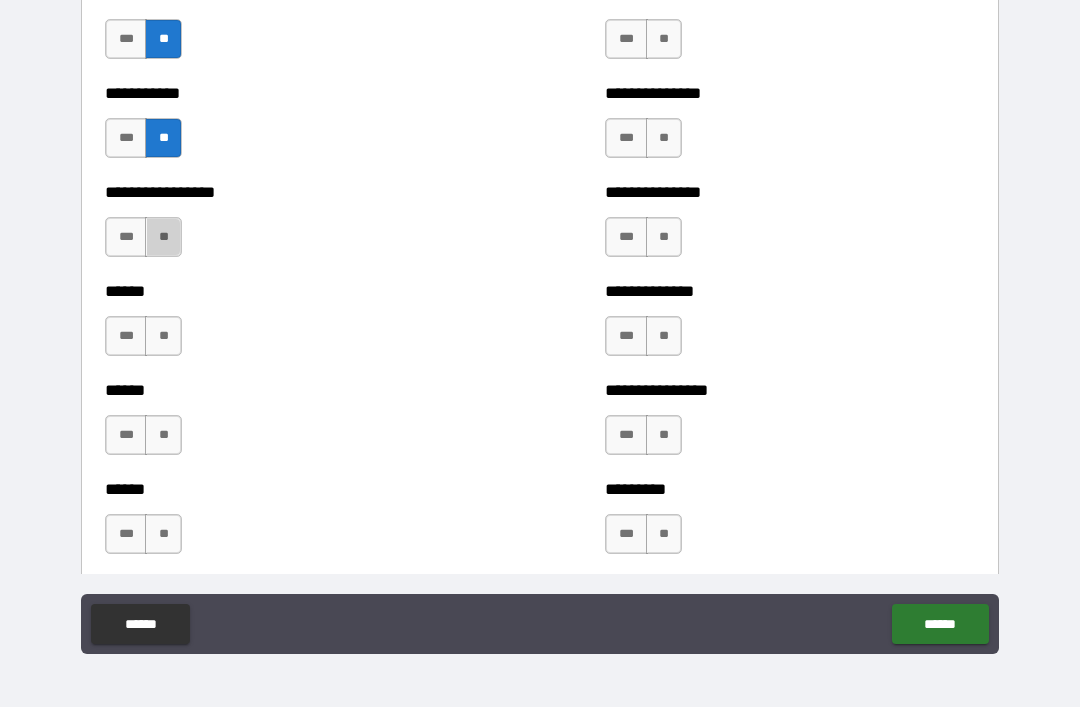 click on "**" at bounding box center (163, 237) 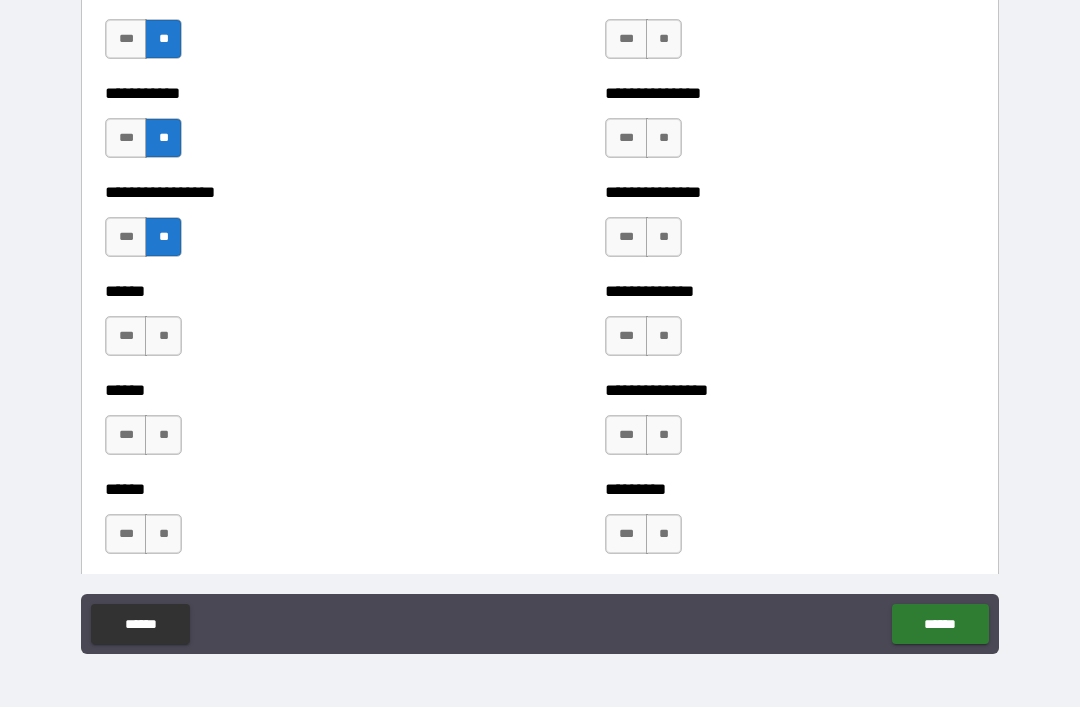 click on "**" at bounding box center (163, 336) 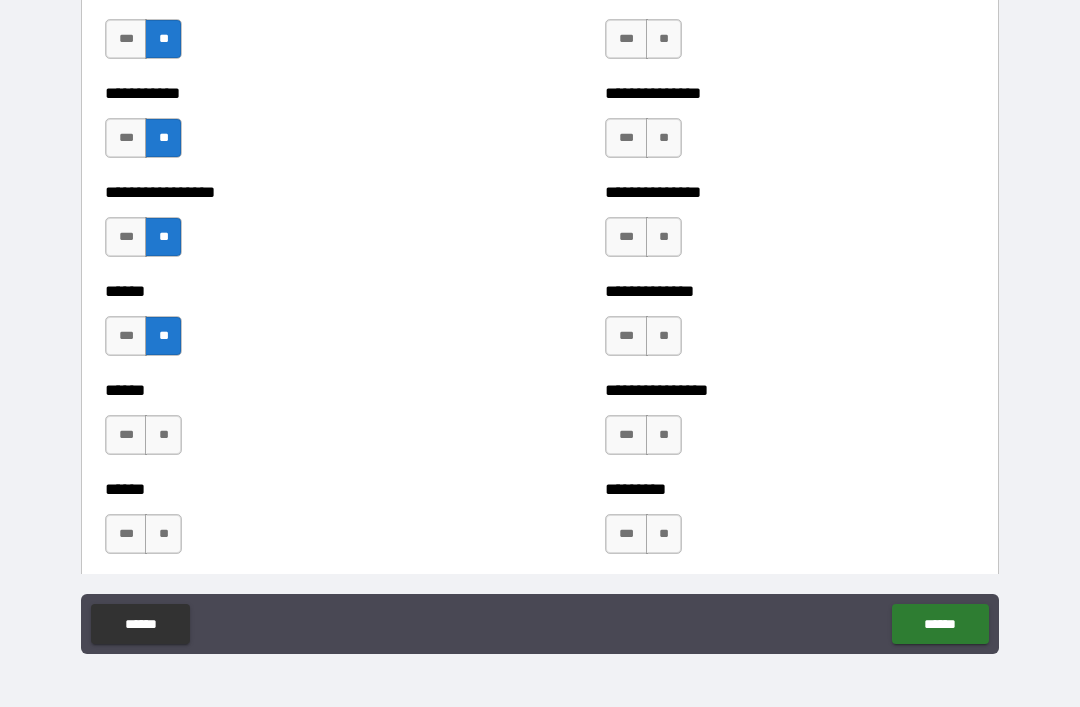 click on "**" at bounding box center (163, 435) 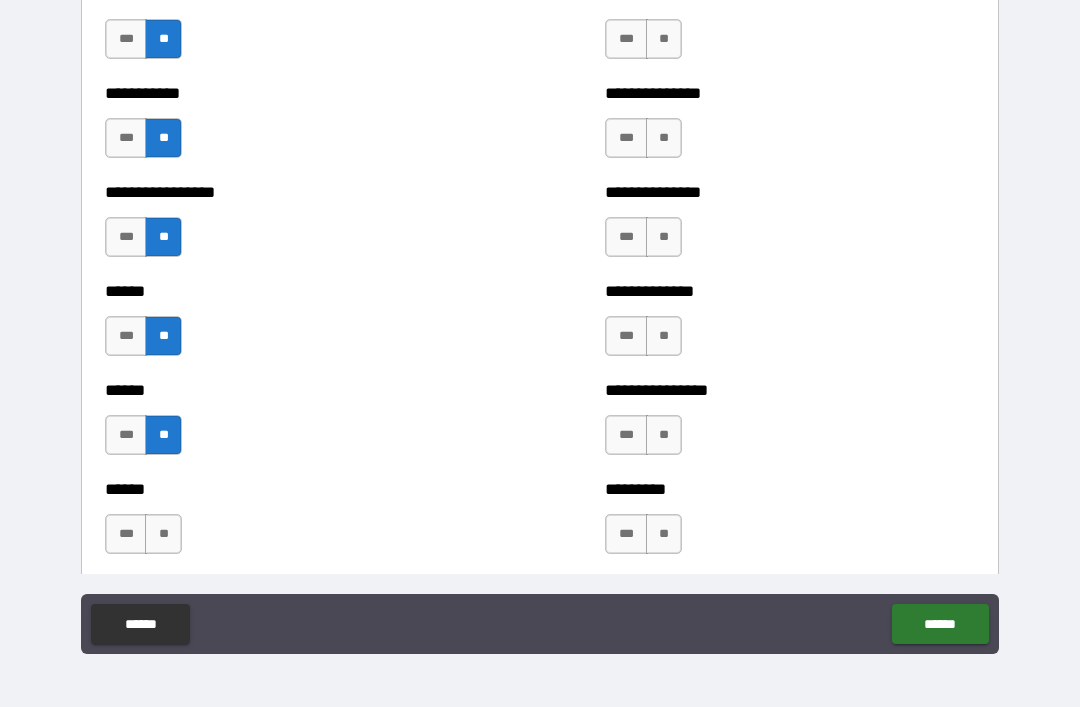 click on "**" at bounding box center (163, 534) 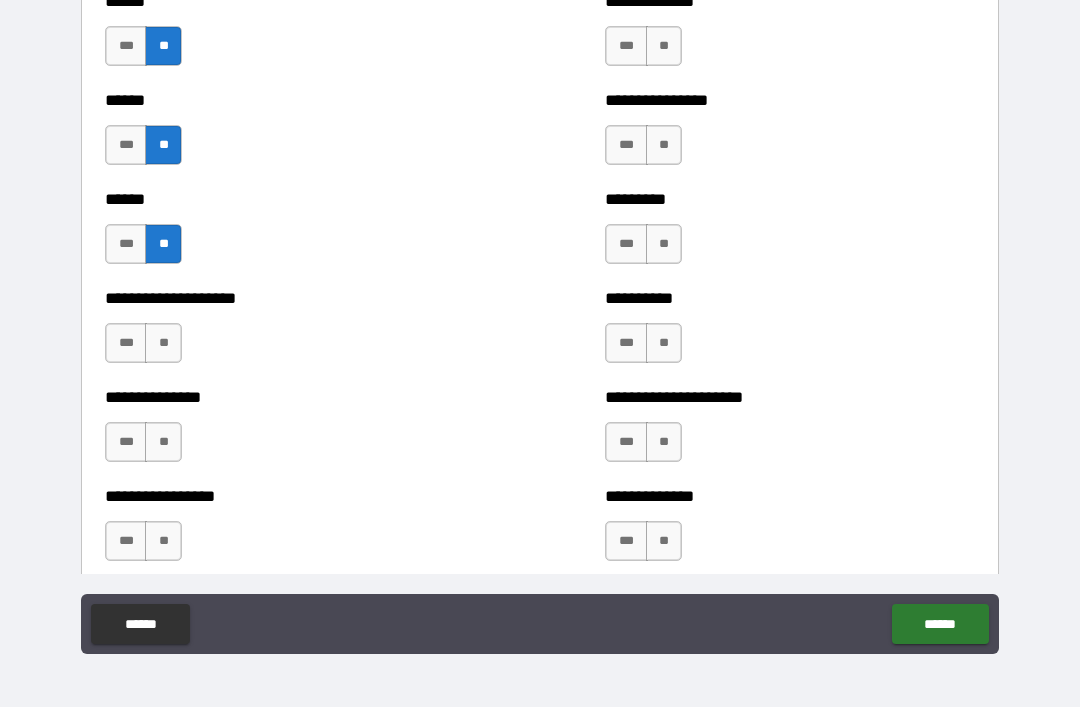 scroll, scrollTop: 3103, scrollLeft: 0, axis: vertical 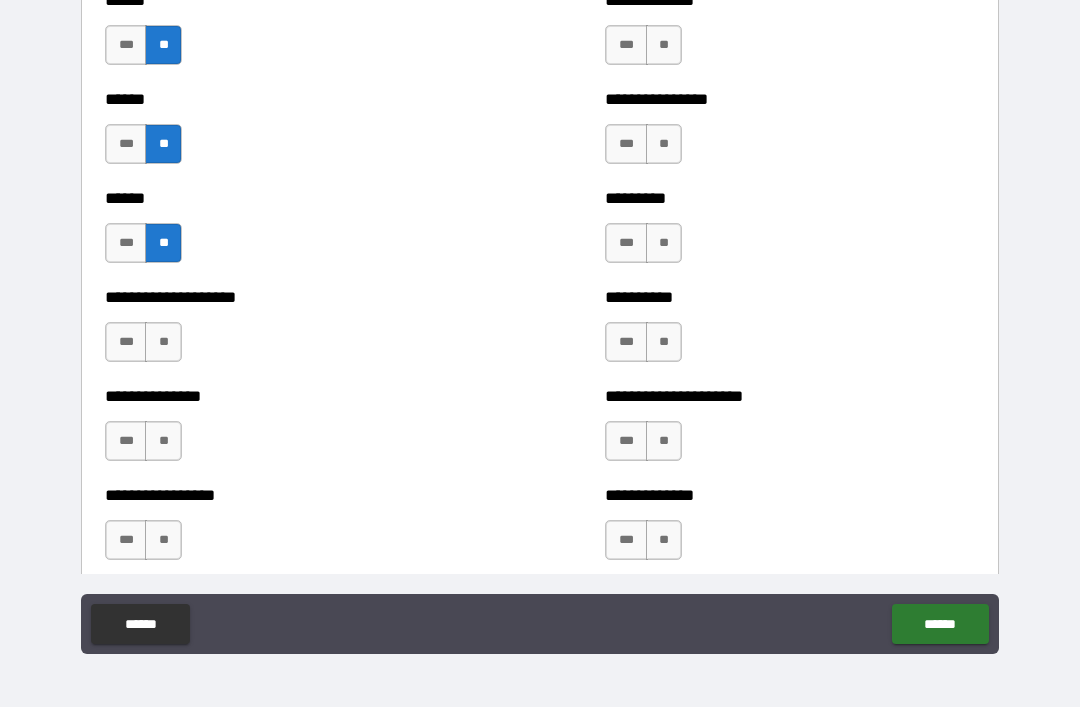 click on "***" at bounding box center (126, 342) 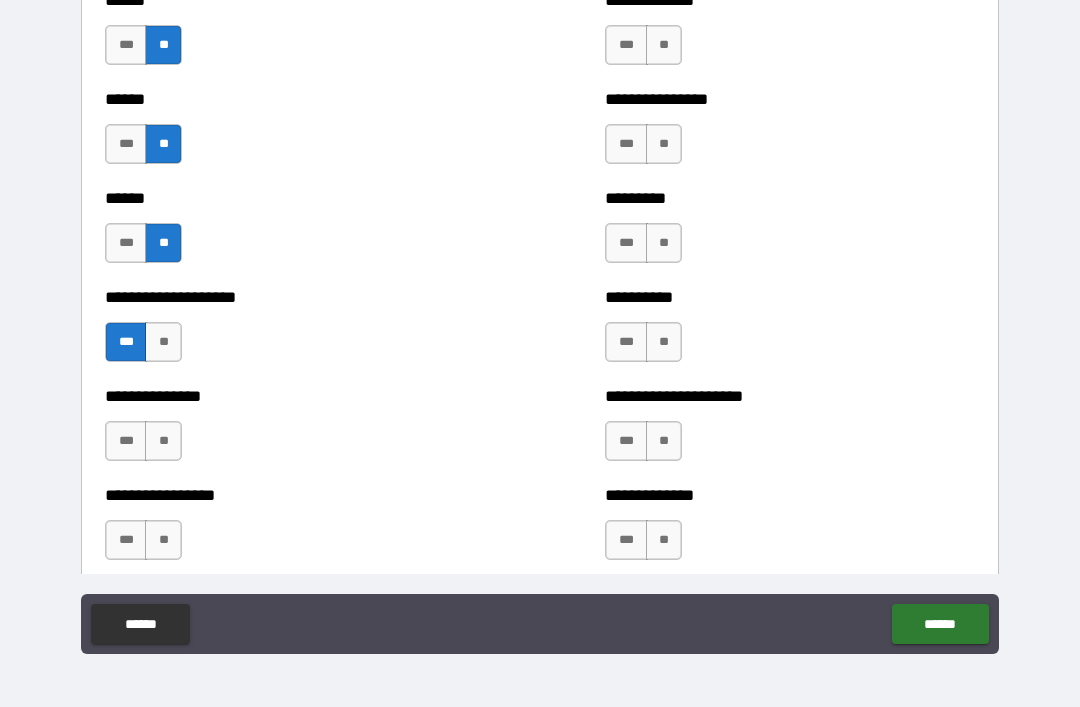click on "**" at bounding box center (163, 441) 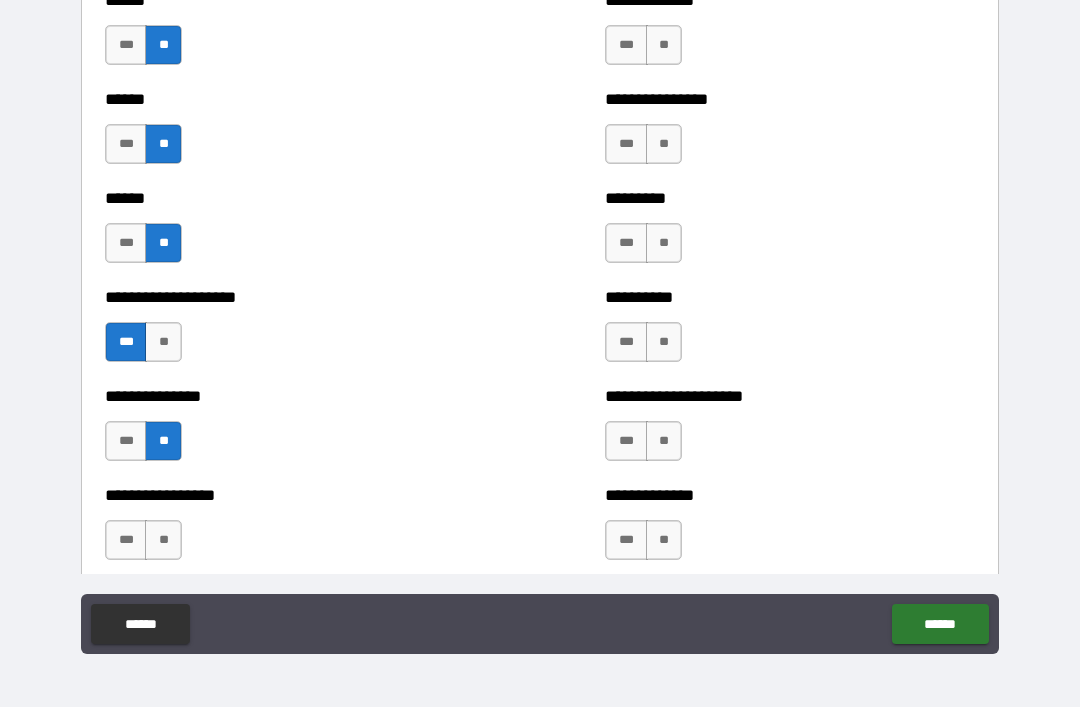 click on "**" at bounding box center (163, 540) 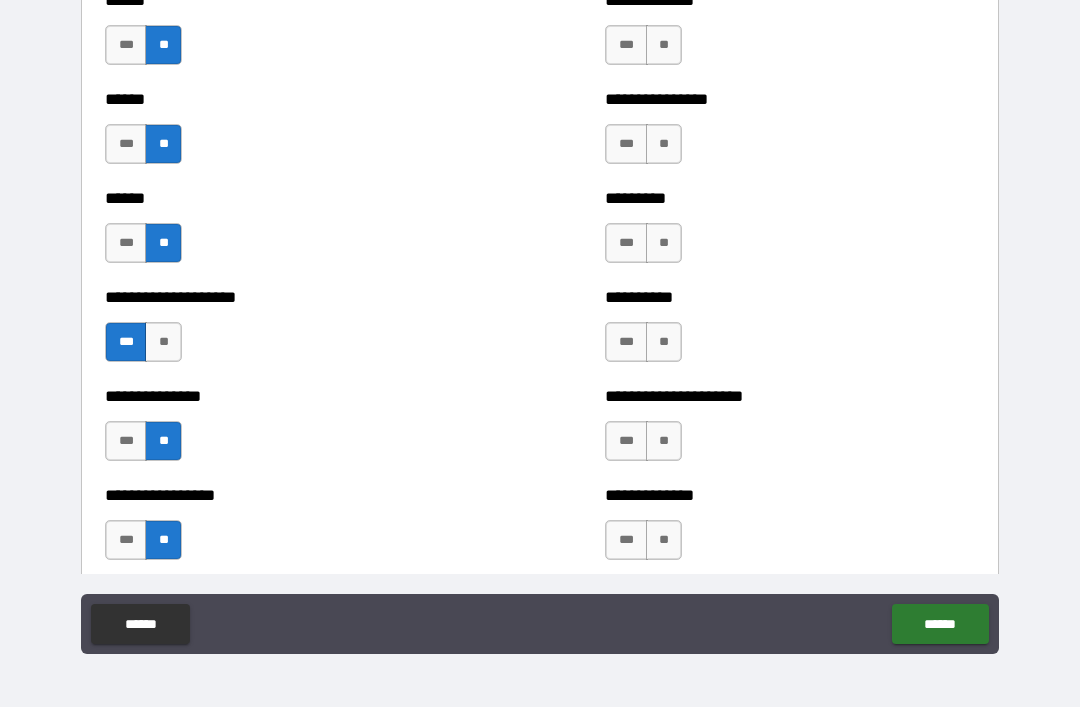 click on "***" at bounding box center (626, 243) 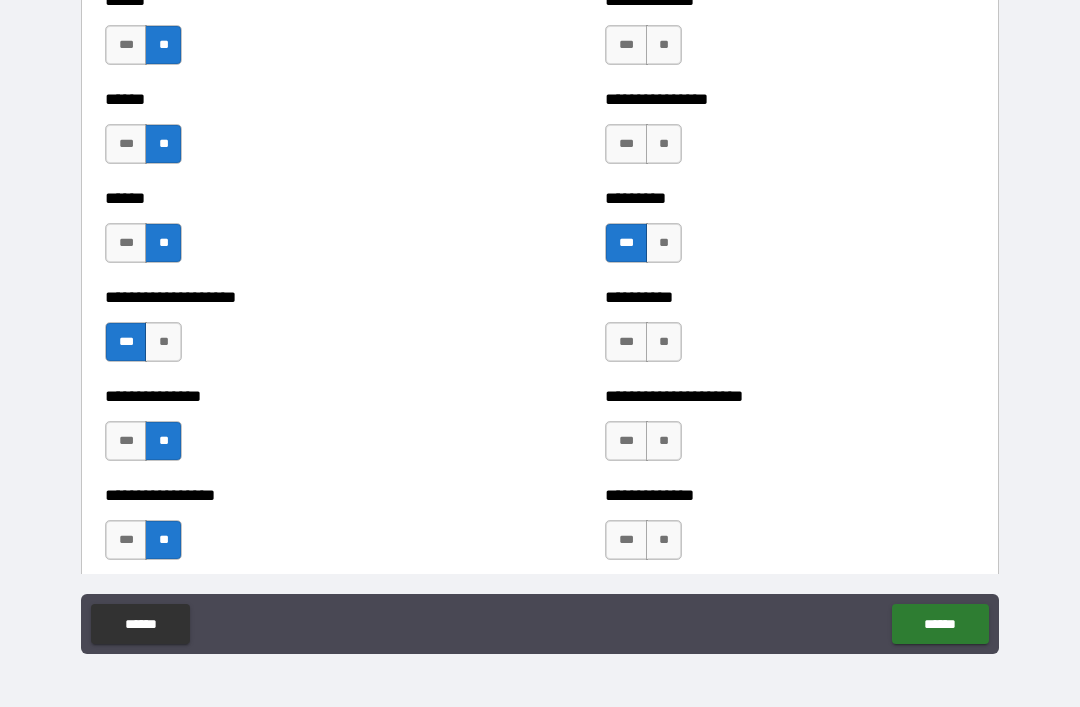 click on "**" at bounding box center (664, 342) 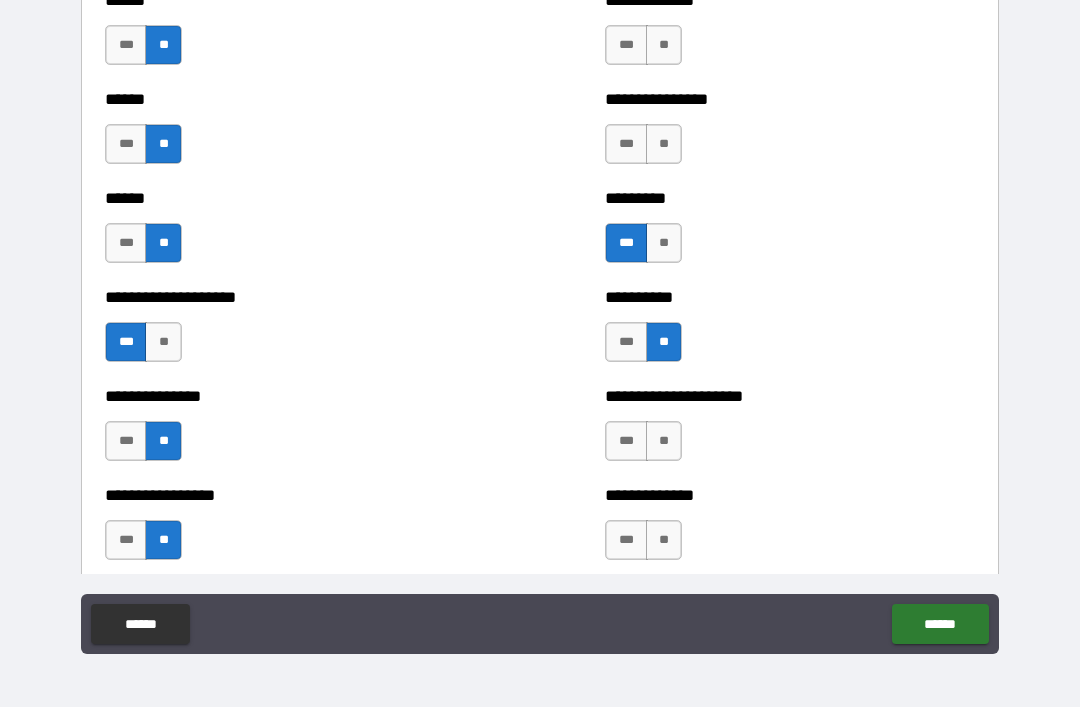 click on "**" at bounding box center (664, 441) 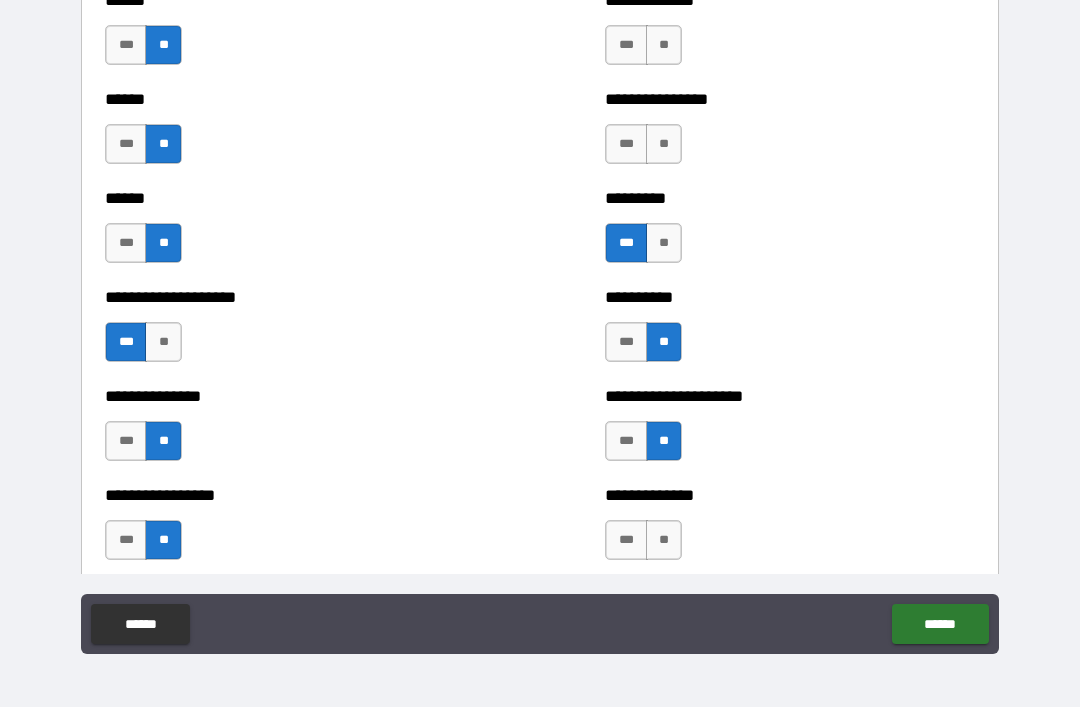 click on "**" at bounding box center [664, 540] 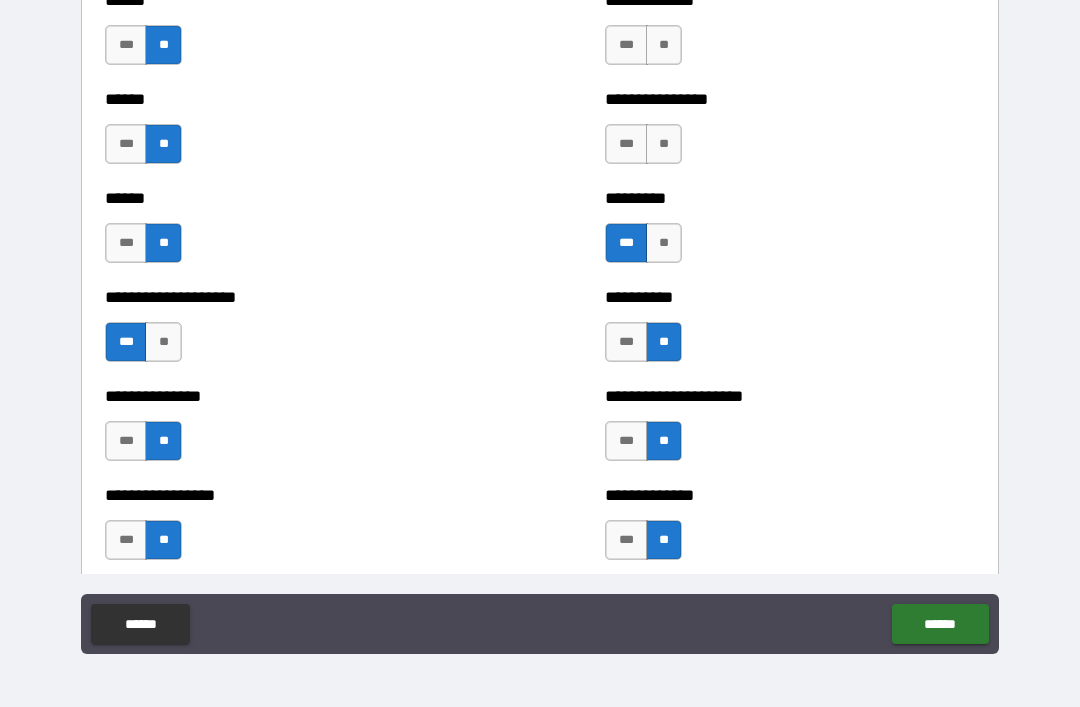 click on "**" at bounding box center (664, 144) 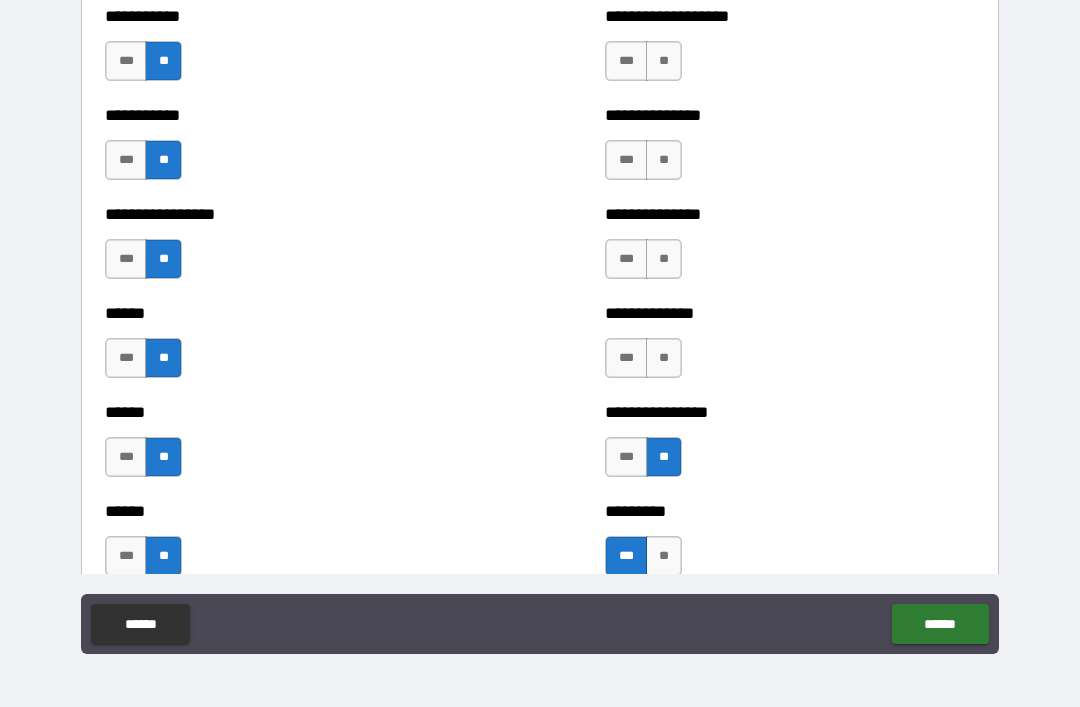 scroll, scrollTop: 2788, scrollLeft: 0, axis: vertical 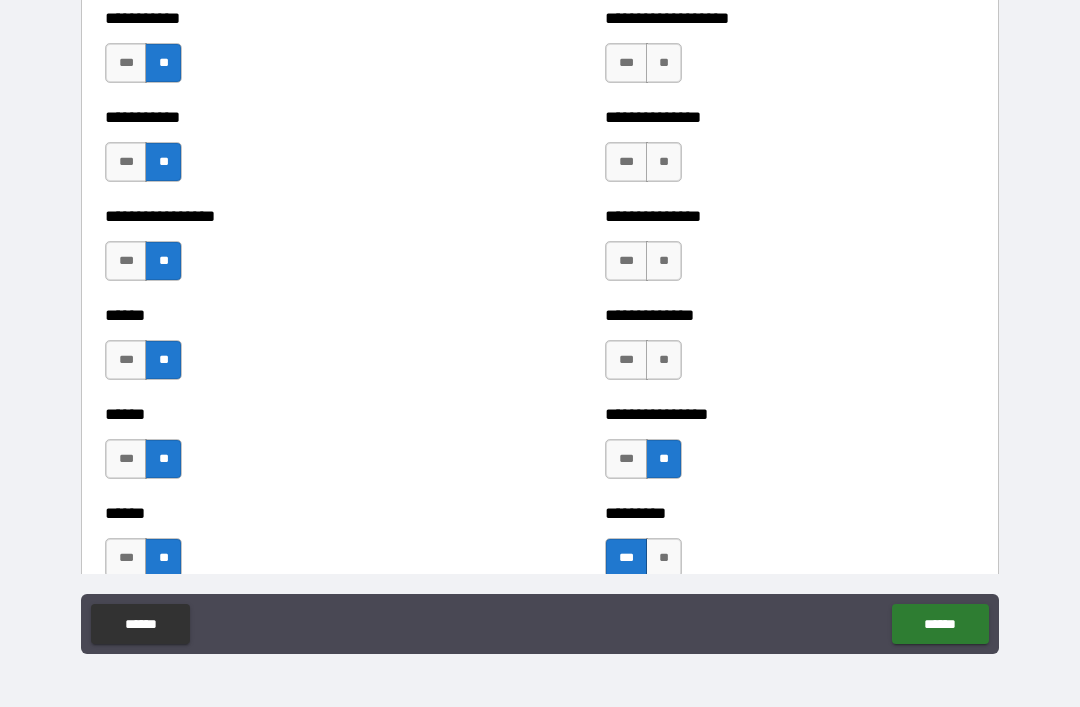 click on "***" at bounding box center [626, 360] 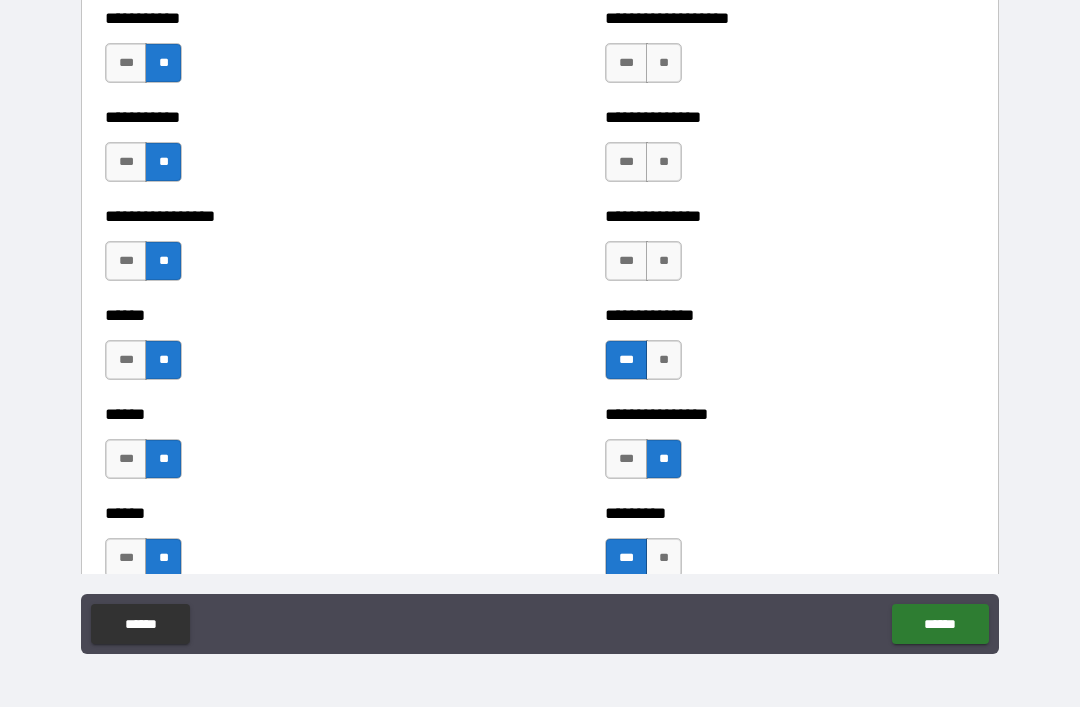 click on "**" at bounding box center [664, 261] 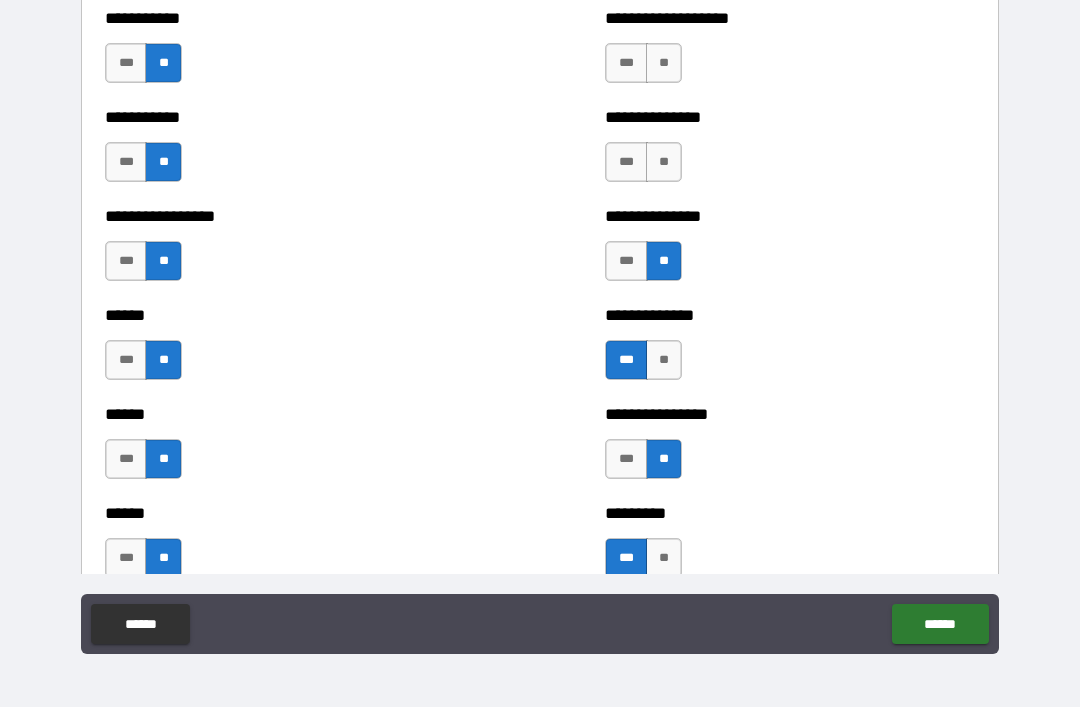 click on "**" at bounding box center (664, 162) 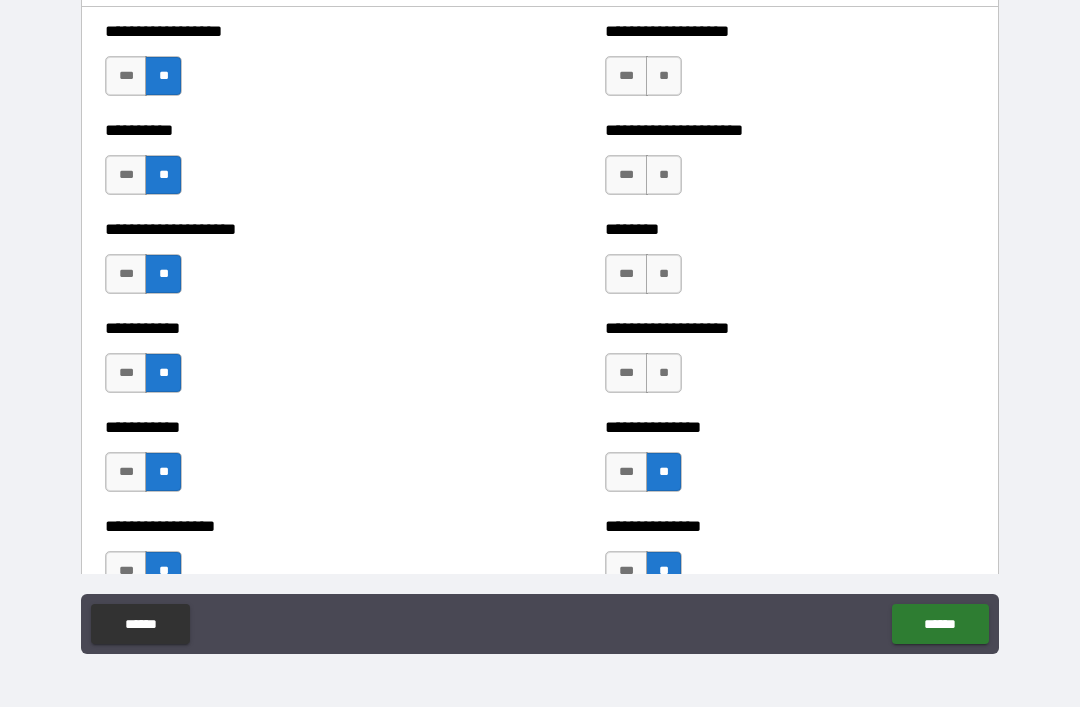 scroll, scrollTop: 2477, scrollLeft: 0, axis: vertical 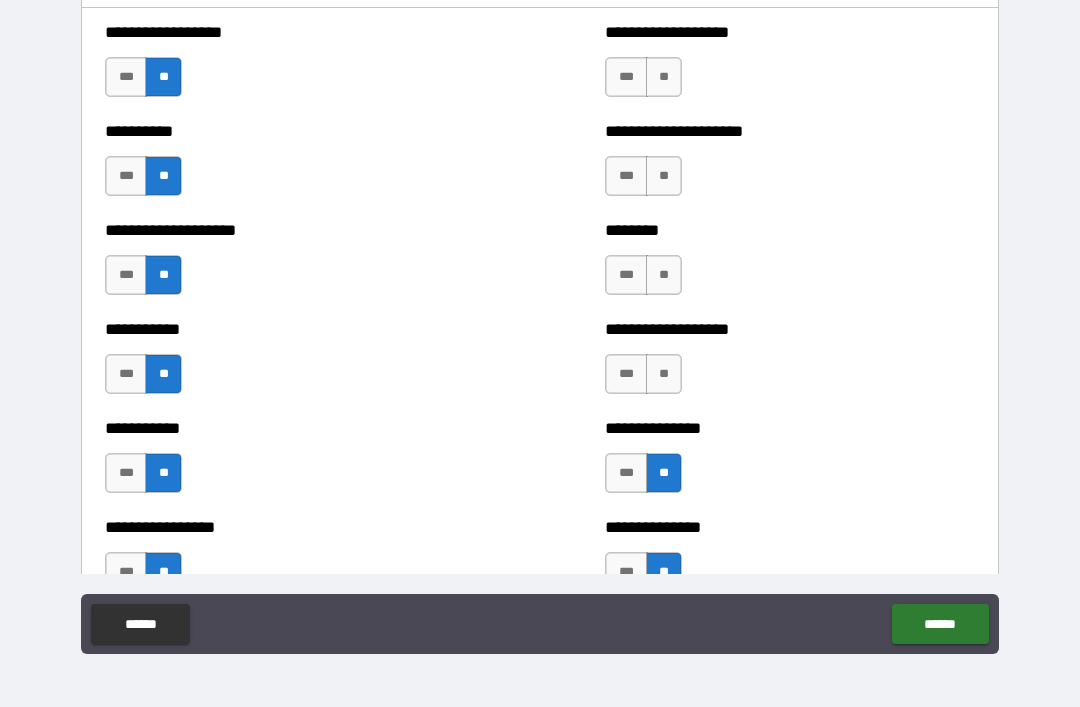 click on "**" at bounding box center (664, 374) 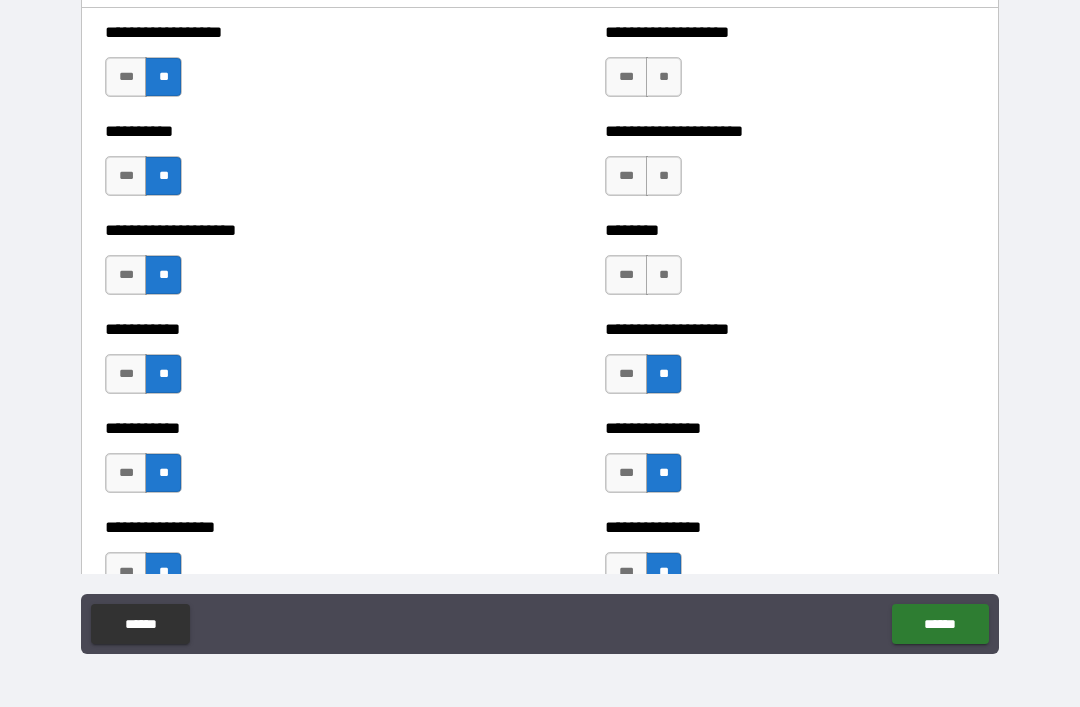 click on "**" at bounding box center [664, 275] 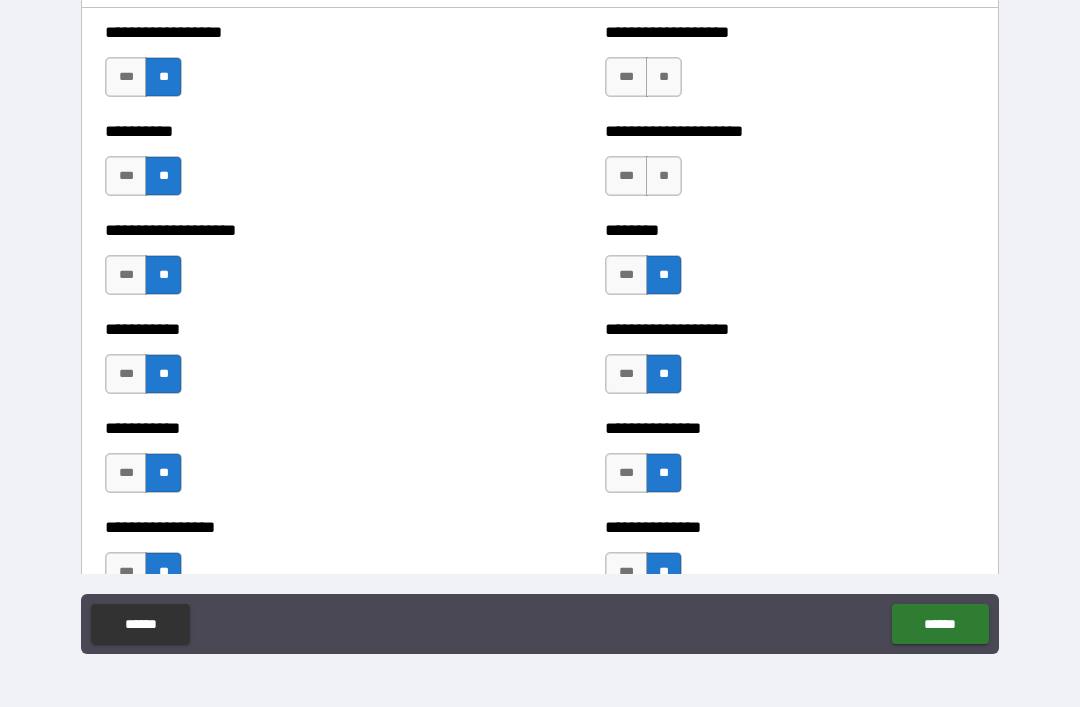 click on "**" at bounding box center [664, 176] 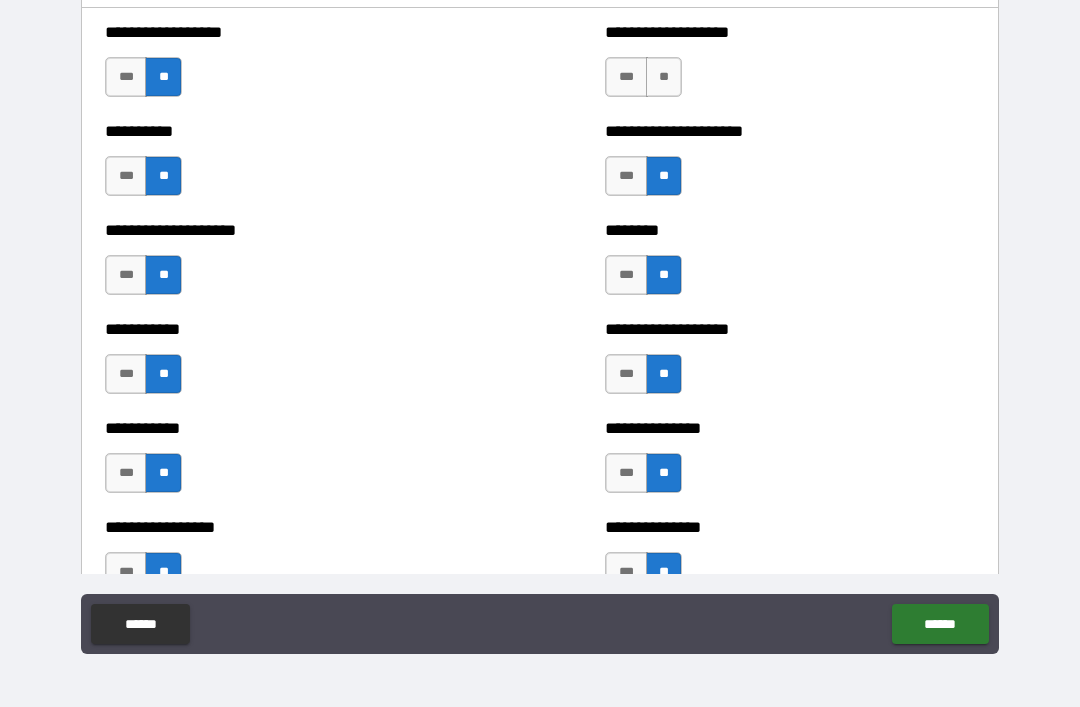 click on "**" at bounding box center [664, 77] 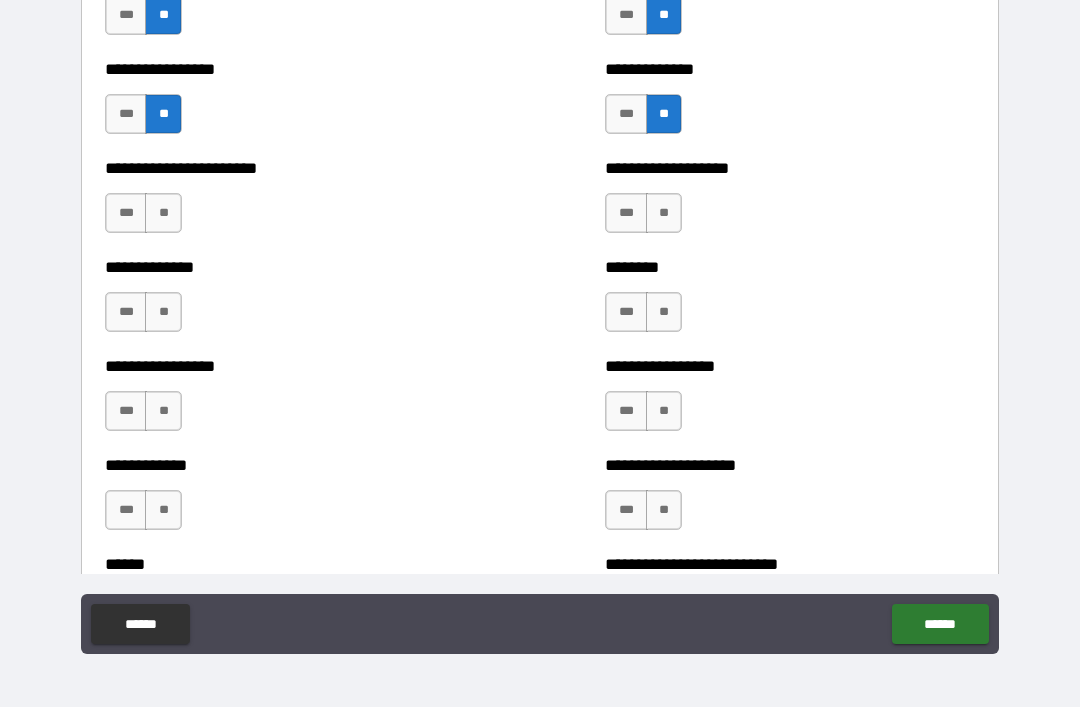 scroll, scrollTop: 3530, scrollLeft: 0, axis: vertical 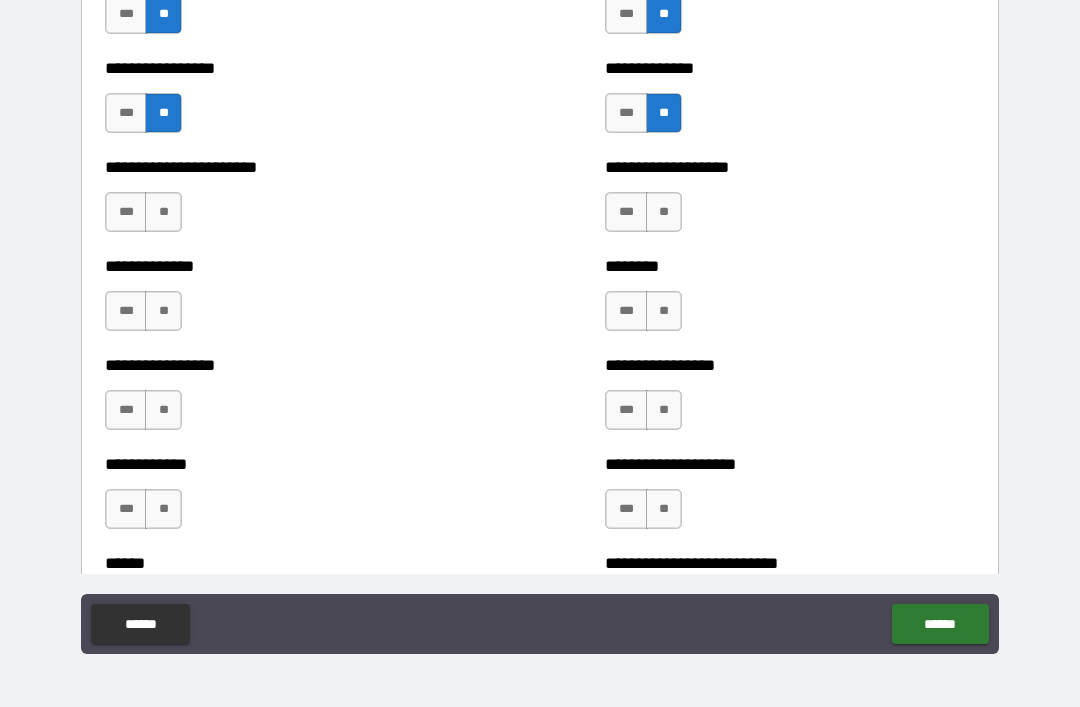 click on "**" at bounding box center (163, 212) 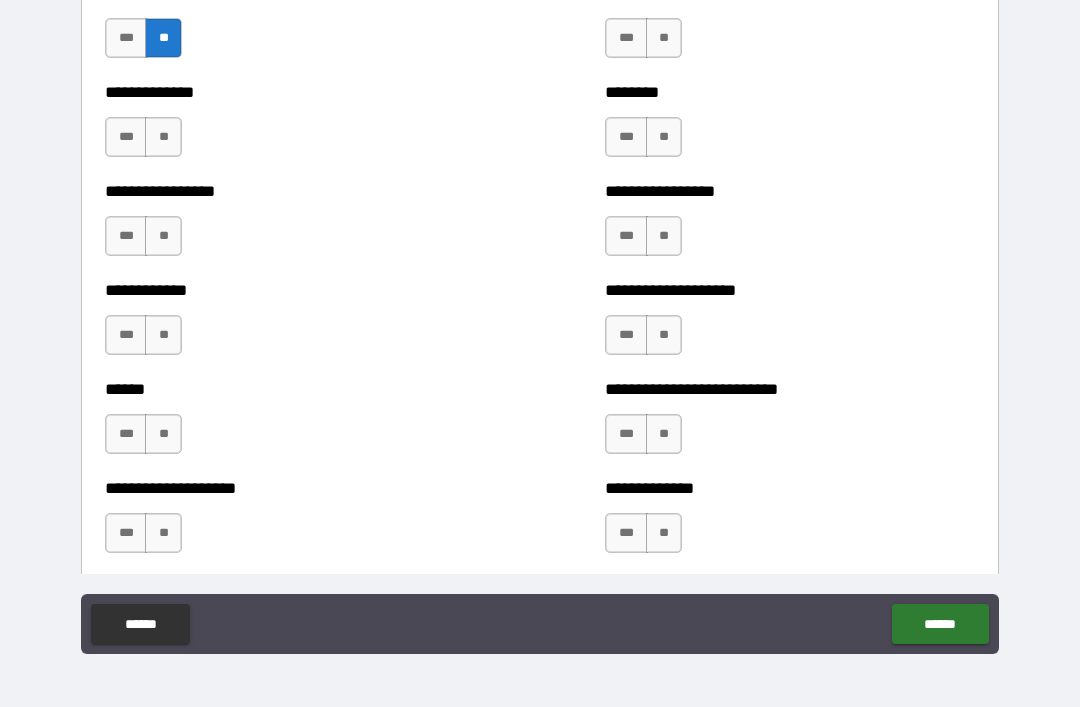 scroll, scrollTop: 3706, scrollLeft: 0, axis: vertical 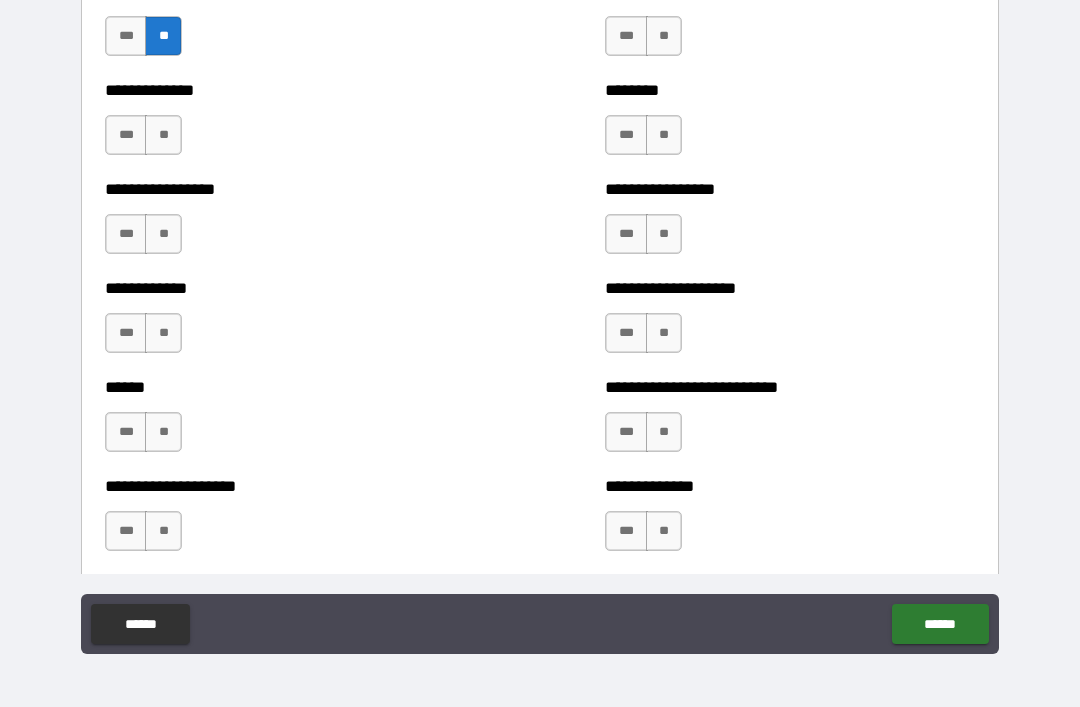 click on "**" at bounding box center (163, 135) 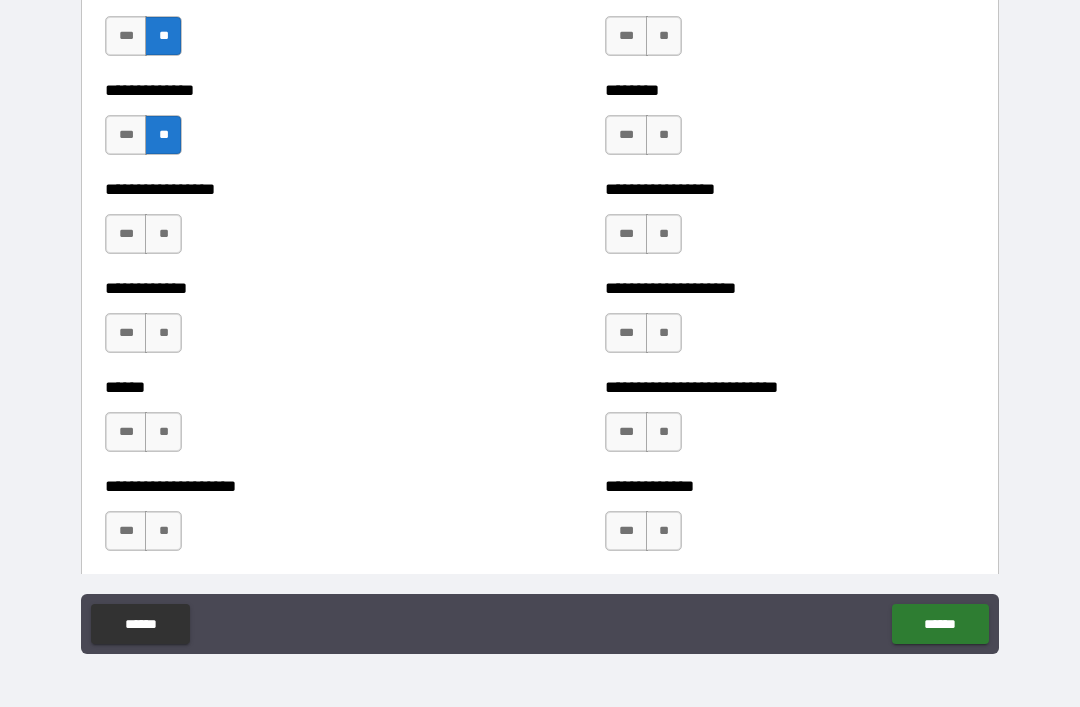 click on "**" at bounding box center (163, 234) 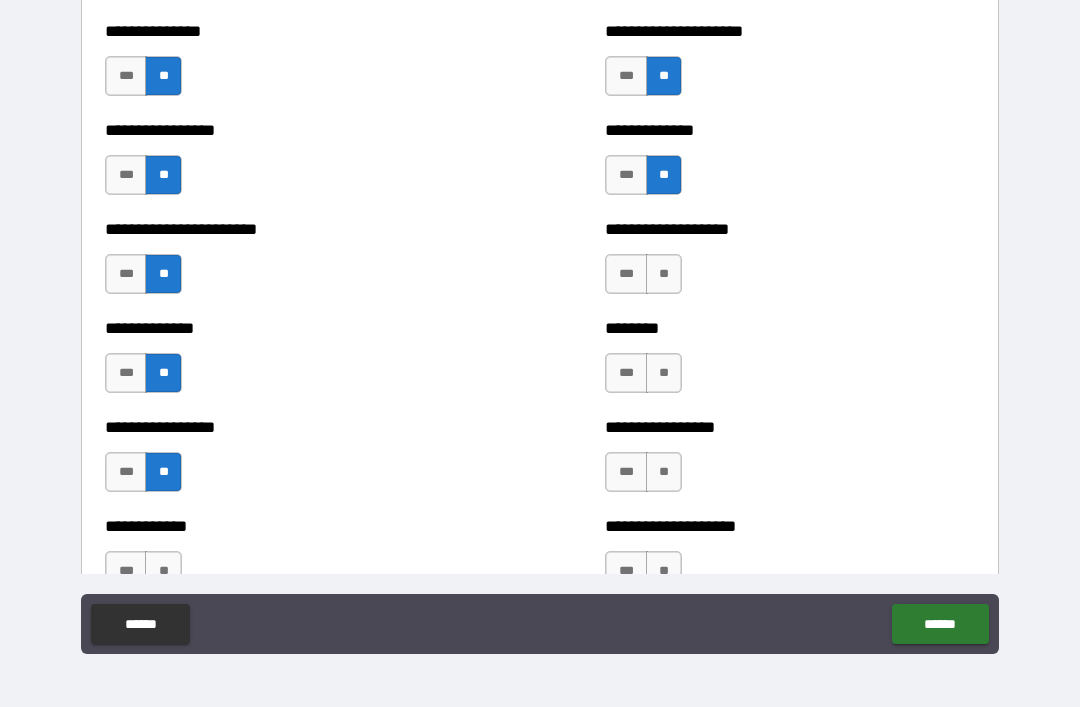 scroll, scrollTop: 3467, scrollLeft: 0, axis: vertical 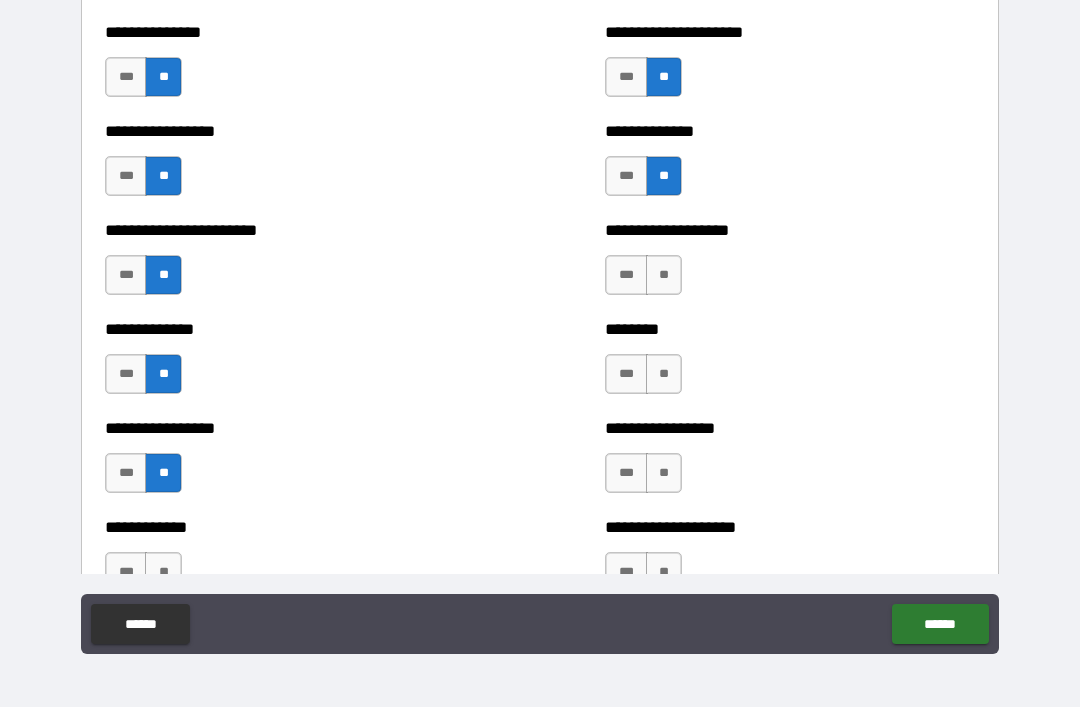 click on "**" at bounding box center (664, 275) 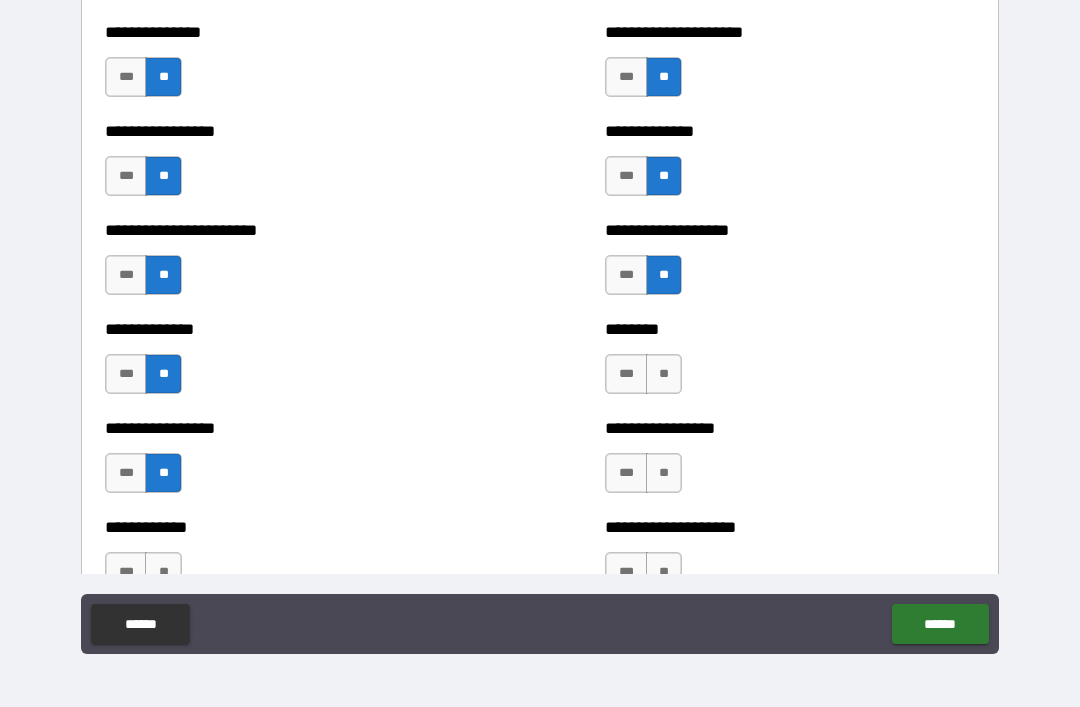 click on "**" at bounding box center [664, 374] 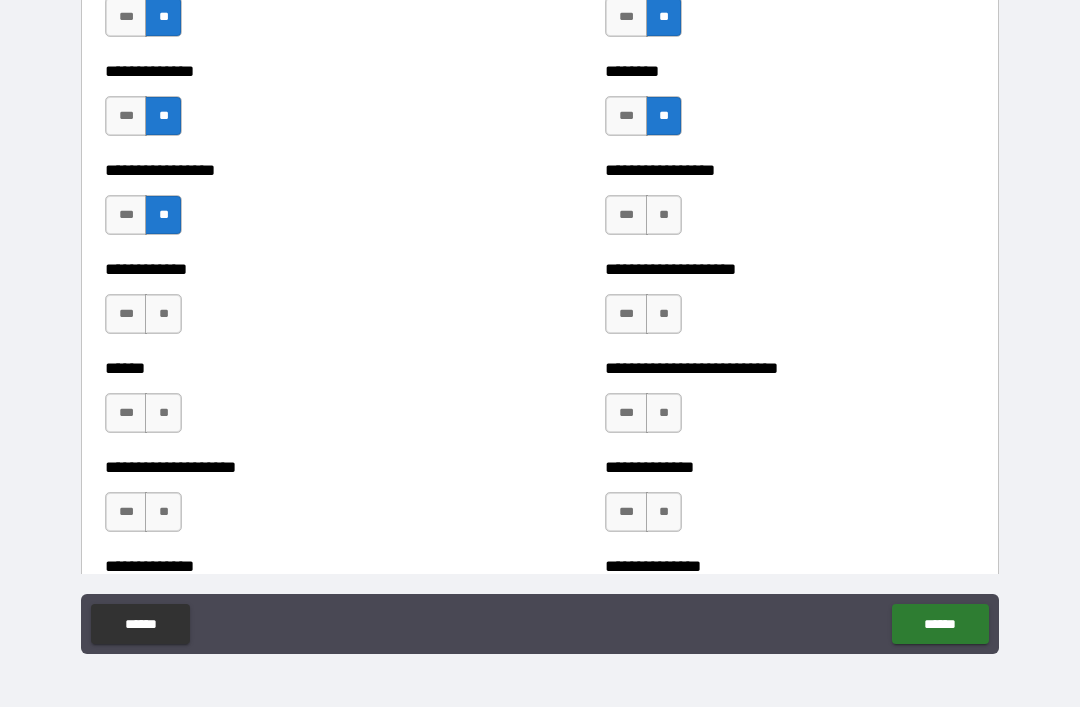 scroll, scrollTop: 3726, scrollLeft: 0, axis: vertical 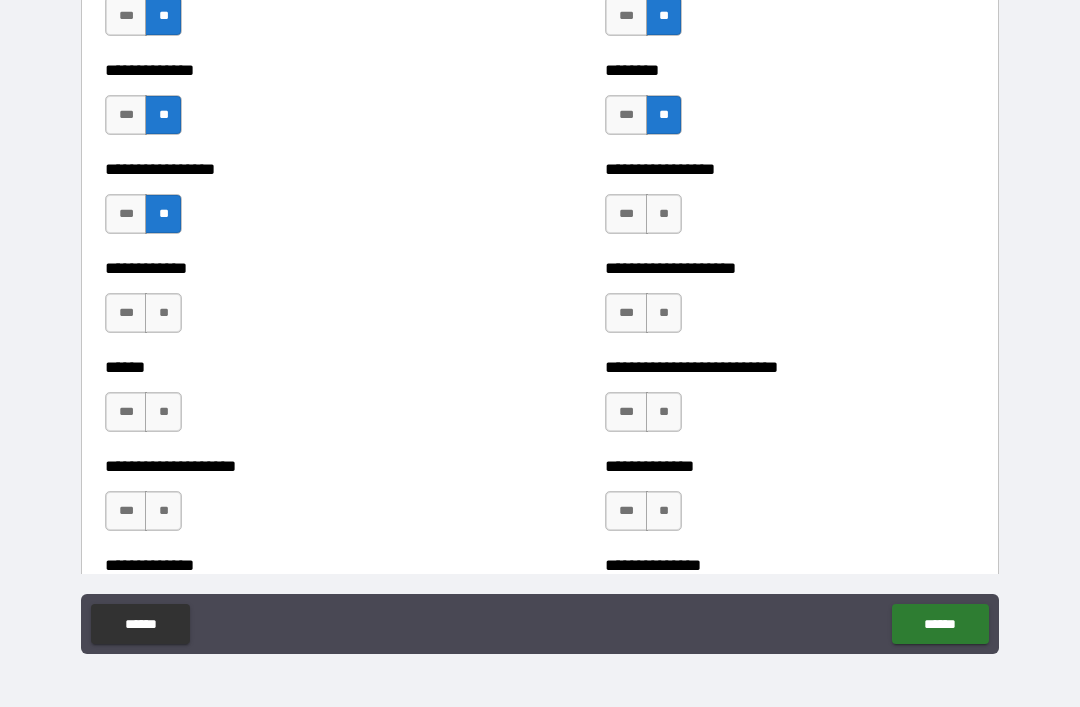click on "**********" at bounding box center [540, 204] 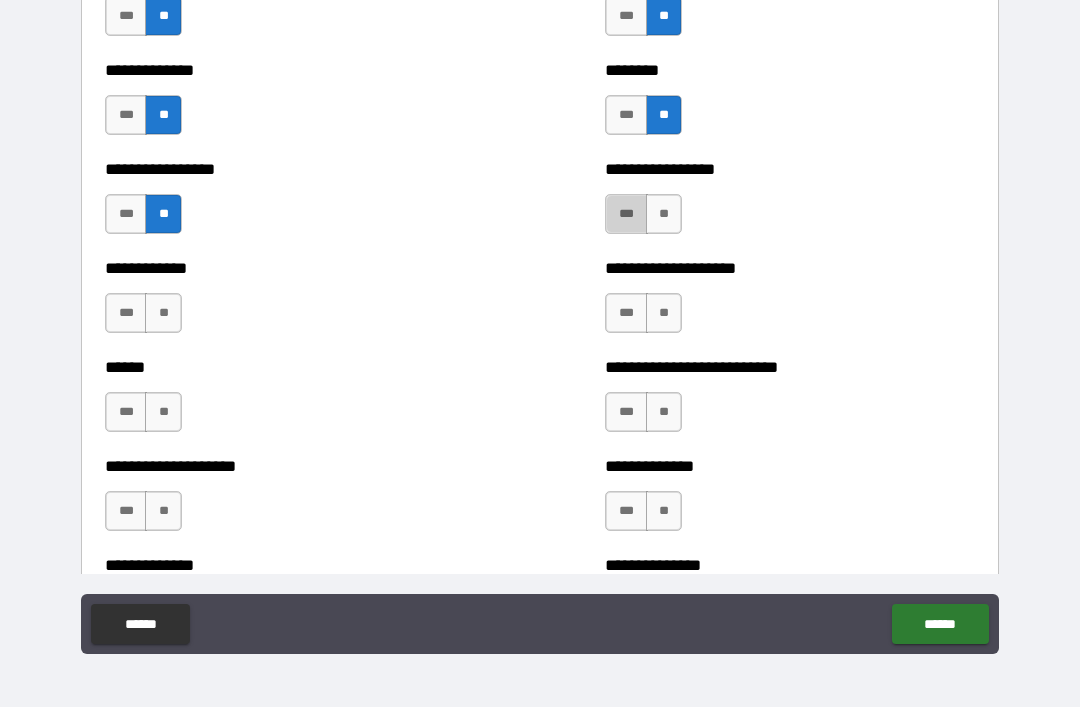 click on "***" at bounding box center [626, 214] 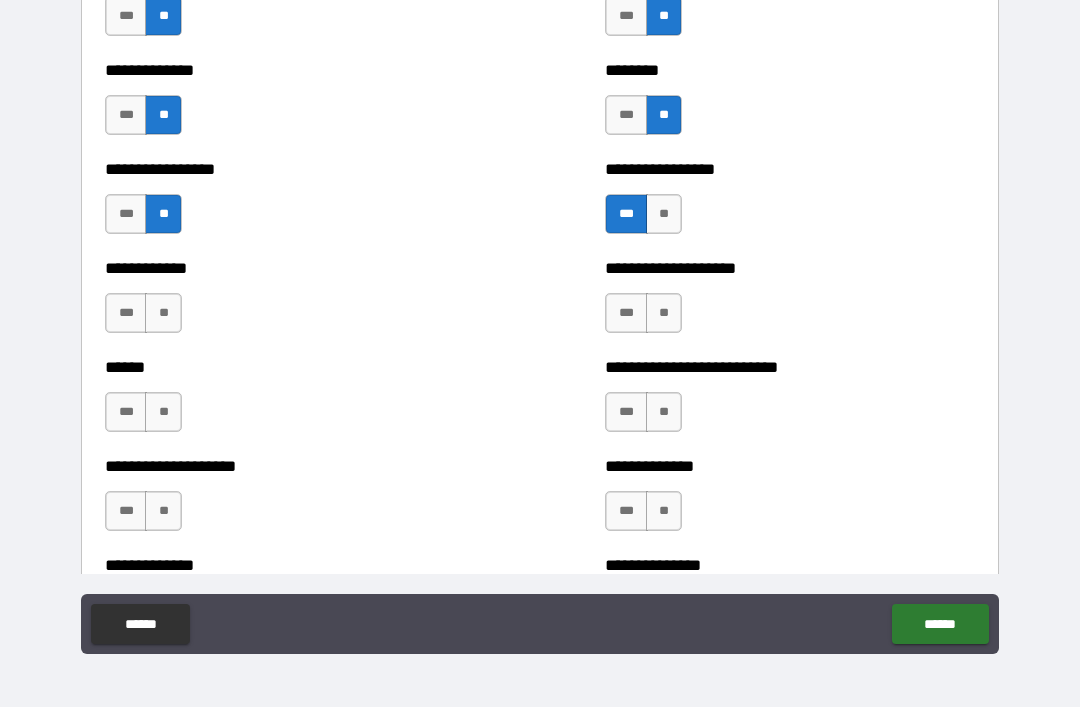 click on "**" at bounding box center (664, 313) 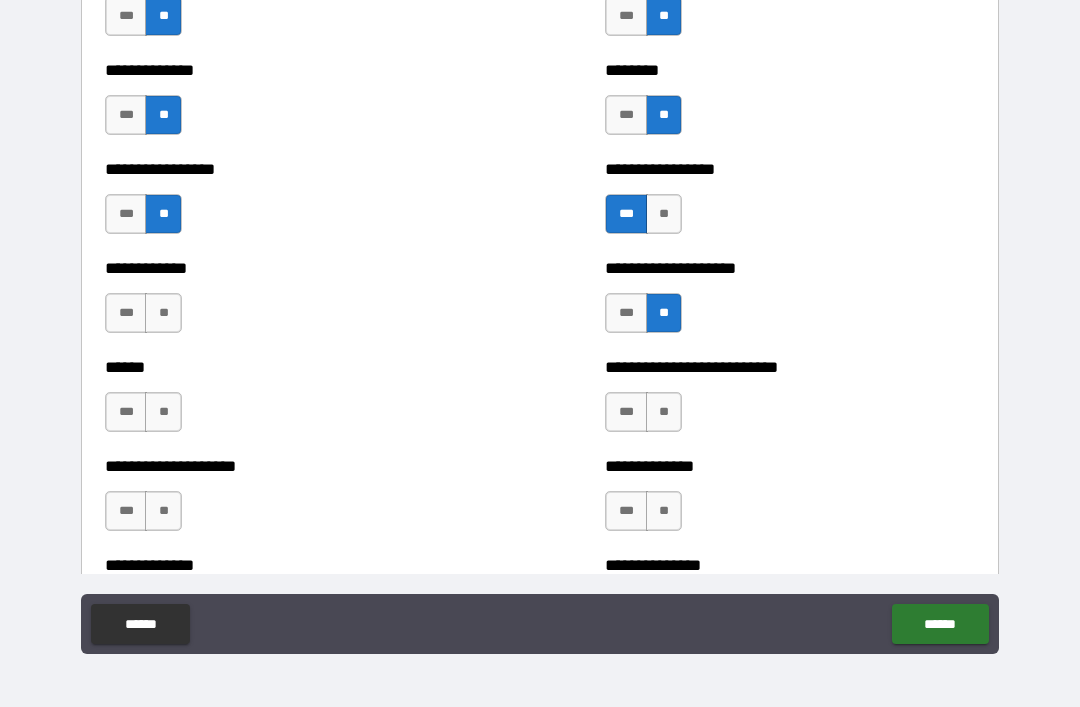 click on "**" at bounding box center (664, 412) 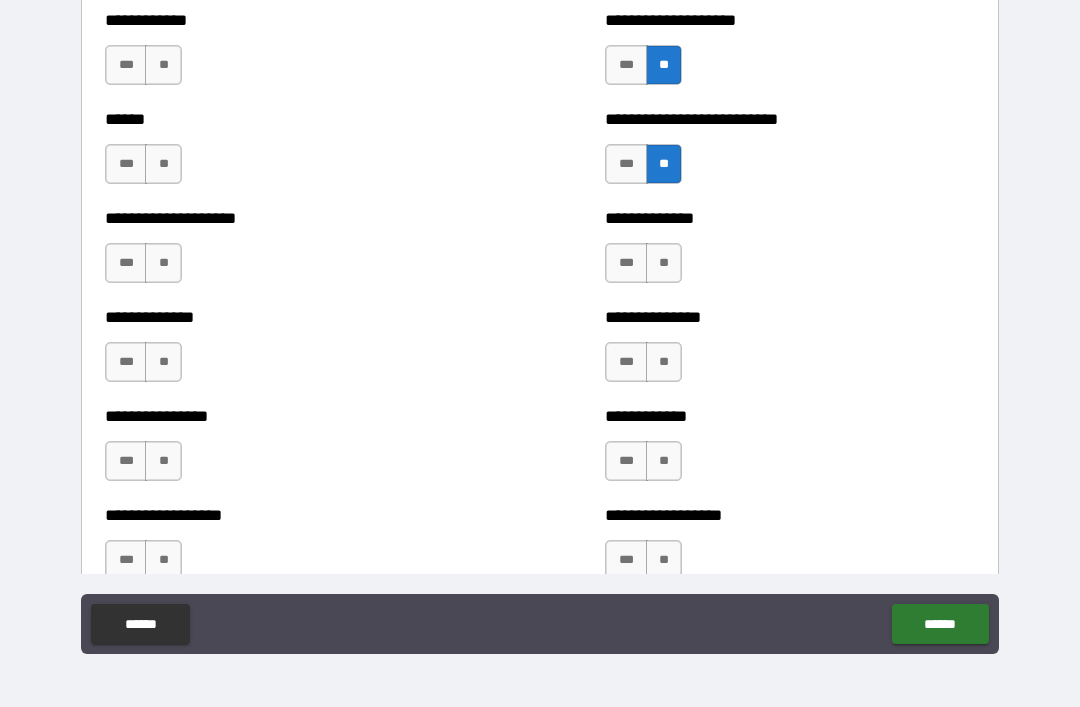 scroll, scrollTop: 3977, scrollLeft: 0, axis: vertical 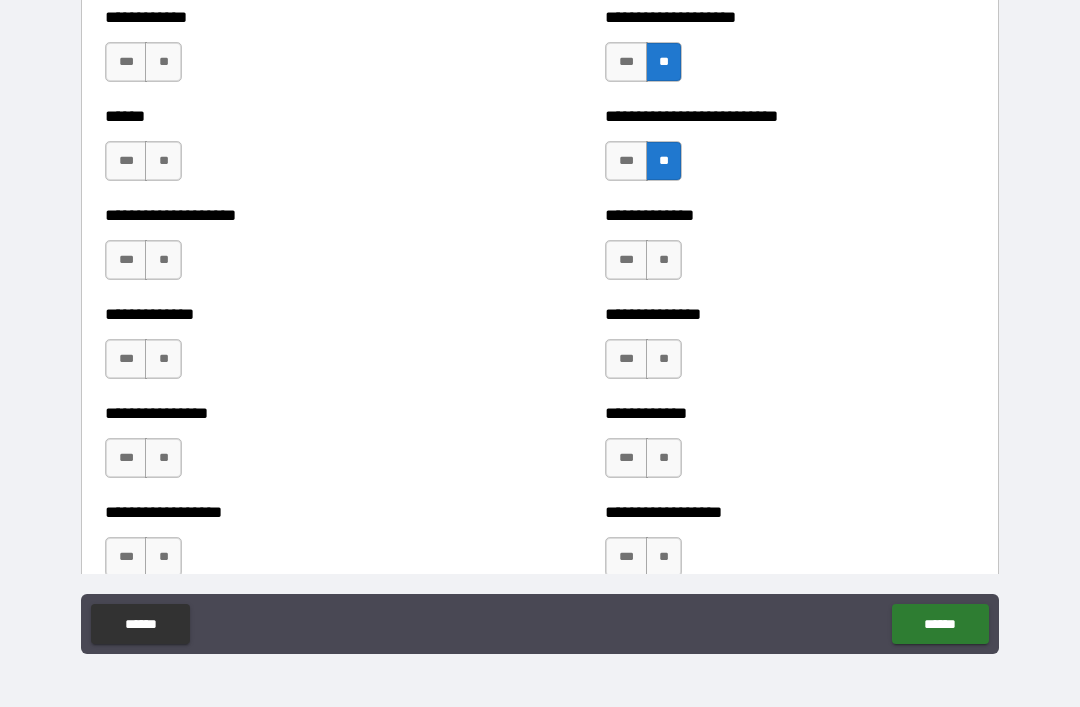 click on "**" at bounding box center (664, 260) 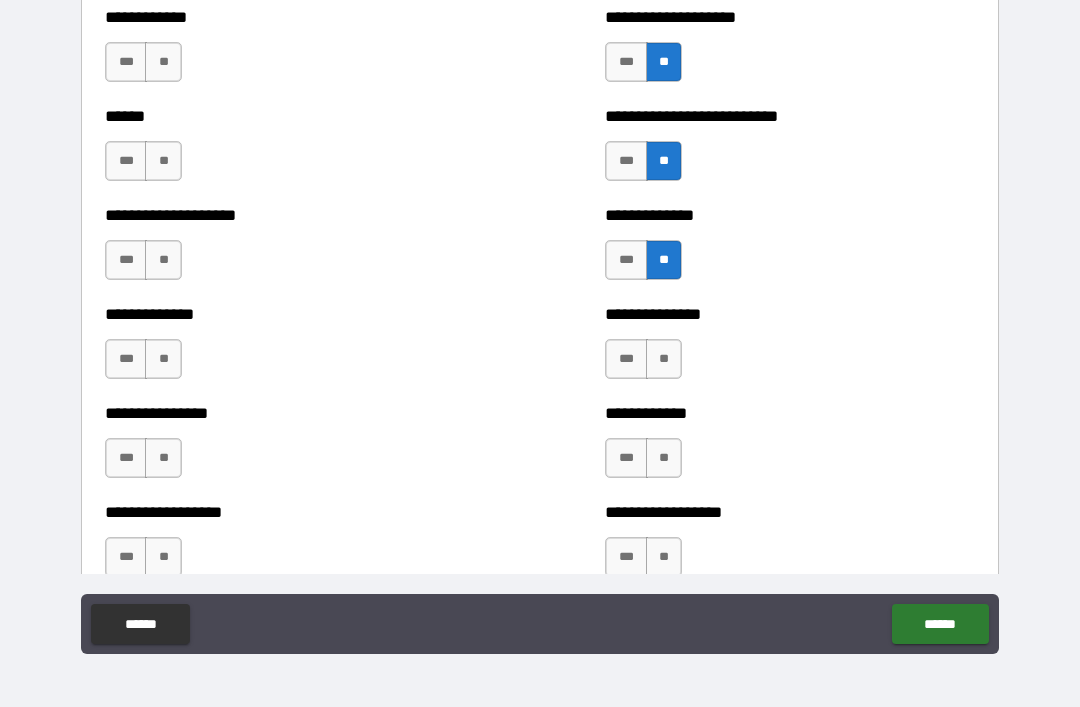 click on "**" at bounding box center (664, 359) 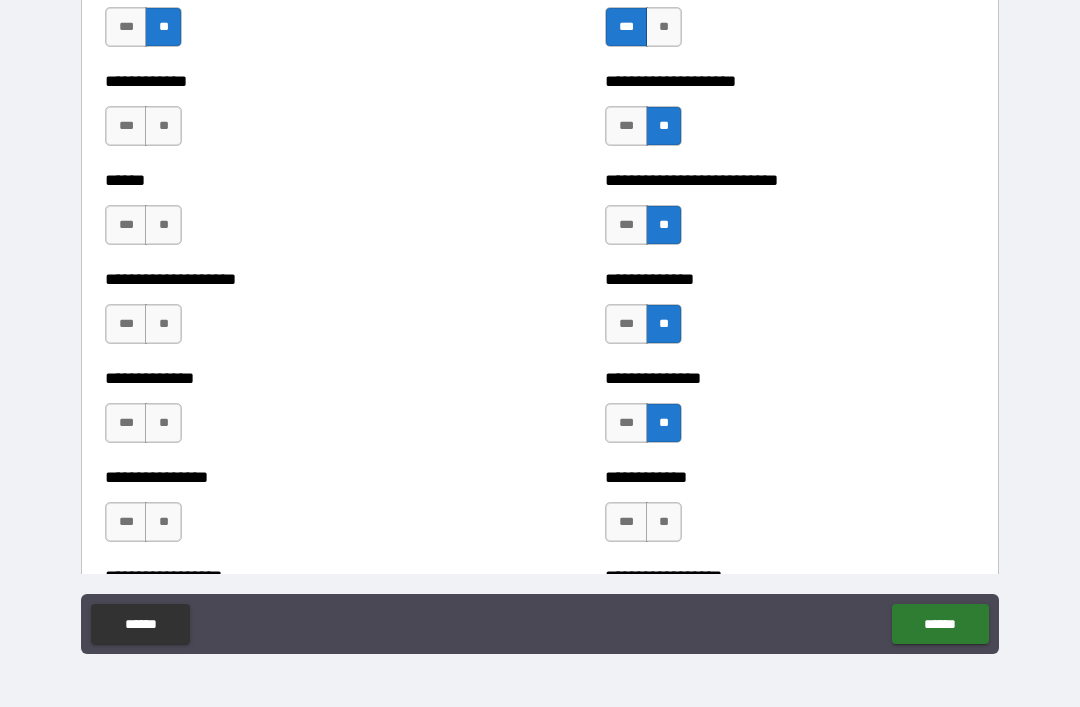 scroll, scrollTop: 3905, scrollLeft: 0, axis: vertical 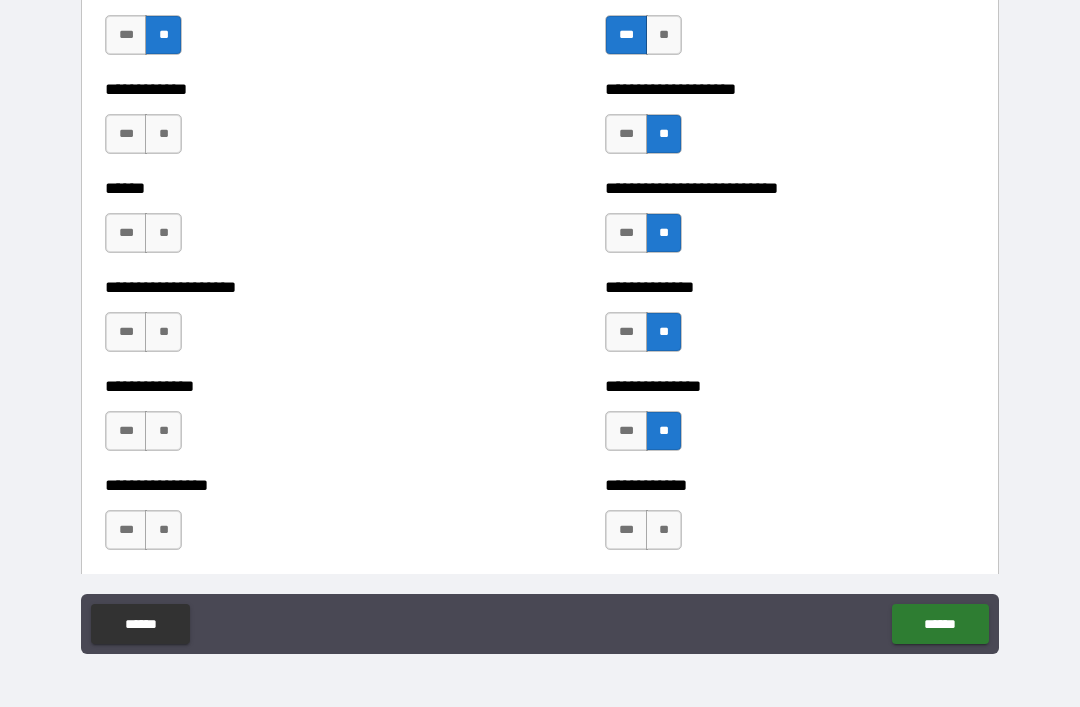 click on "**" at bounding box center [163, 134] 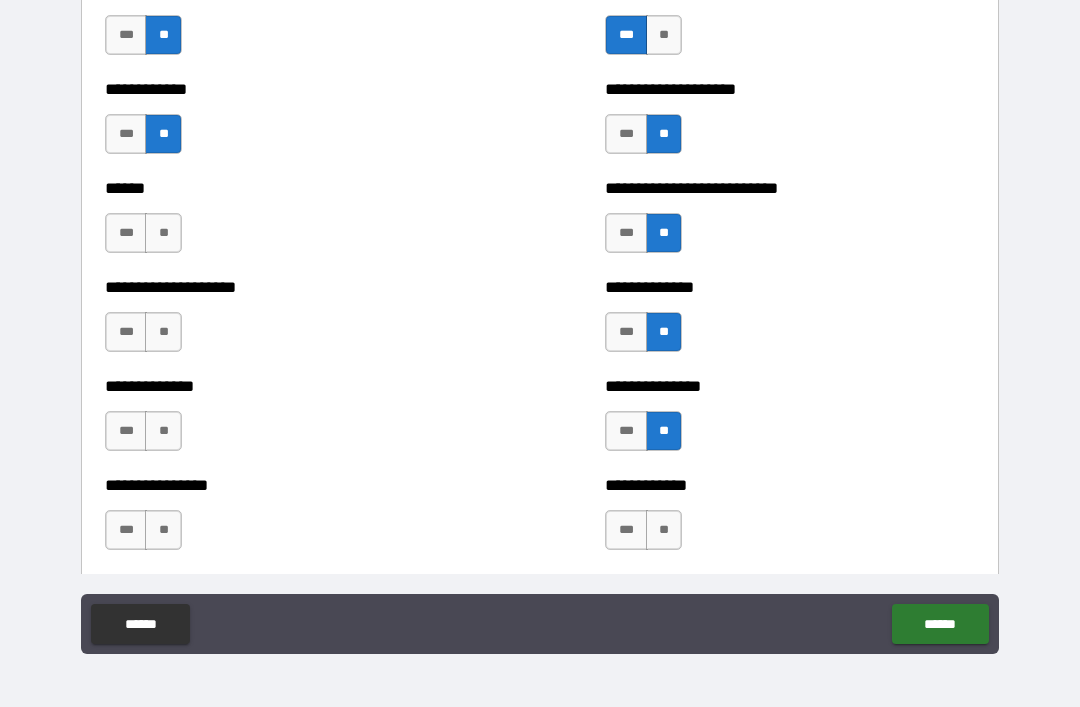 click on "***" at bounding box center (126, 233) 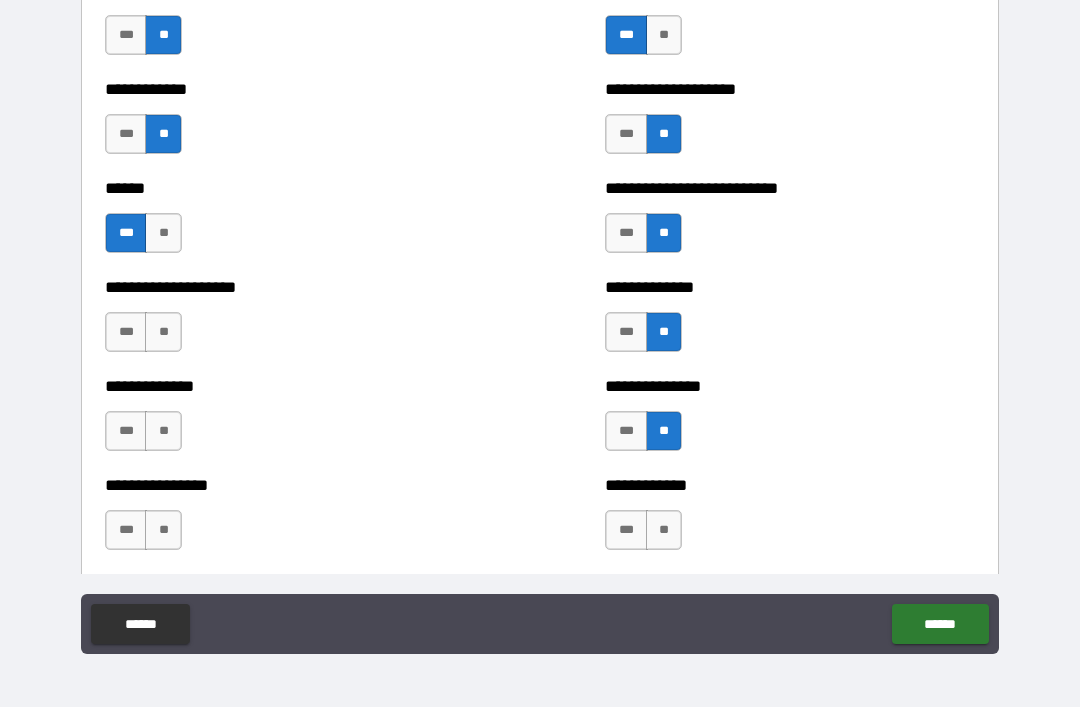 click on "**" at bounding box center [163, 332] 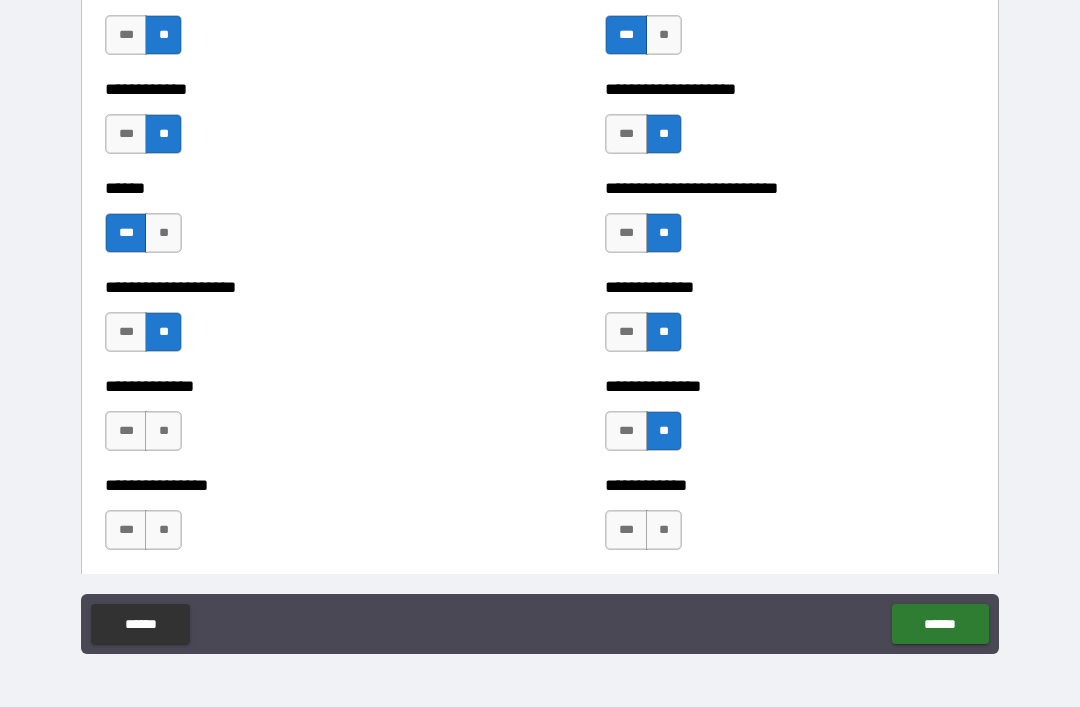 click on "**" at bounding box center [163, 431] 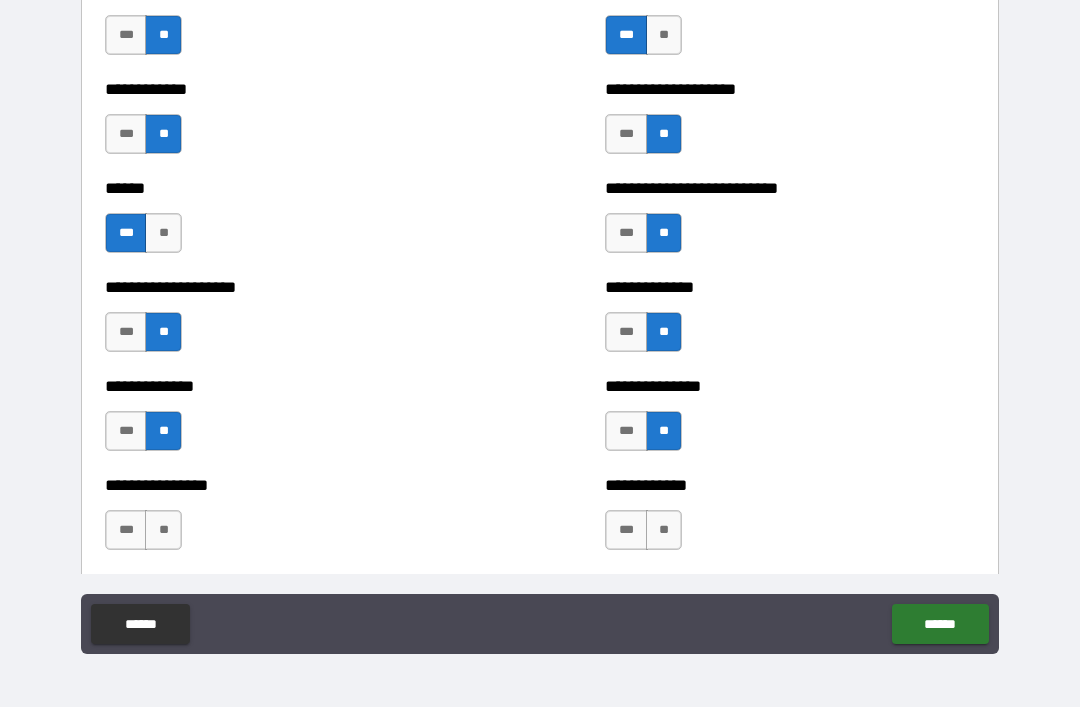 click on "**" at bounding box center [664, 530] 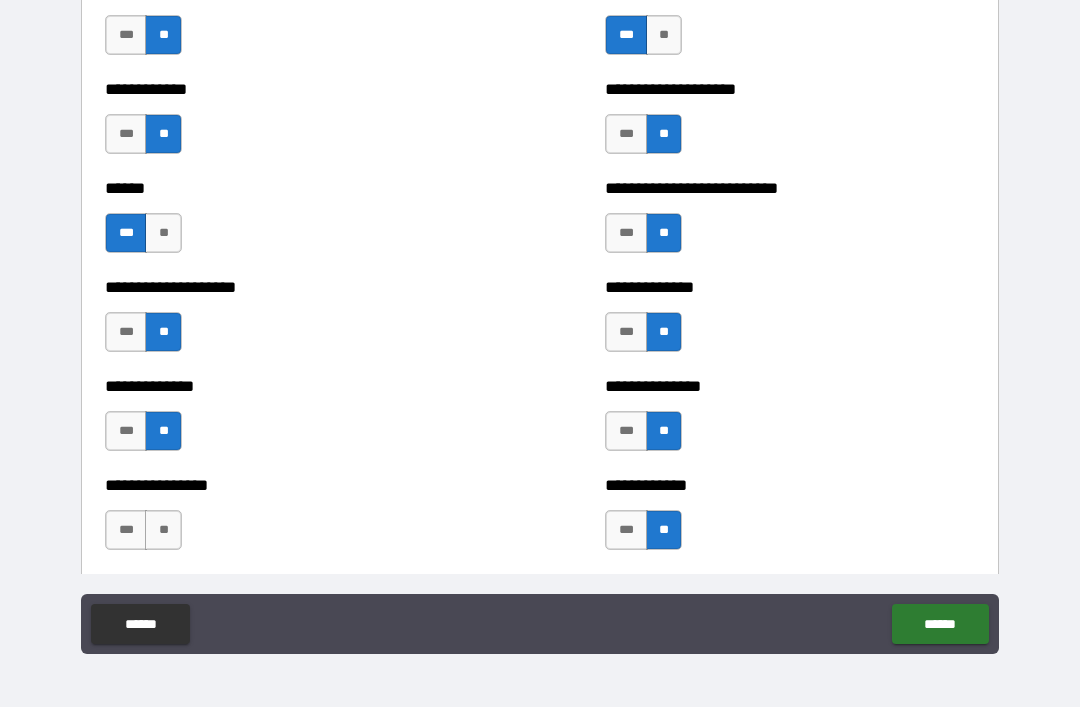 click on "***" at bounding box center [126, 530] 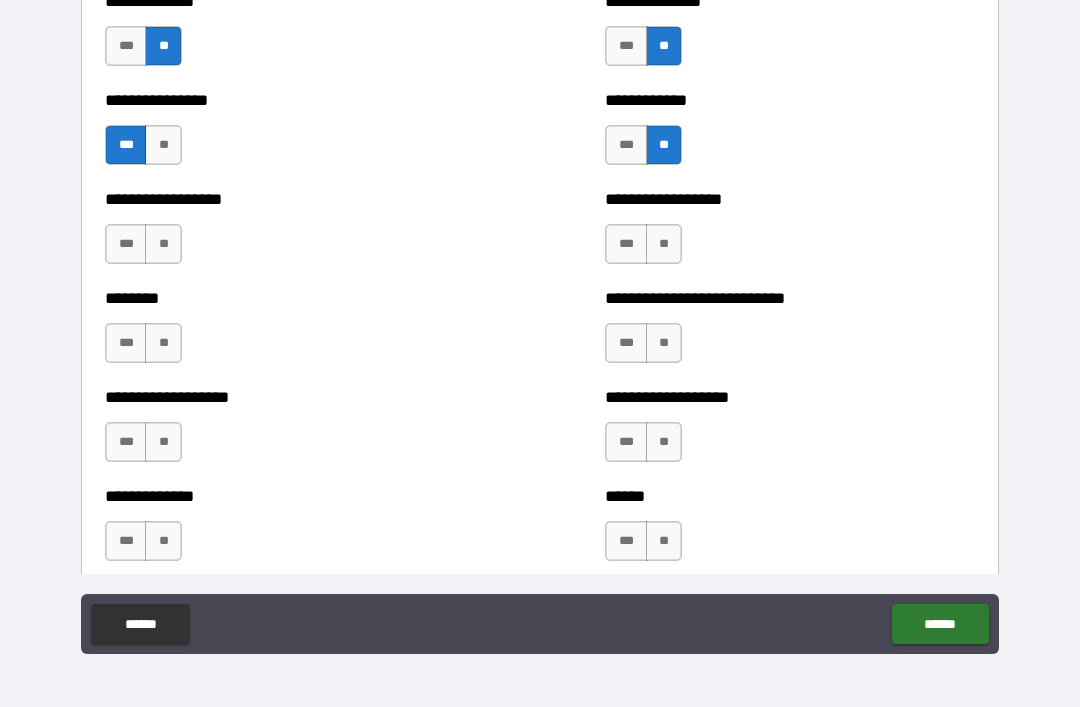 scroll, scrollTop: 4279, scrollLeft: 0, axis: vertical 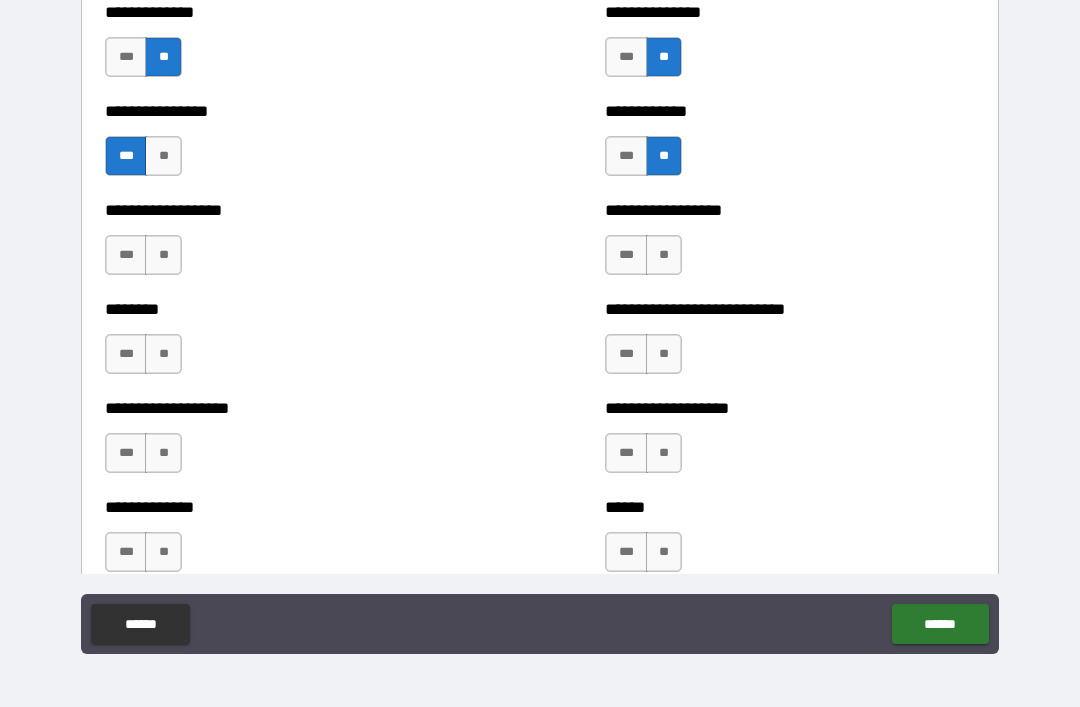 click on "**" at bounding box center (664, 255) 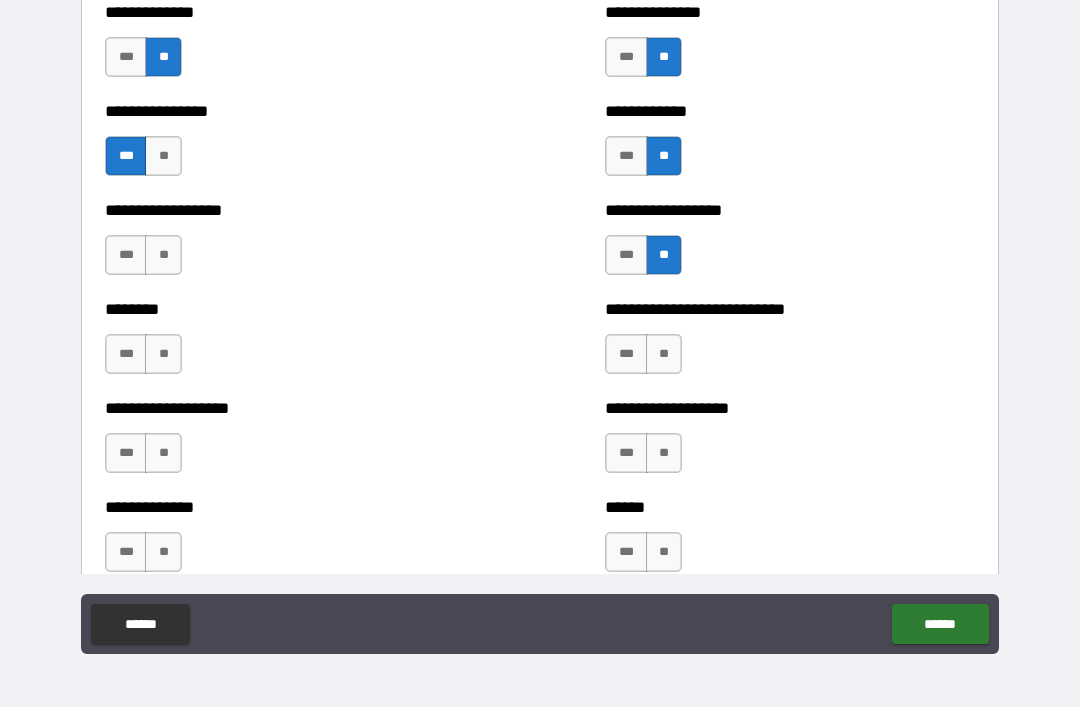 click on "**" at bounding box center [664, 354] 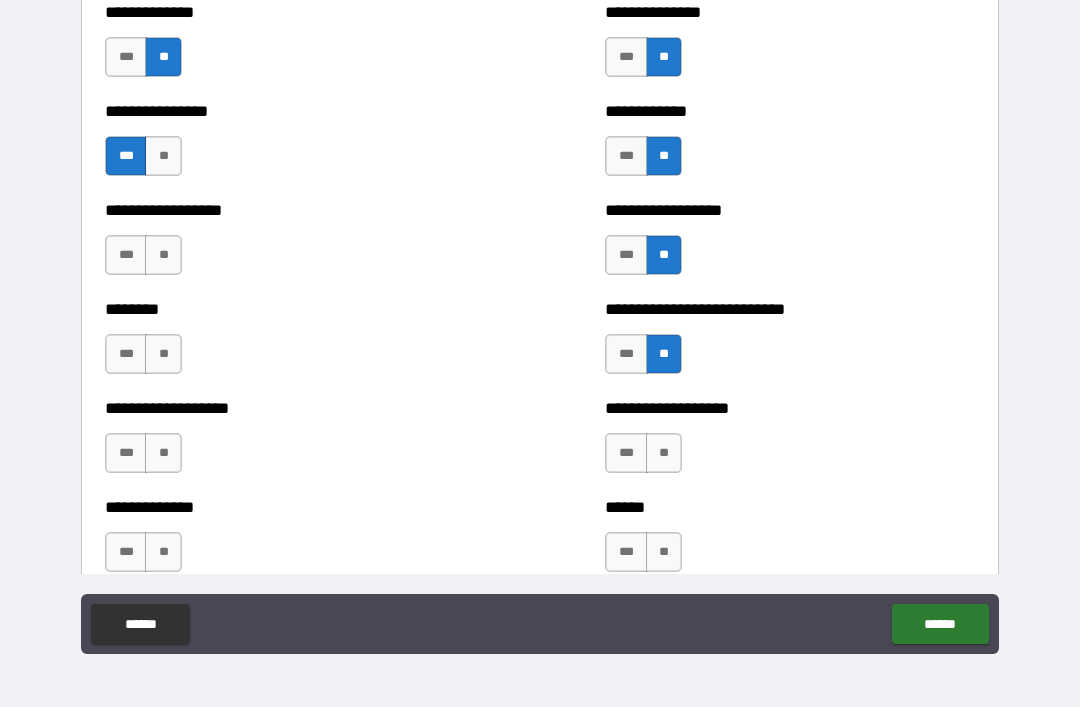 click on "**" at bounding box center [664, 453] 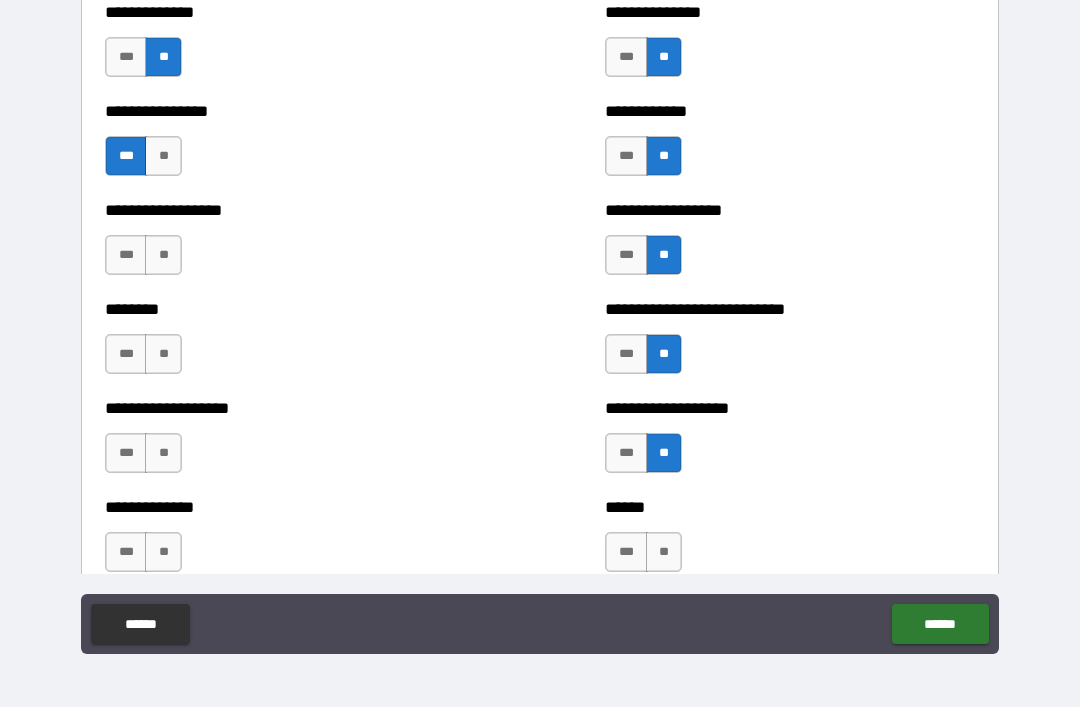 click on "**" at bounding box center [664, 552] 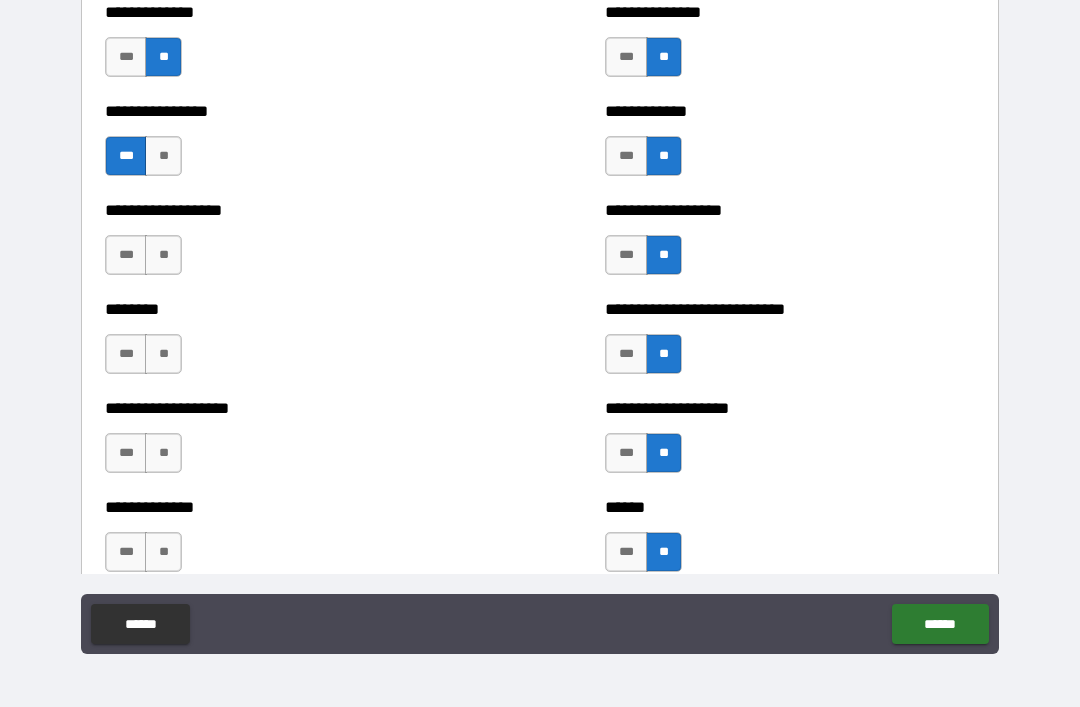 click on "**" at bounding box center [163, 552] 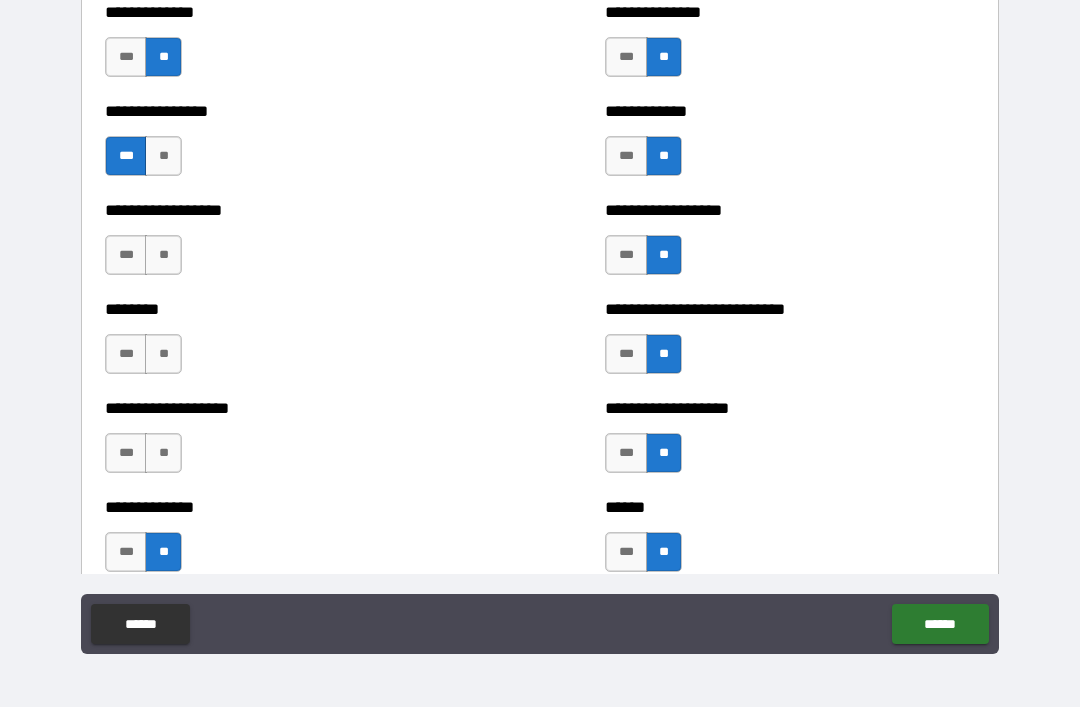 click on "***" at bounding box center [126, 453] 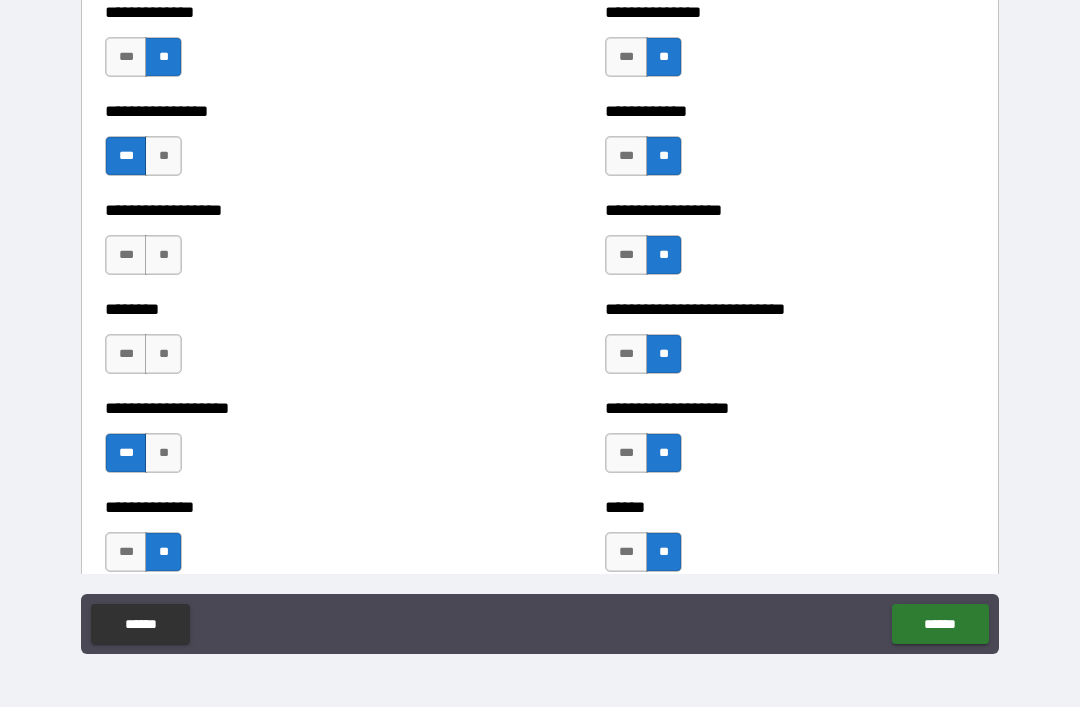 click on "**" at bounding box center (163, 354) 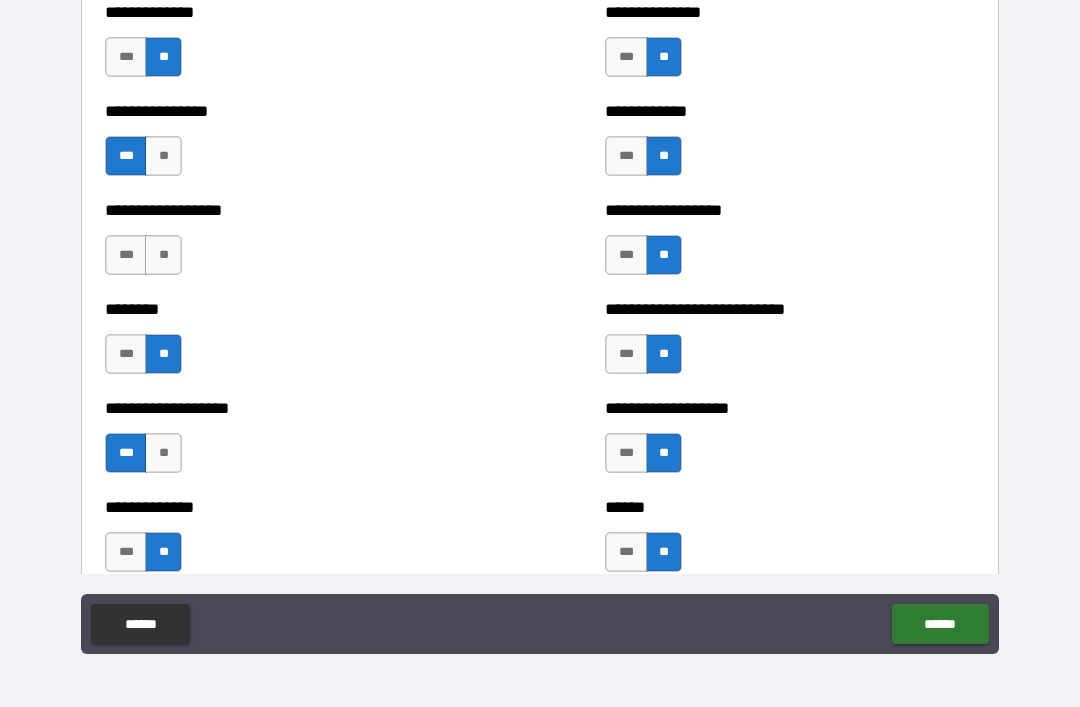 click on "**" at bounding box center (163, 255) 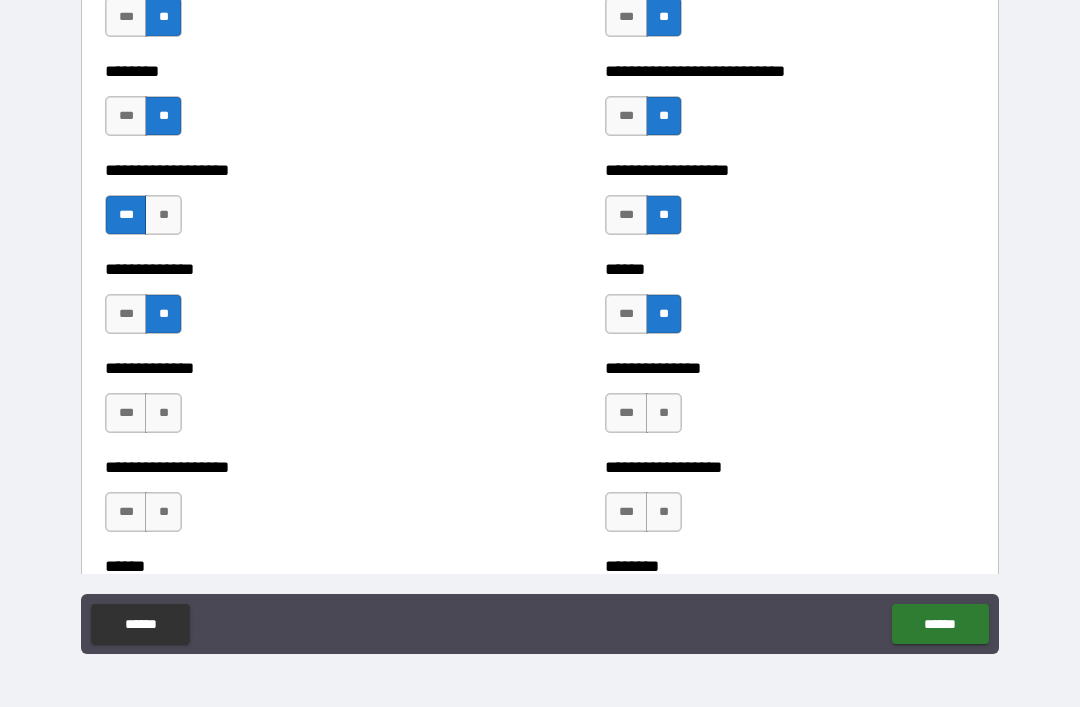 scroll, scrollTop: 4518, scrollLeft: 0, axis: vertical 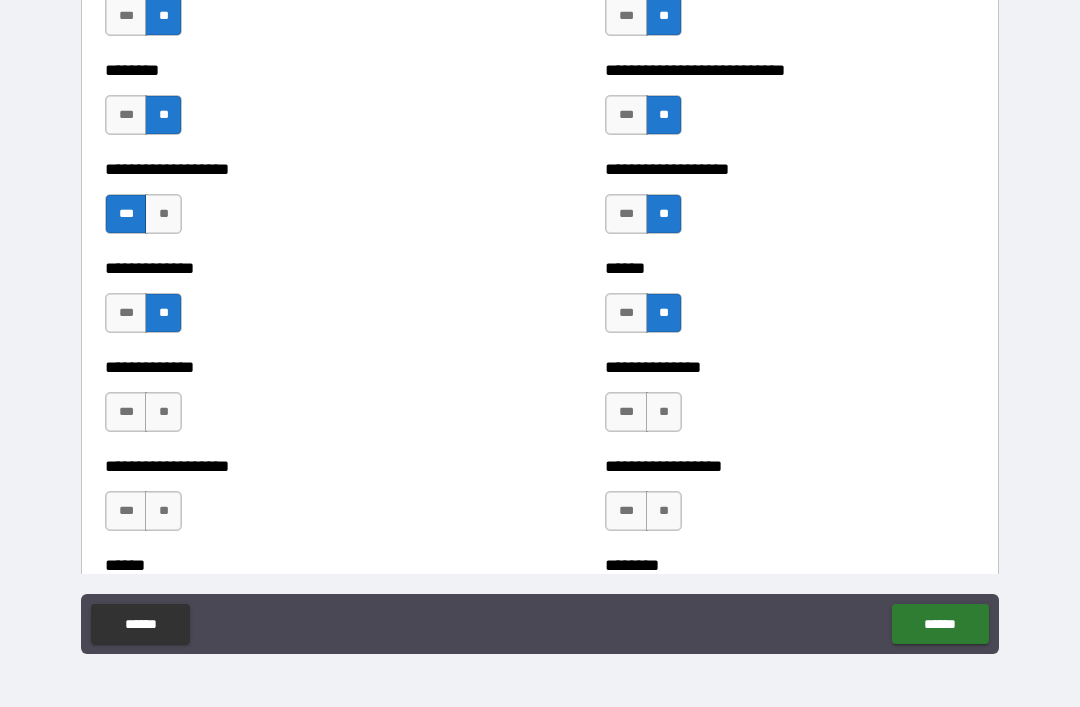 click on "**********" at bounding box center [290, 402] 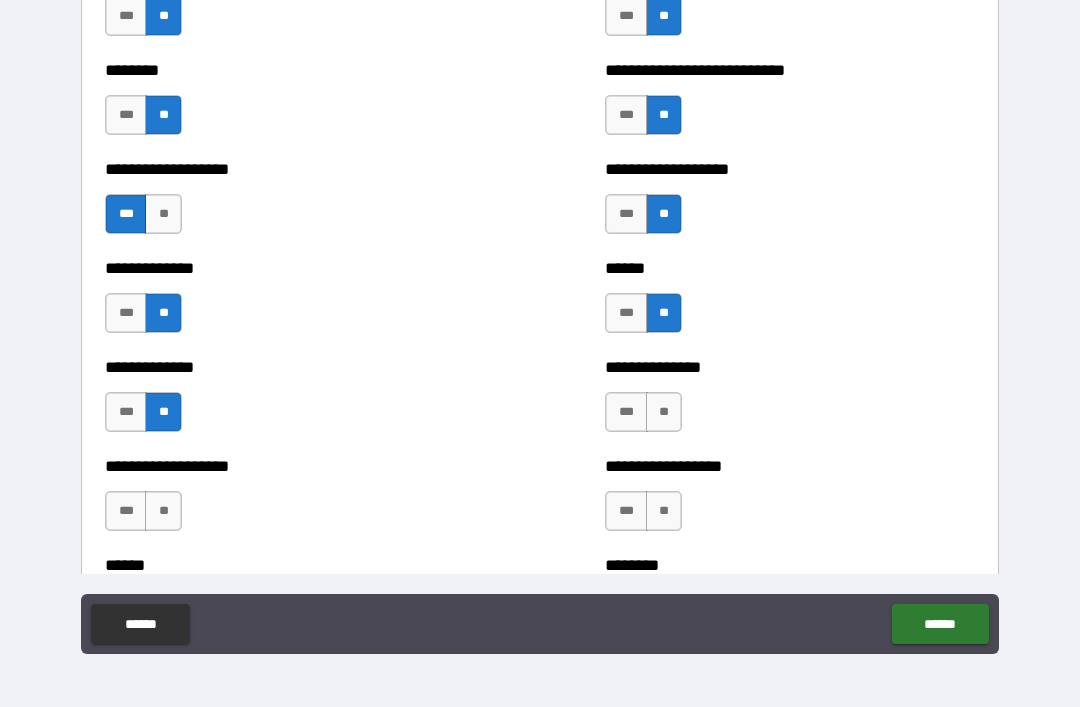 click on "**" at bounding box center (664, 412) 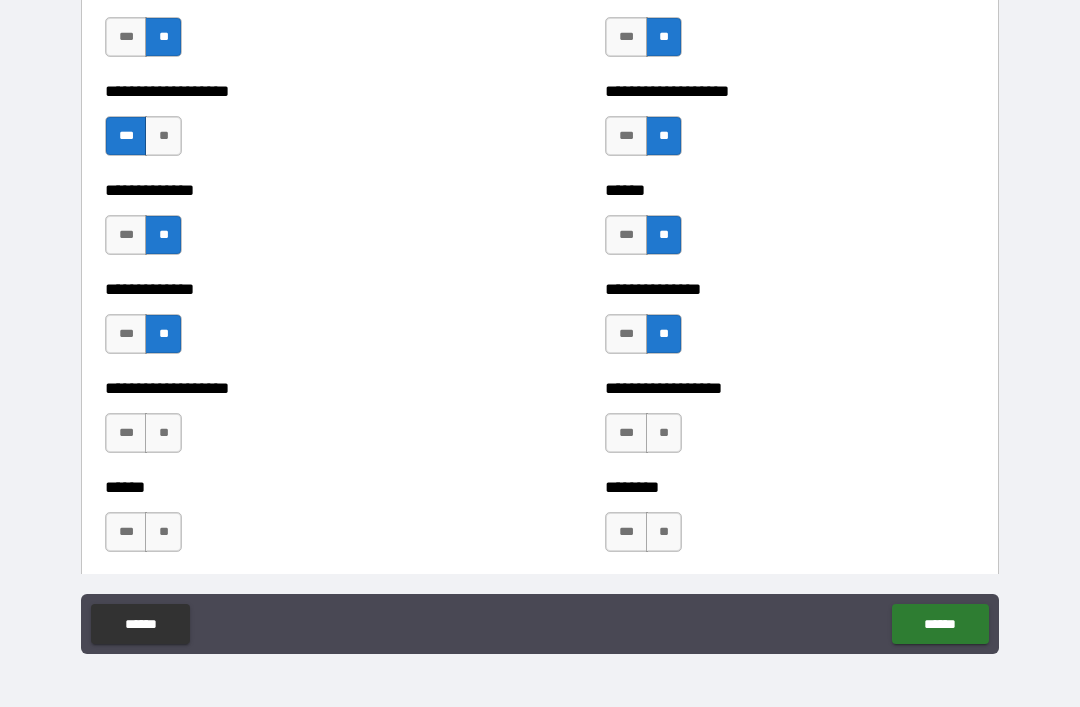 scroll, scrollTop: 4631, scrollLeft: 0, axis: vertical 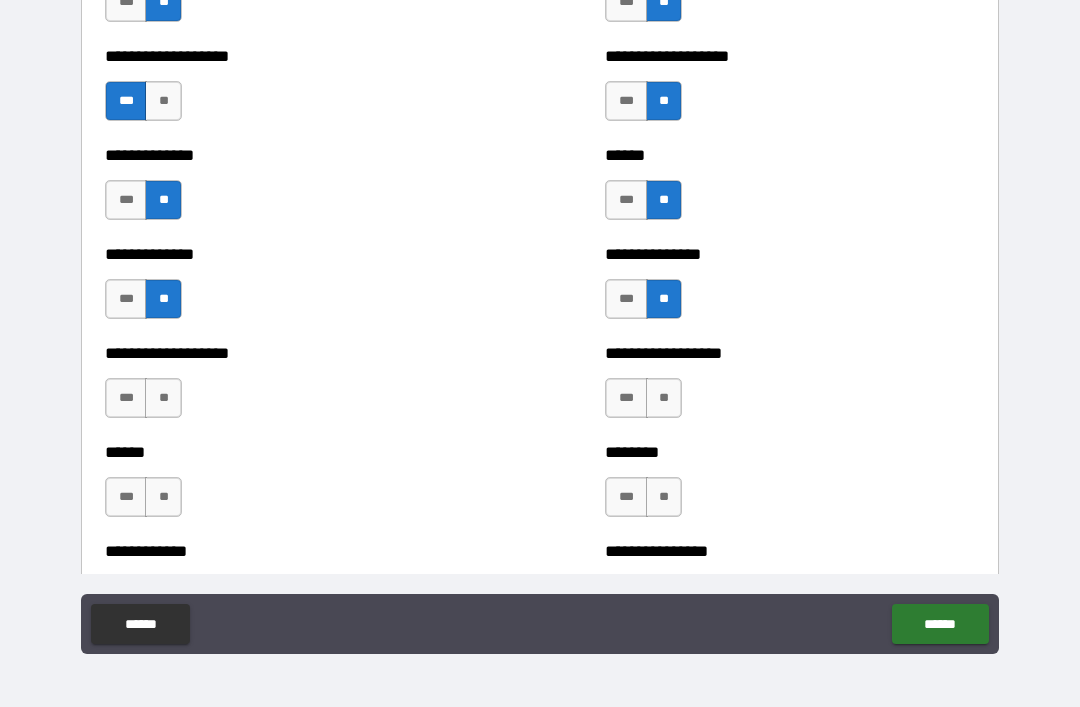 click on "**" at bounding box center (664, 398) 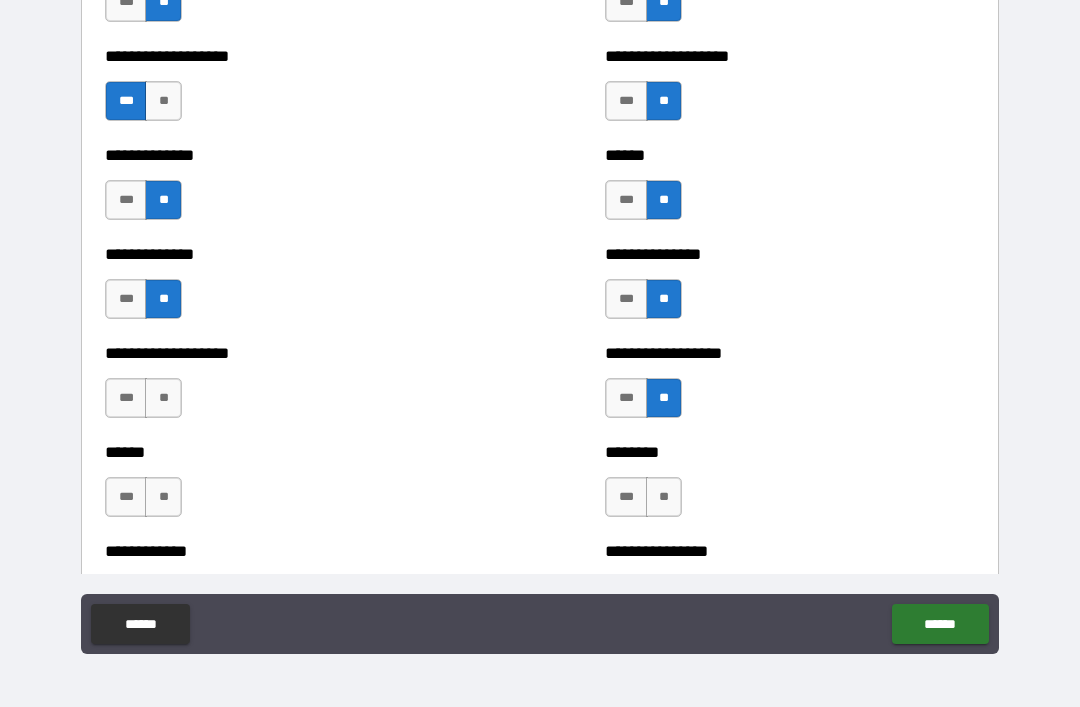 click on "***" at bounding box center (626, 398) 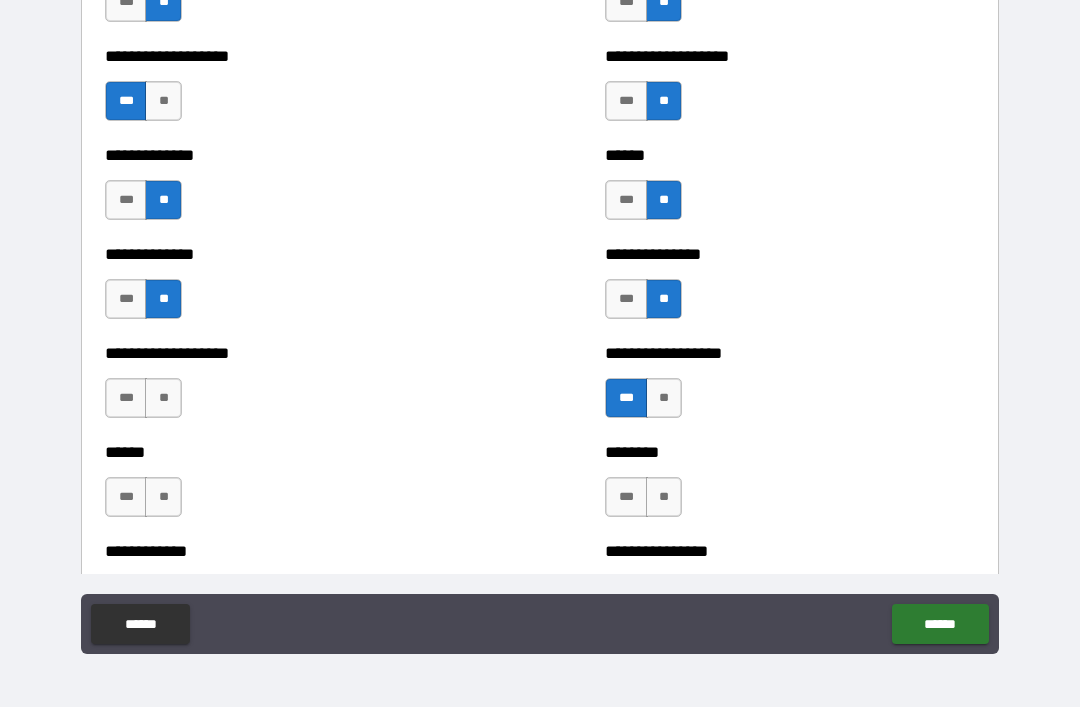 click on "**" at bounding box center (163, 497) 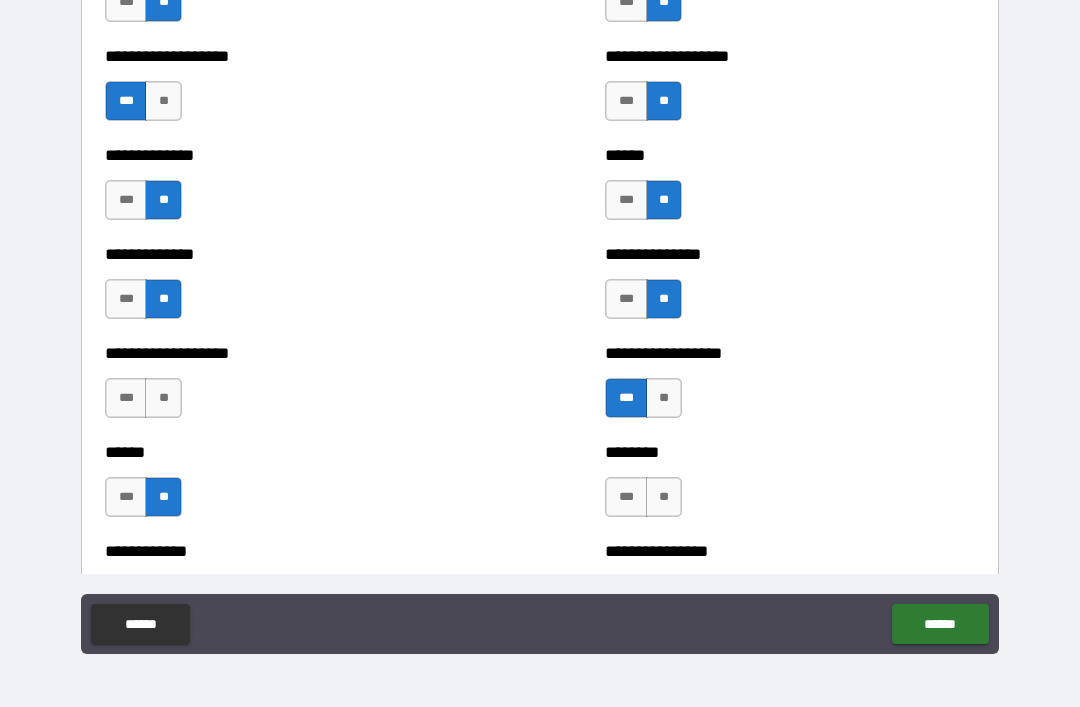 click on "**" at bounding box center (163, 398) 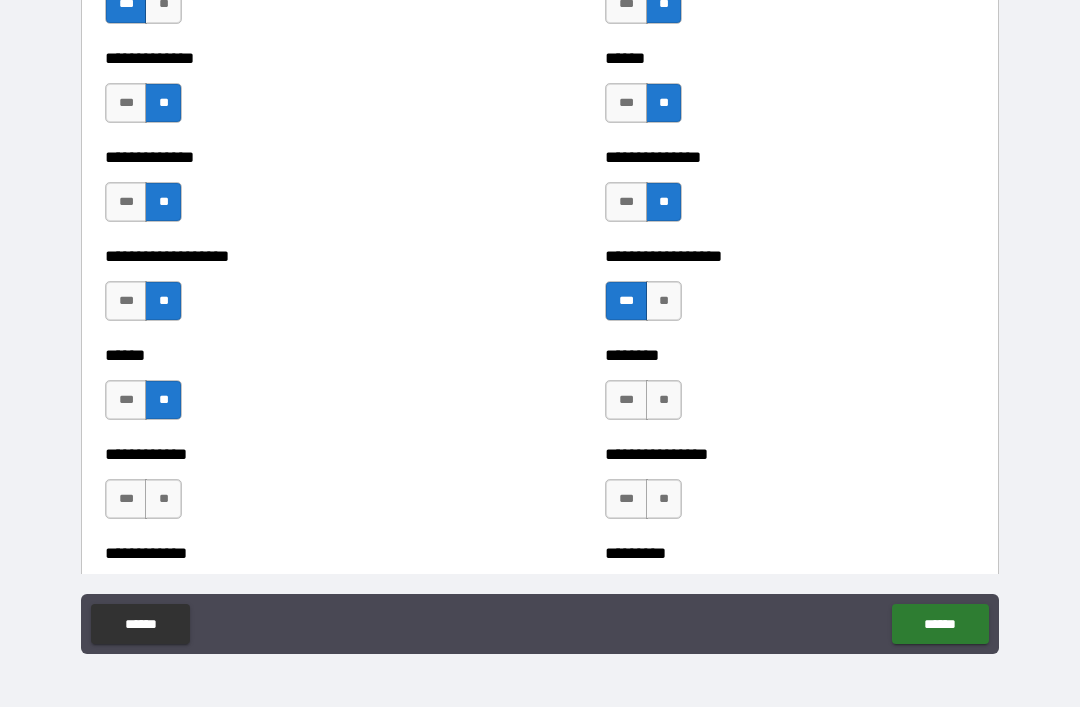 scroll, scrollTop: 4741, scrollLeft: 0, axis: vertical 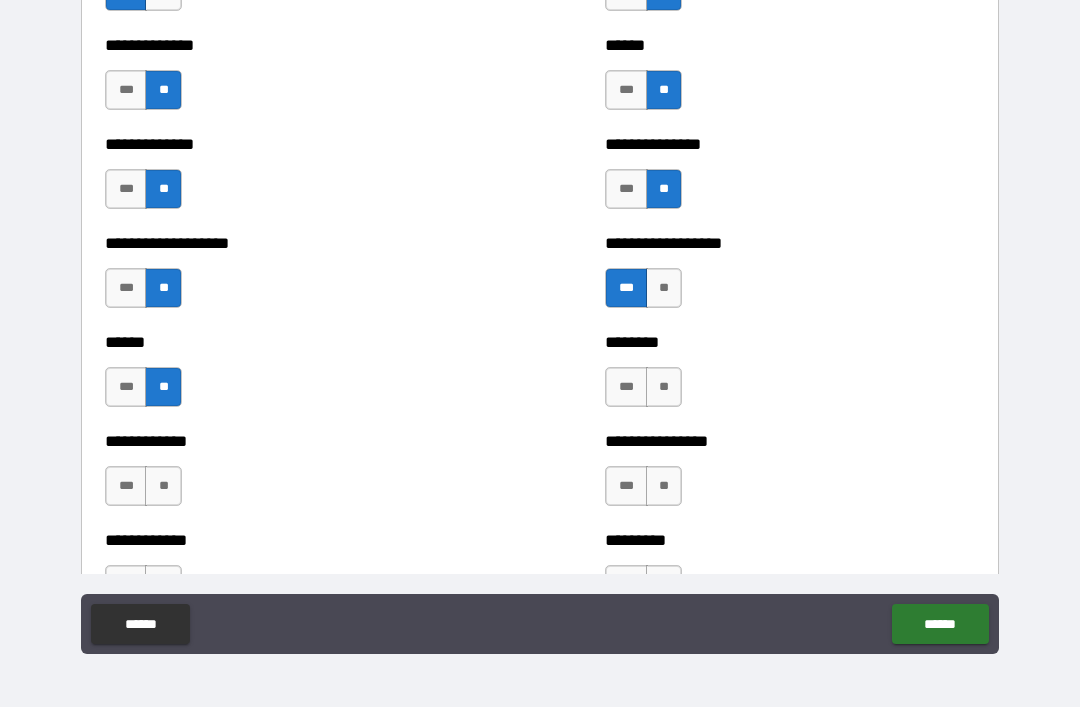 click on "***" at bounding box center [126, 486] 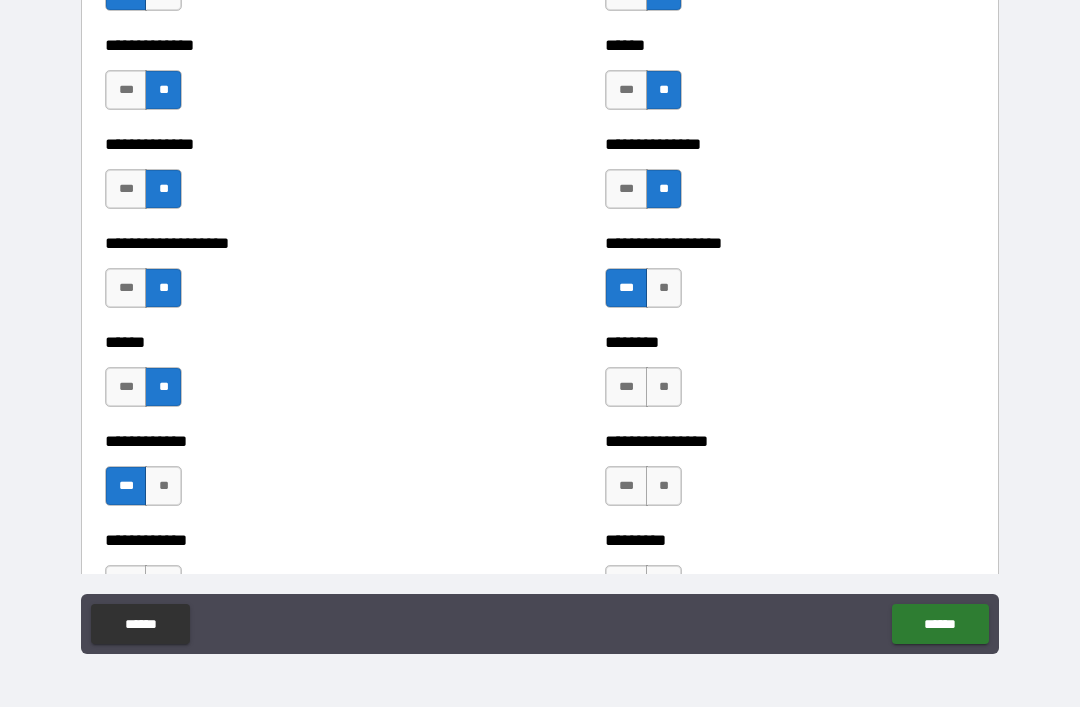 click on "**" at bounding box center [664, 486] 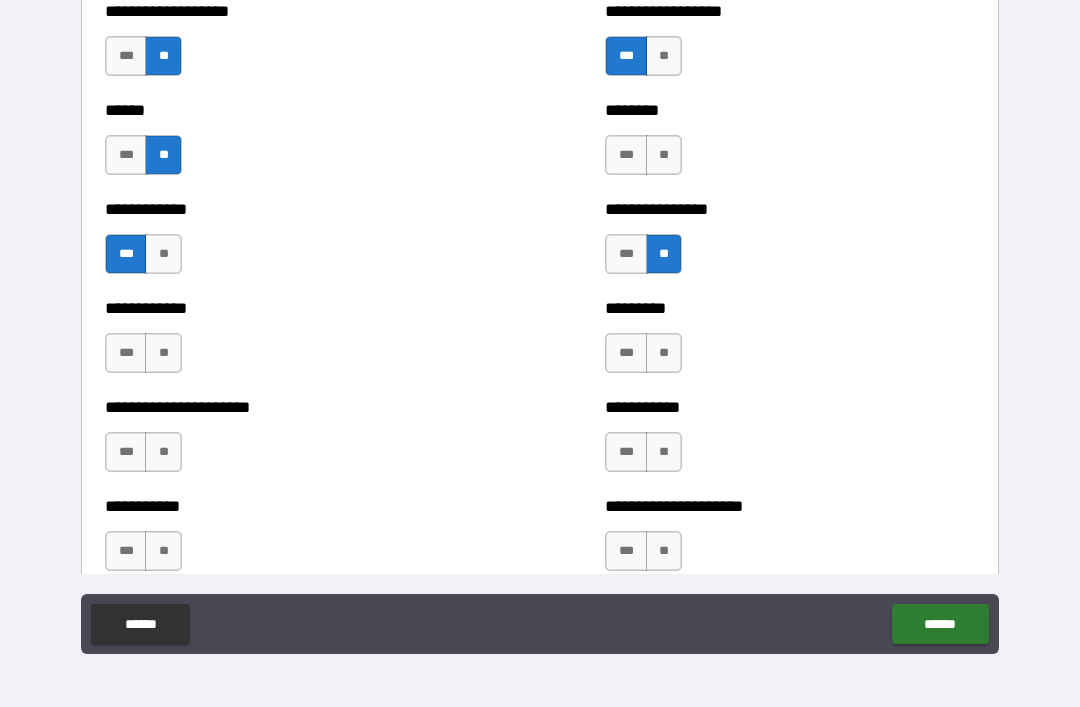 scroll, scrollTop: 4974, scrollLeft: 0, axis: vertical 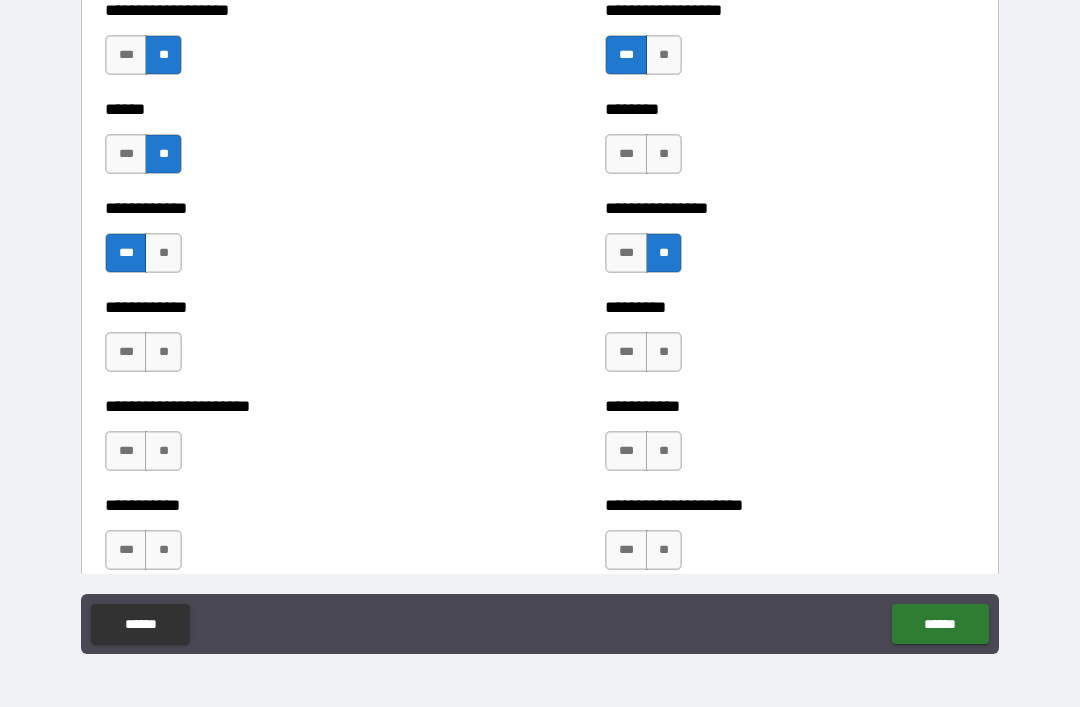 click on "**" at bounding box center [664, 451] 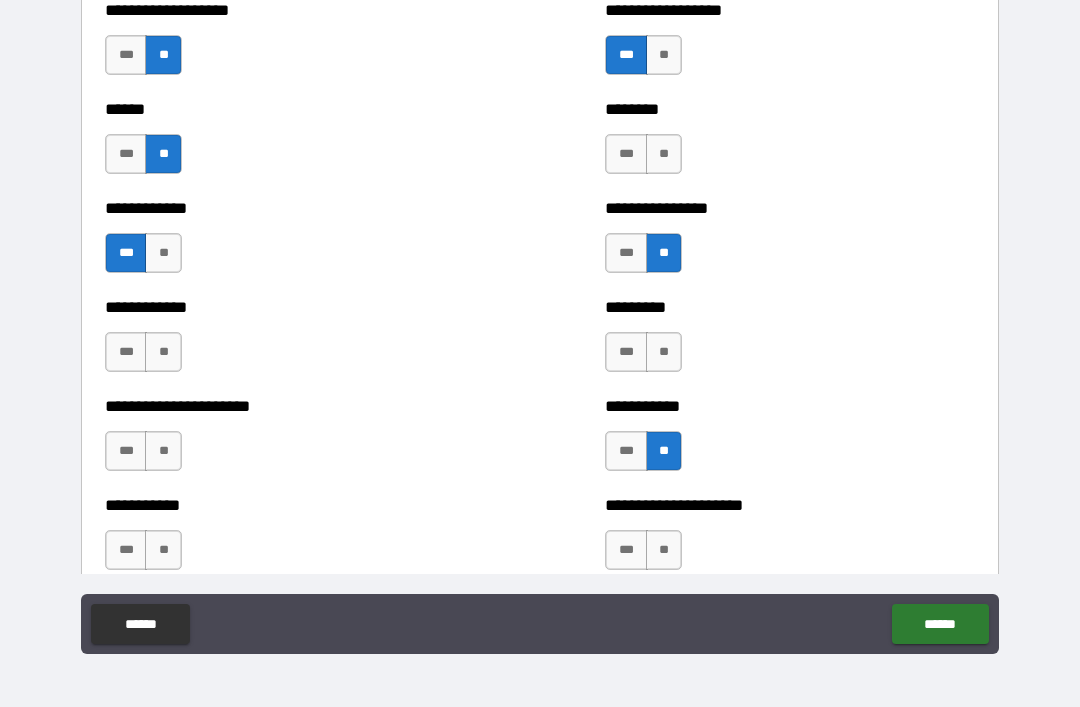 click on "**" at bounding box center [664, 352] 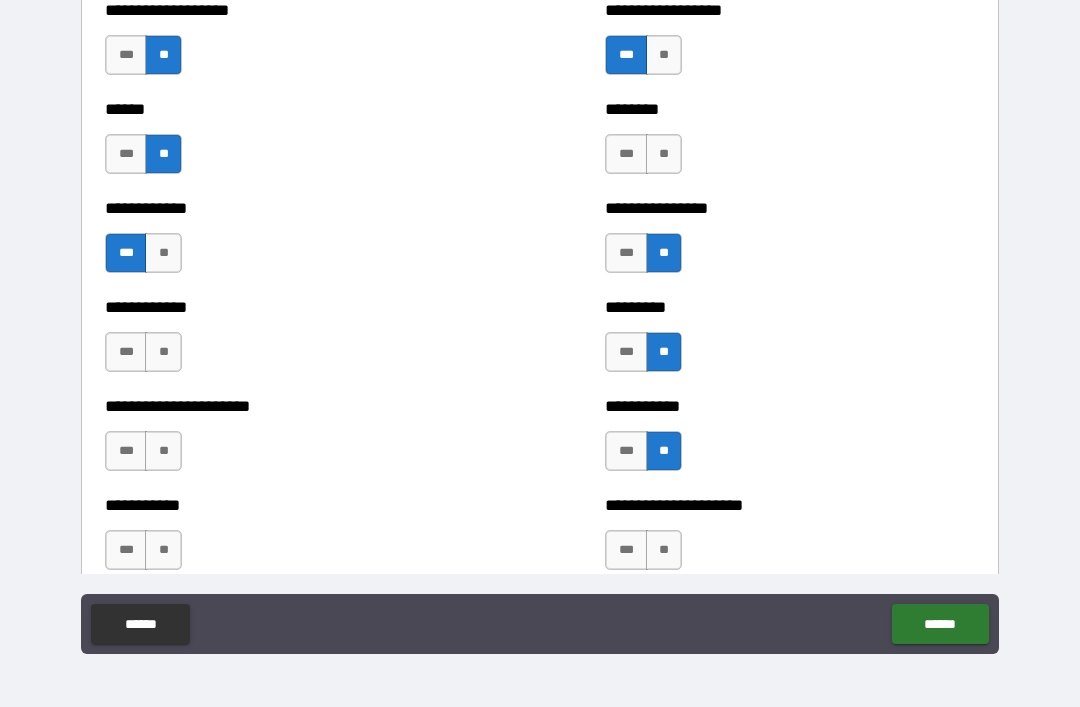 click on "**" at bounding box center (163, 451) 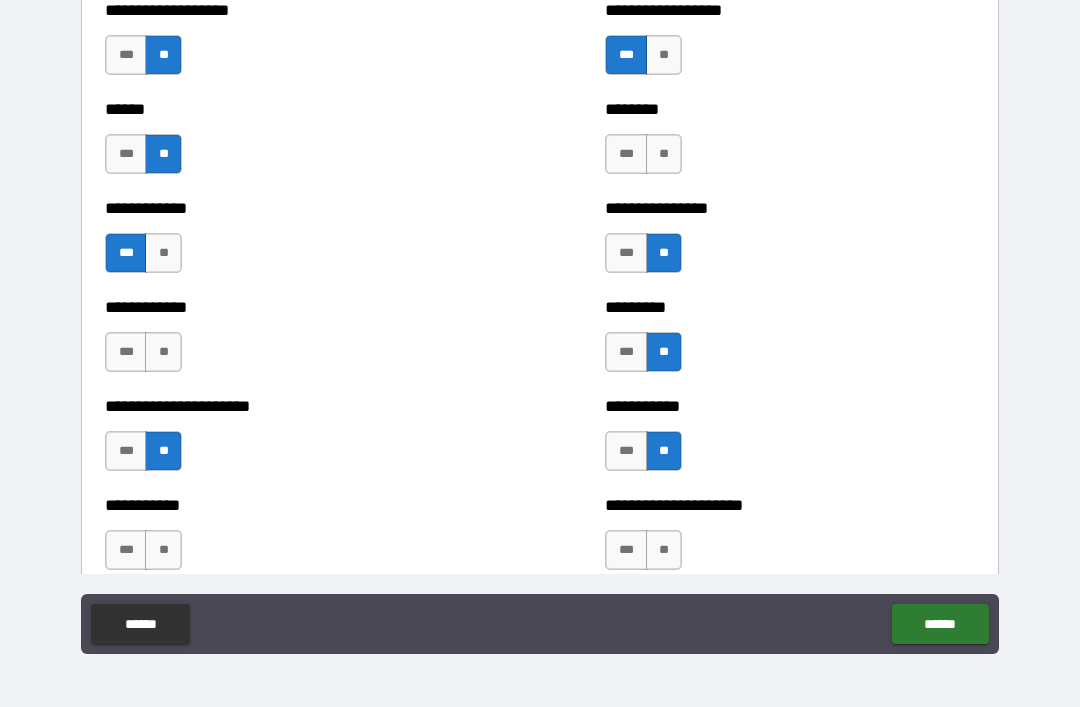 click on "**" at bounding box center (163, 352) 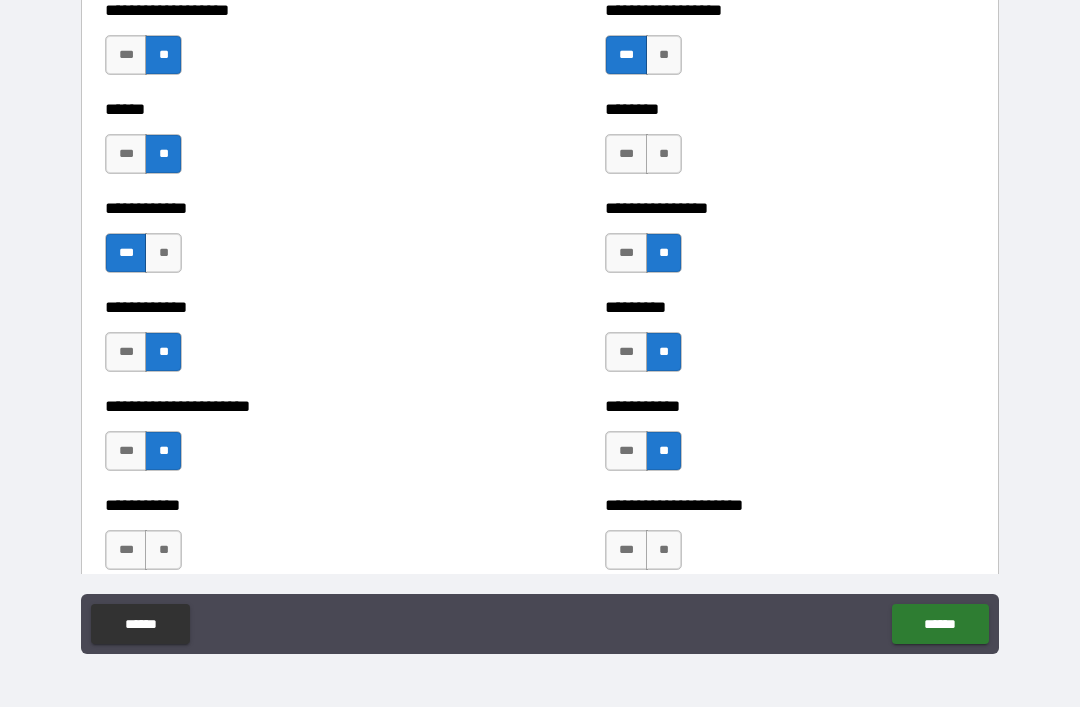 click on "******" at bounding box center (140, 624) 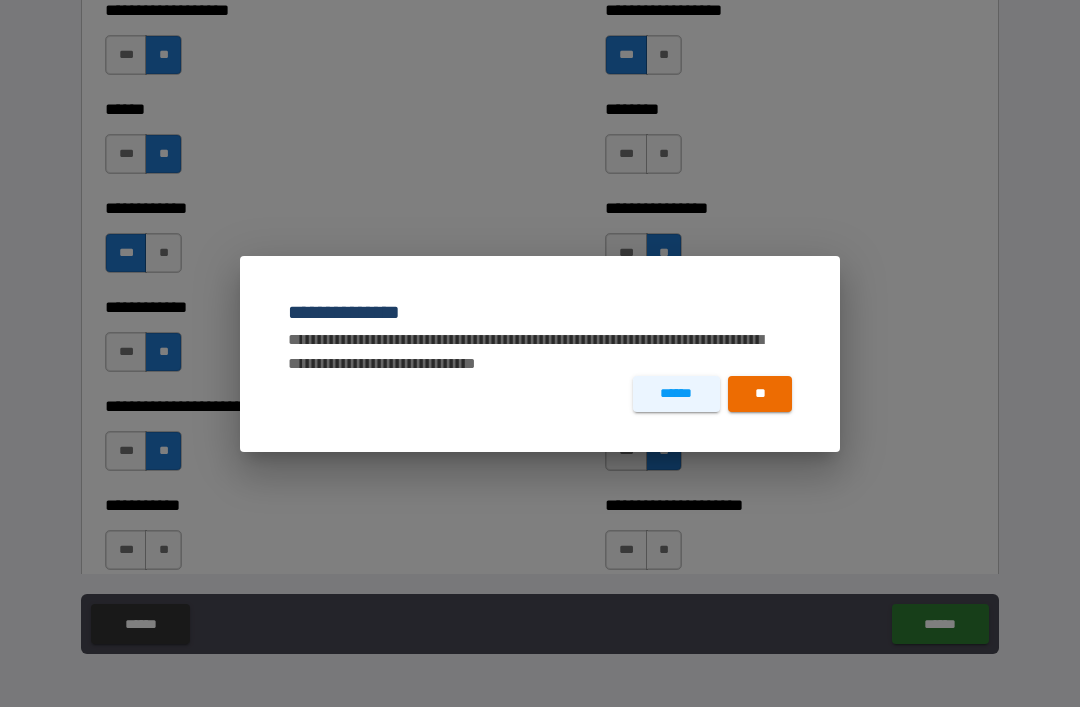 click on "**********" at bounding box center (540, 353) 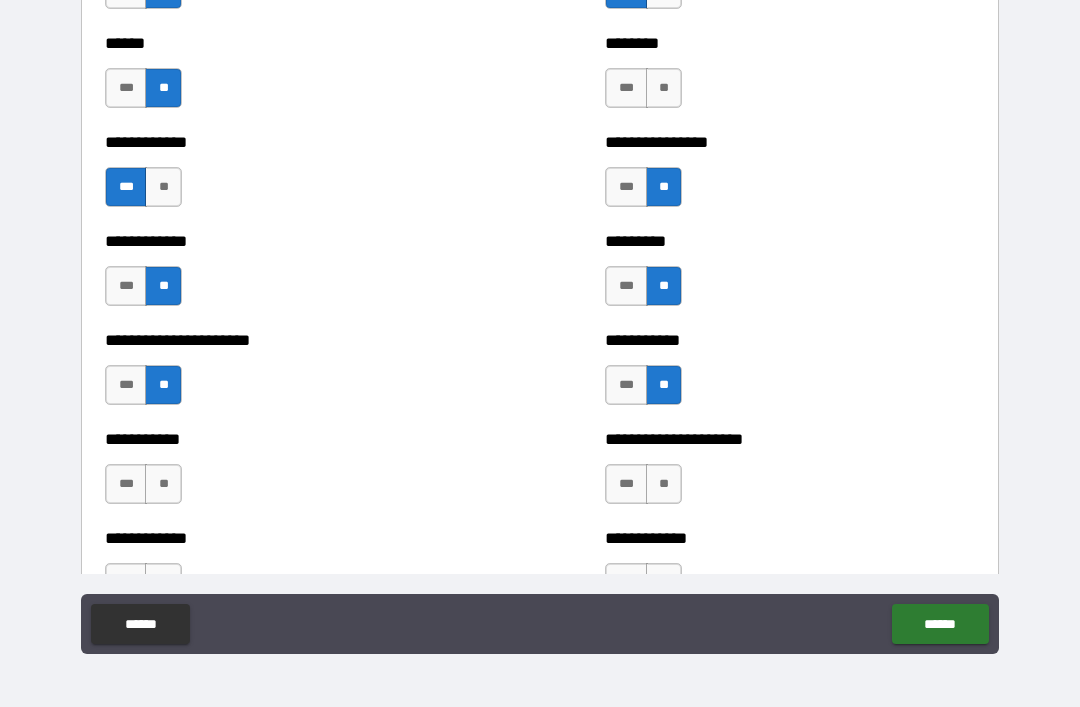 scroll, scrollTop: 5085, scrollLeft: 0, axis: vertical 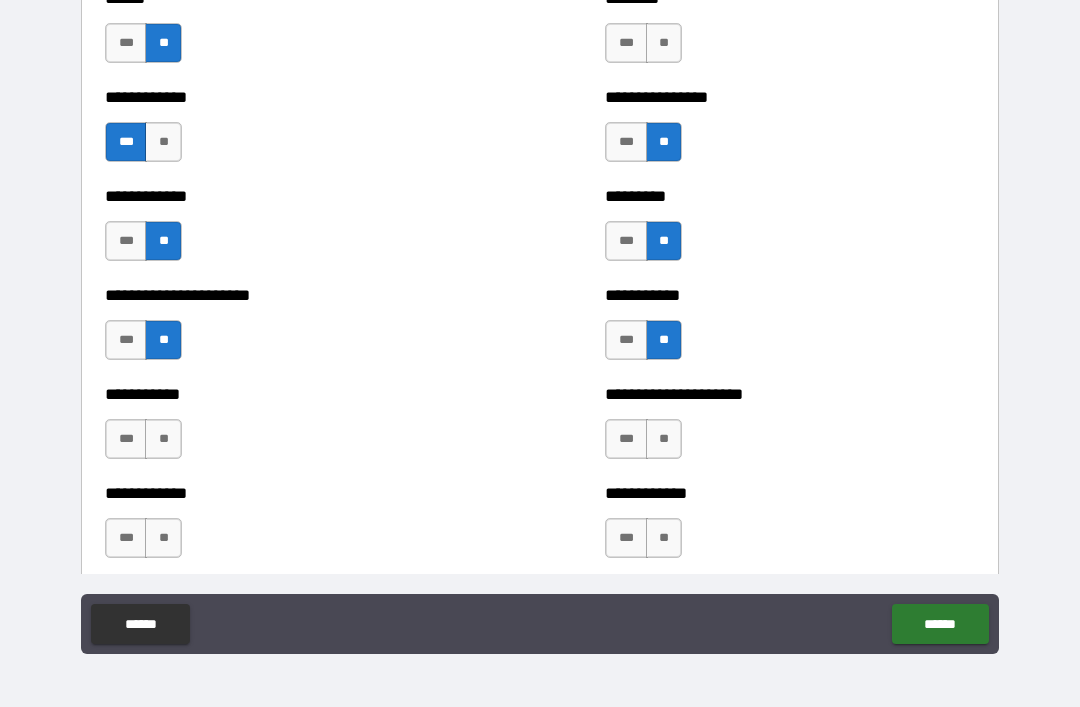 click on "**" at bounding box center (163, 439) 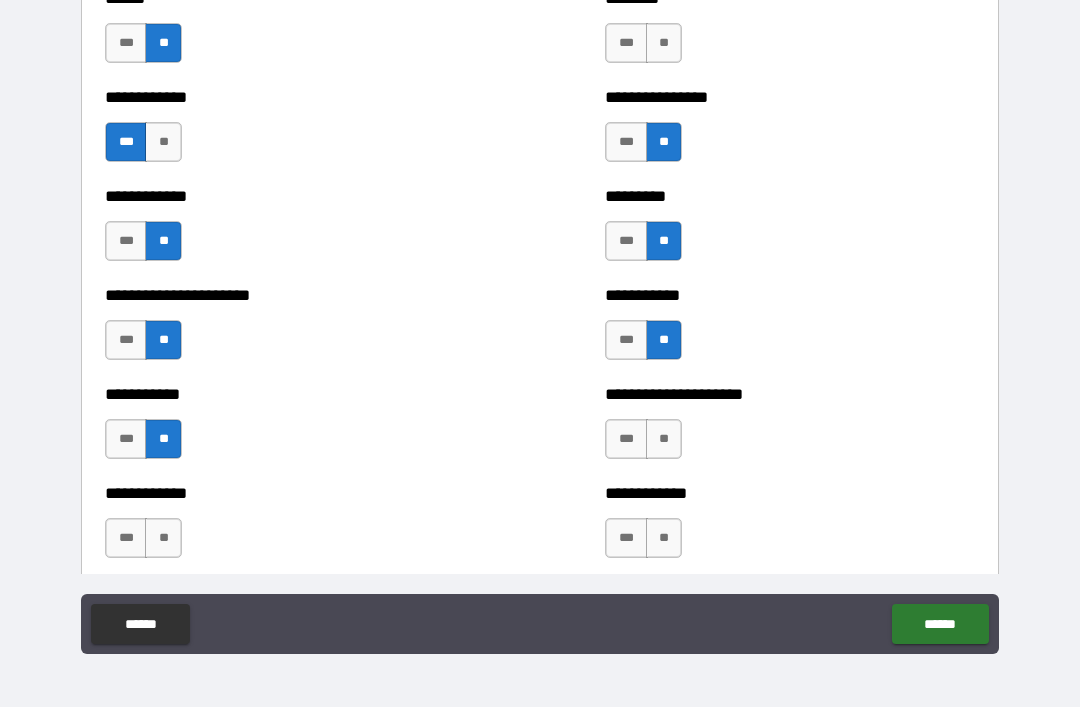 click on "**" at bounding box center (163, 538) 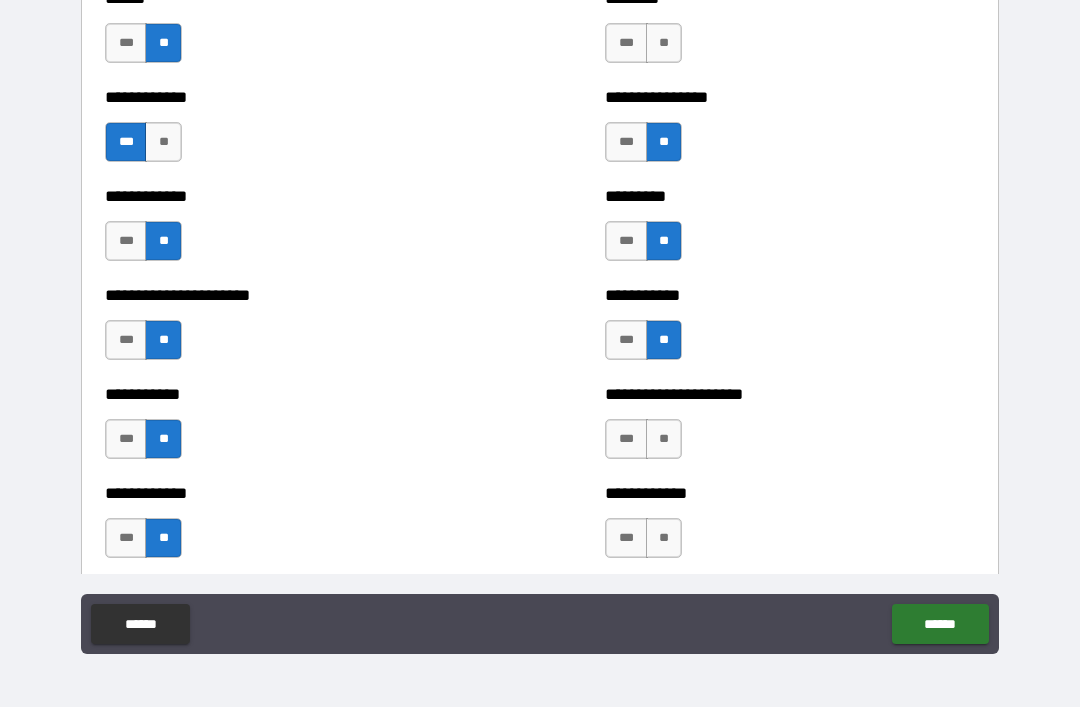 click on "**" at bounding box center [664, 538] 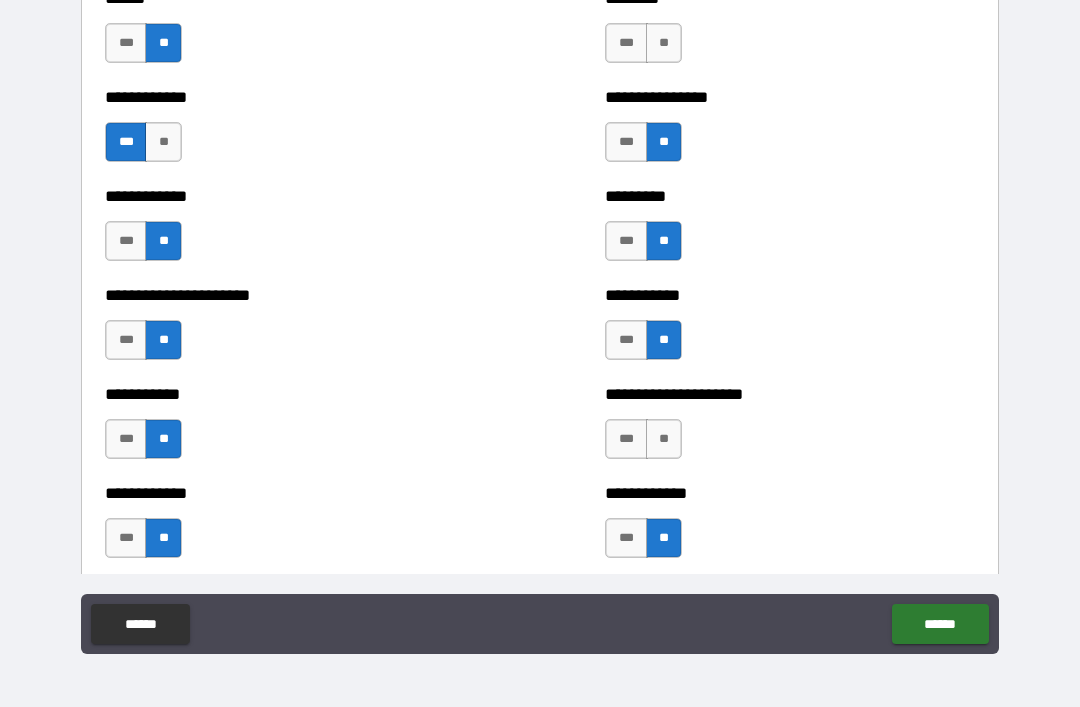click on "**" at bounding box center (664, 439) 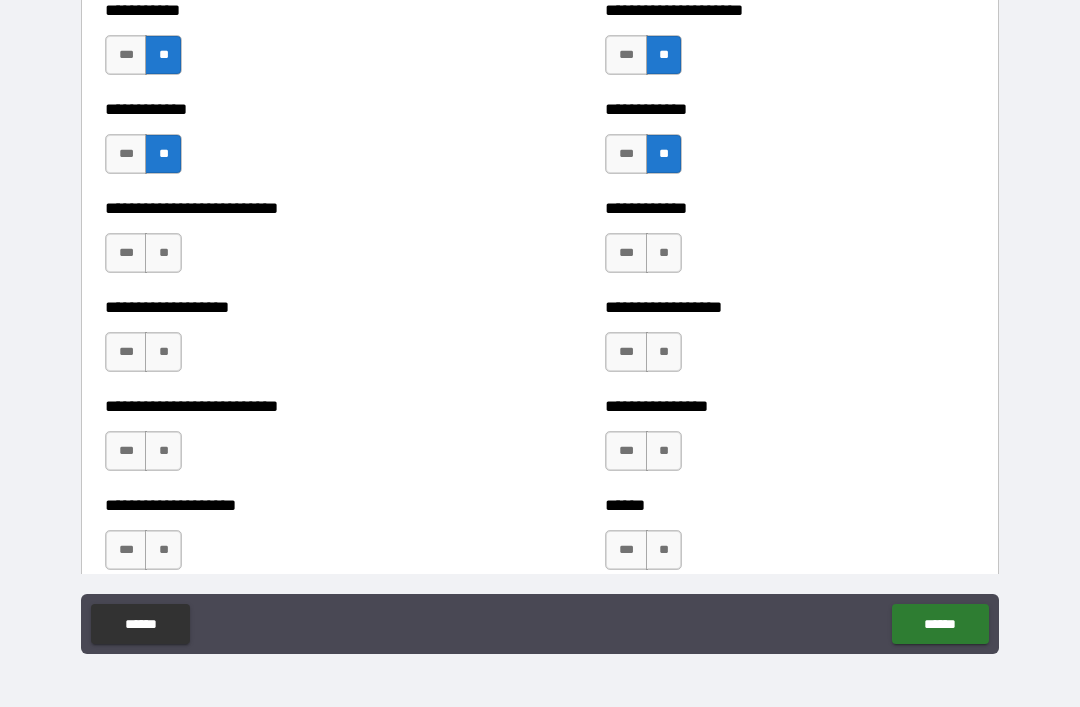 scroll, scrollTop: 5470, scrollLeft: 0, axis: vertical 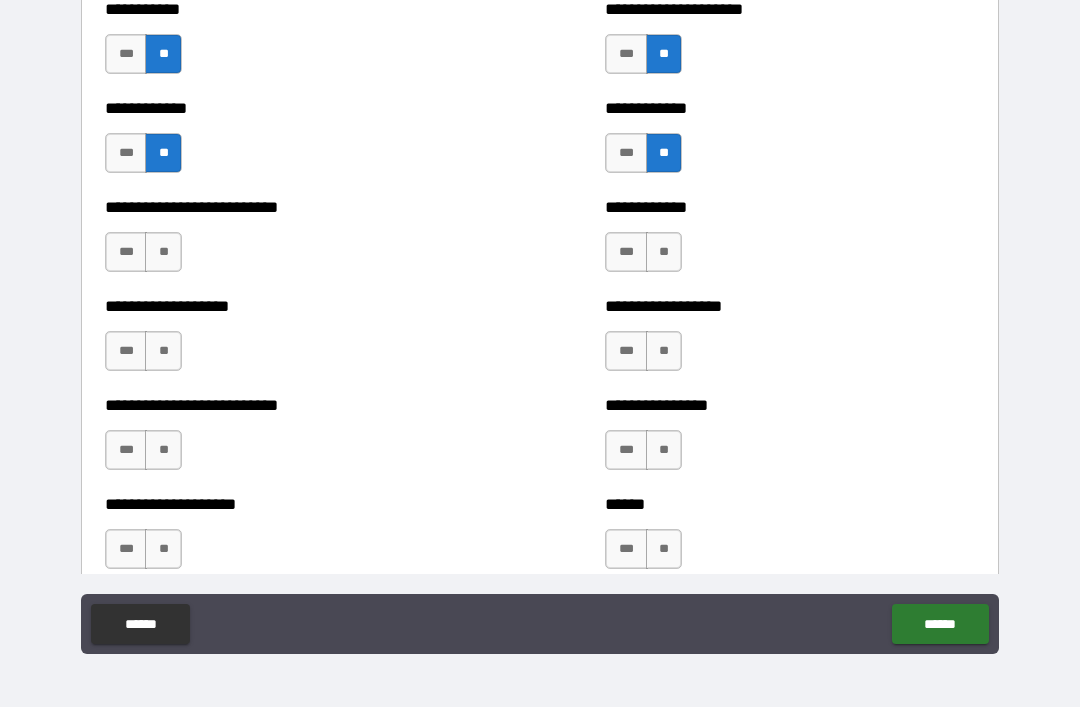 click on "**" at bounding box center [163, 252] 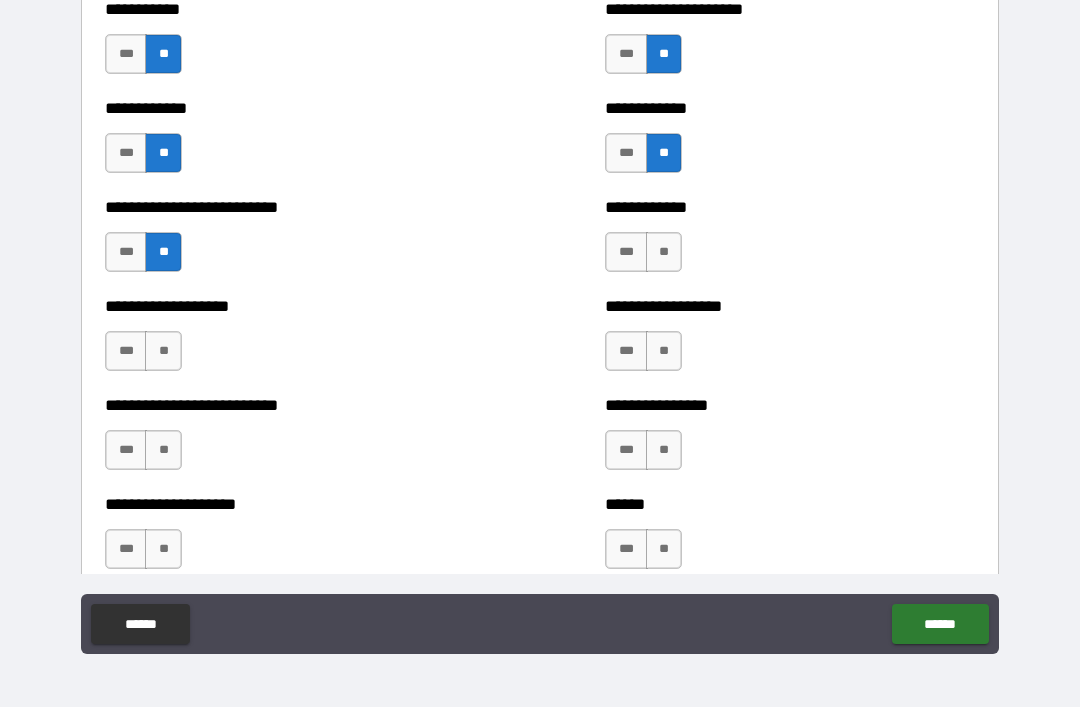click on "**" at bounding box center [163, 351] 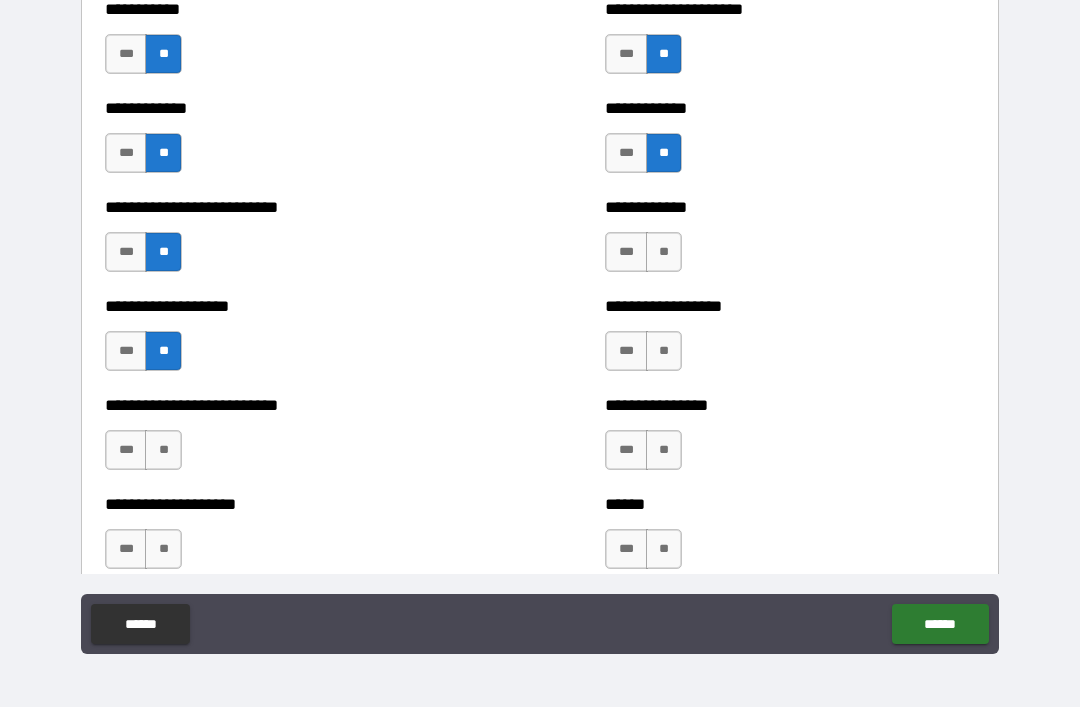 click on "**" at bounding box center (664, 351) 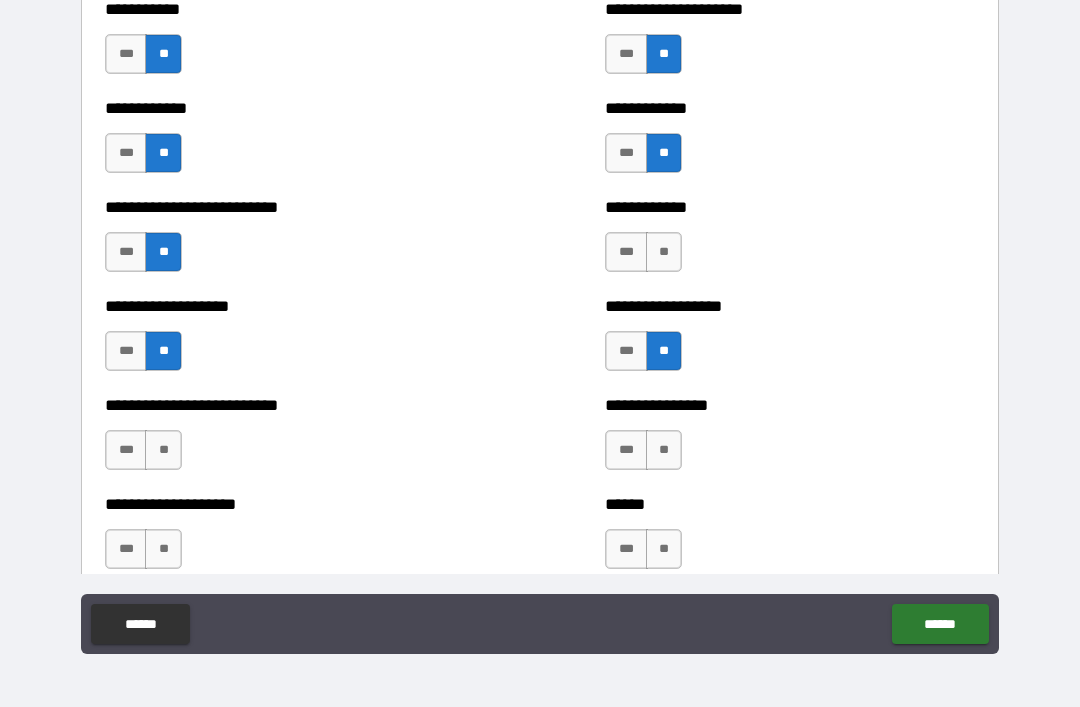 click on "**" at bounding box center [664, 450] 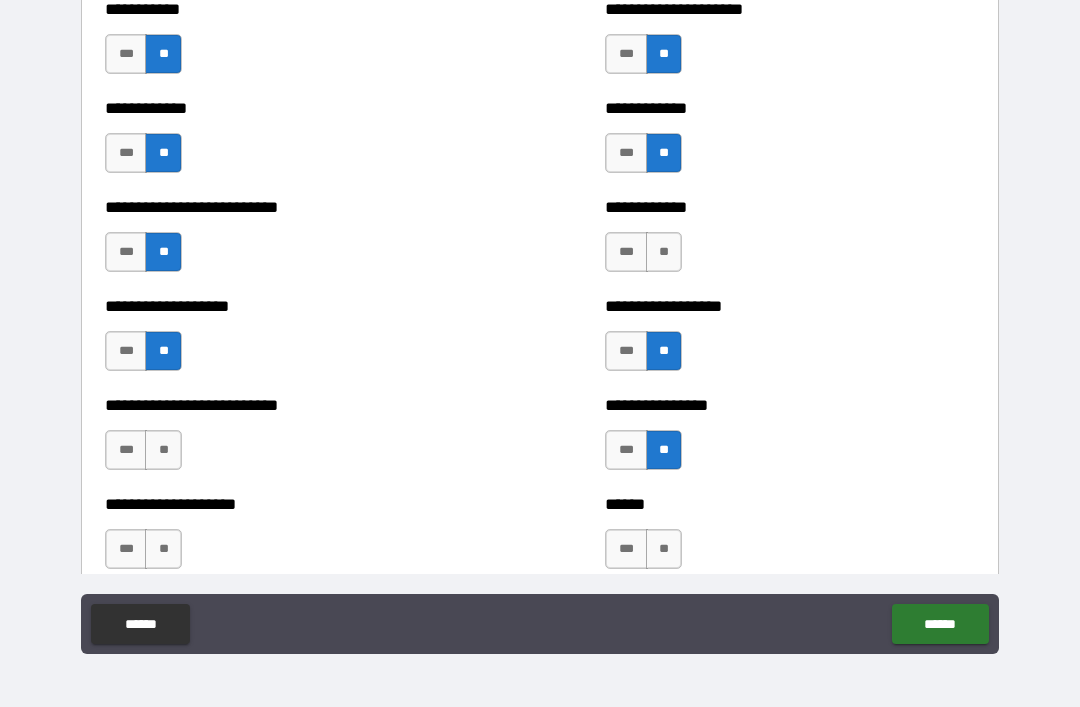 click on "**" at bounding box center (664, 549) 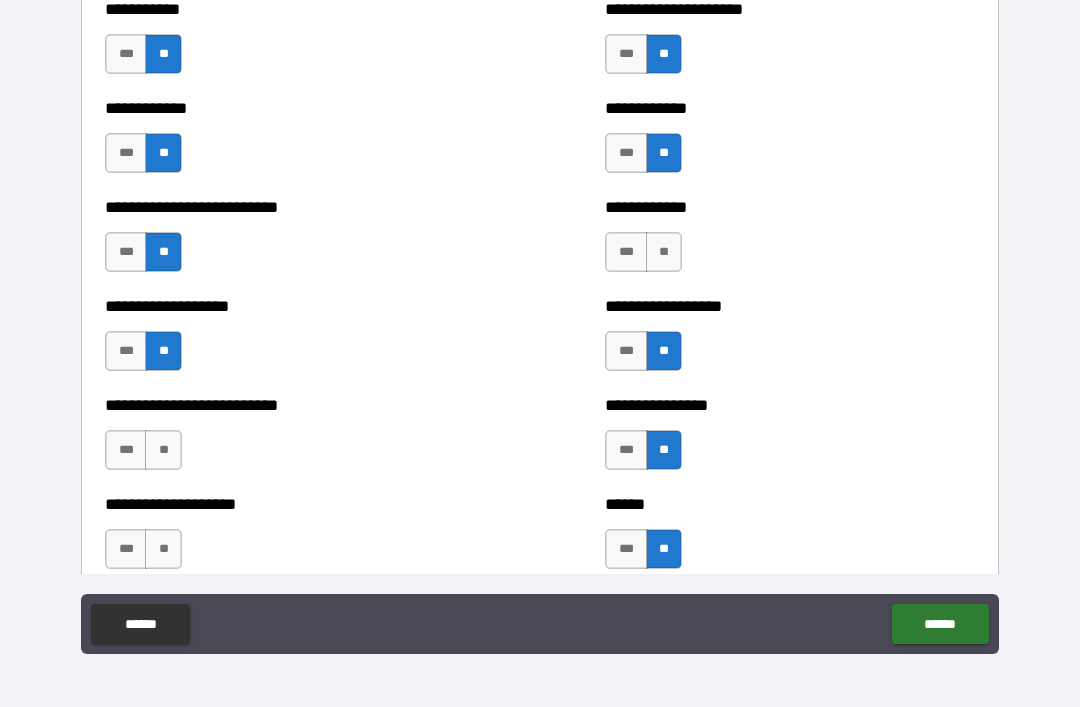 click on "**" at bounding box center [163, 549] 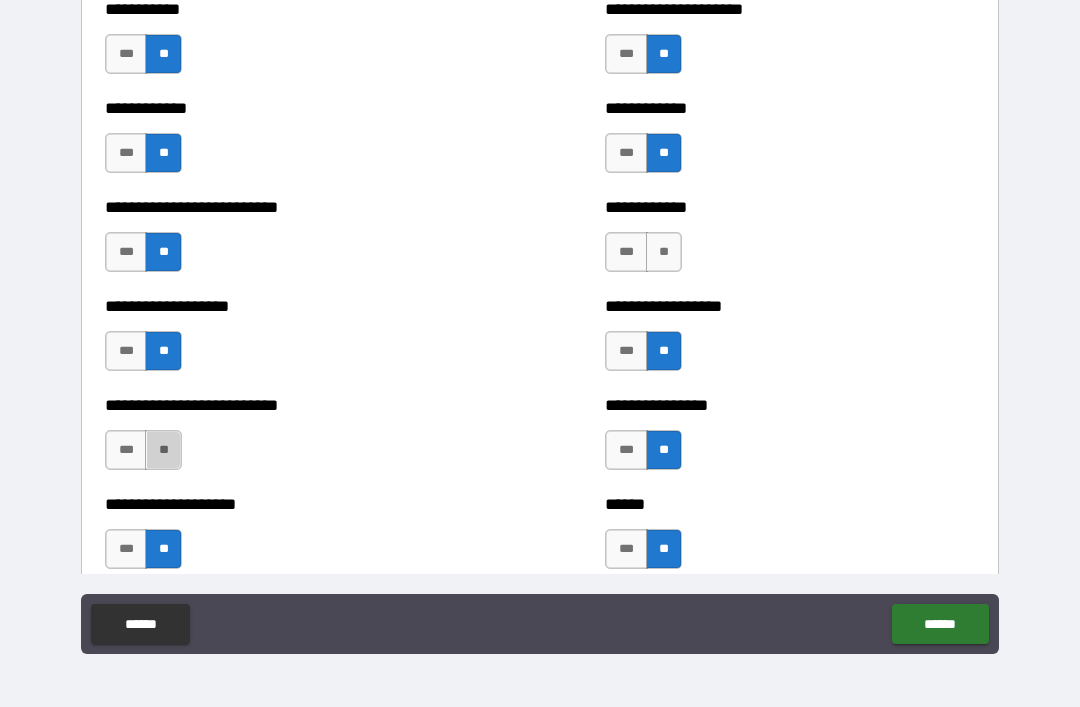 click on "**" at bounding box center [163, 450] 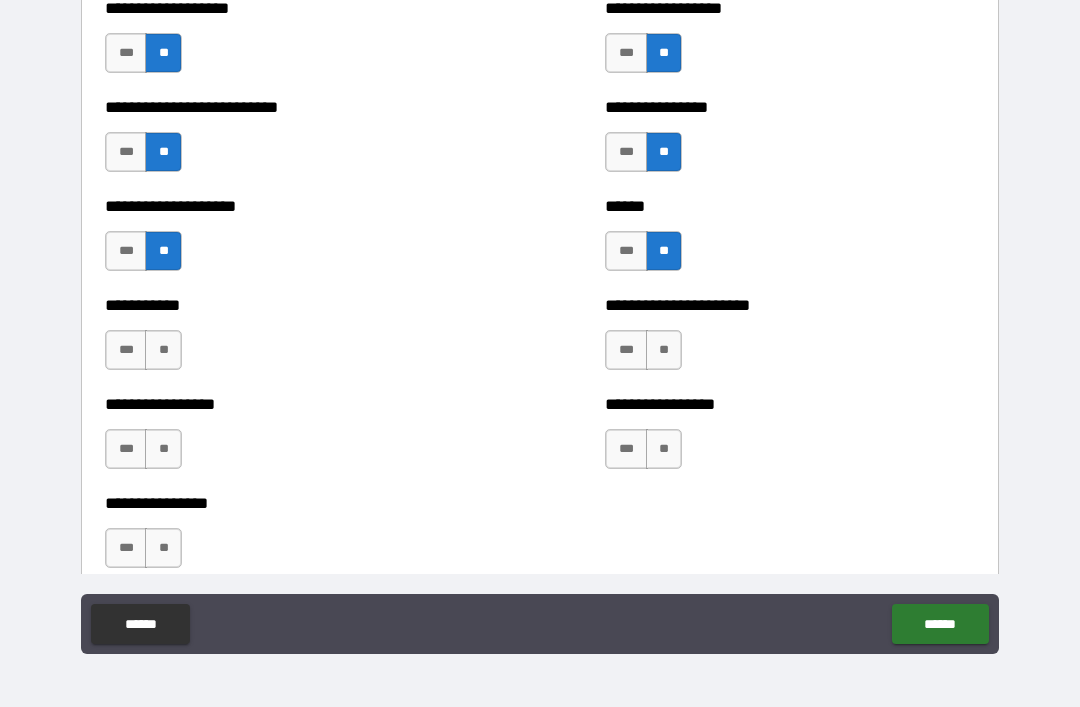 scroll, scrollTop: 5772, scrollLeft: 0, axis: vertical 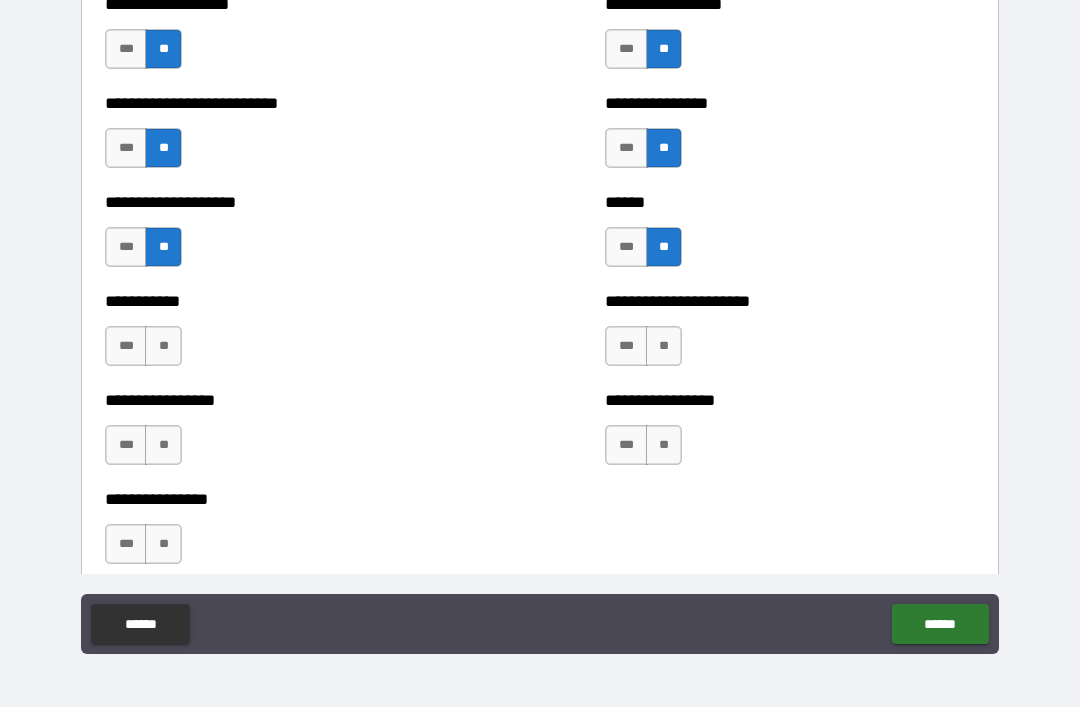 click on "**" at bounding box center [163, 346] 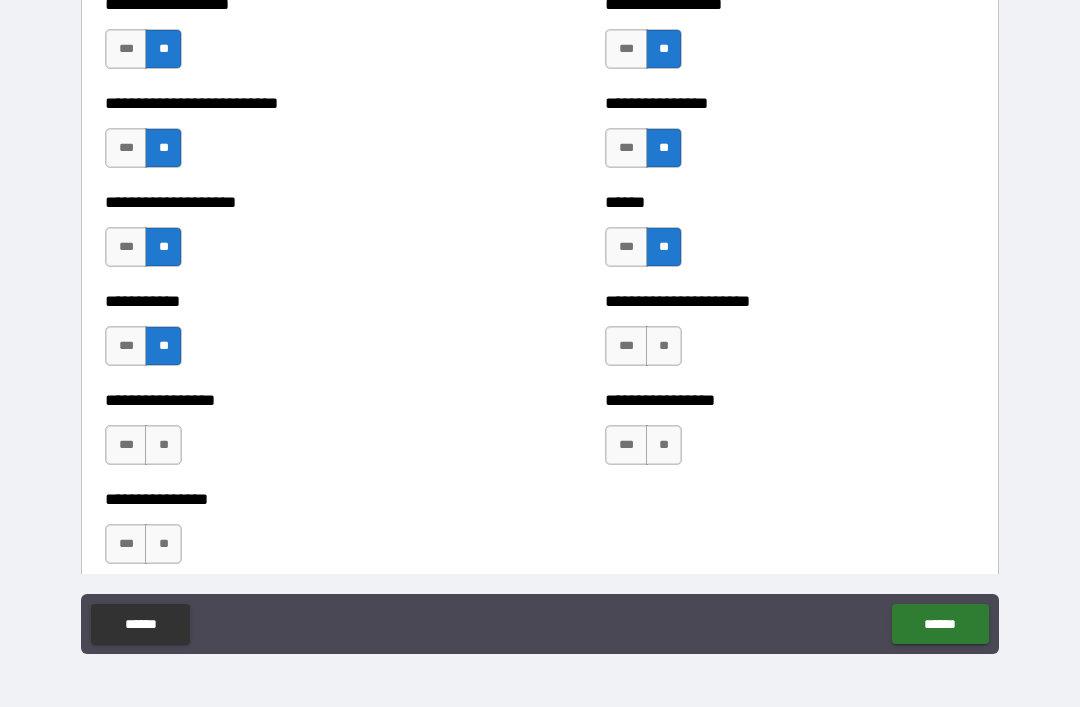 click on "**" at bounding box center (163, 445) 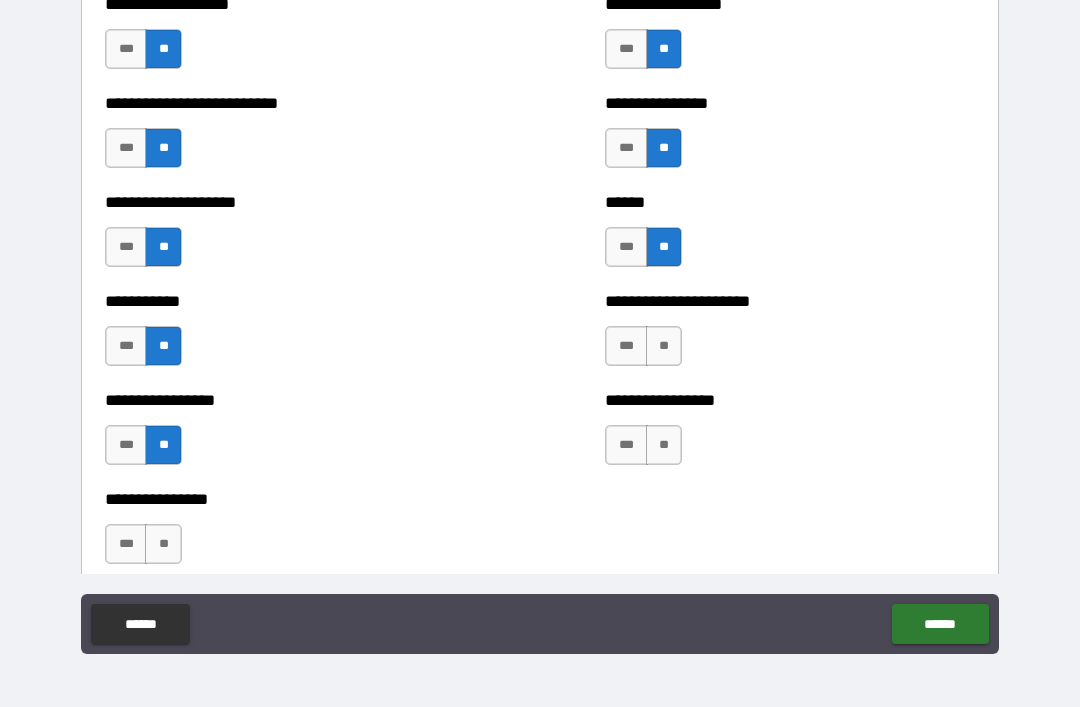 click on "**" at bounding box center (664, 445) 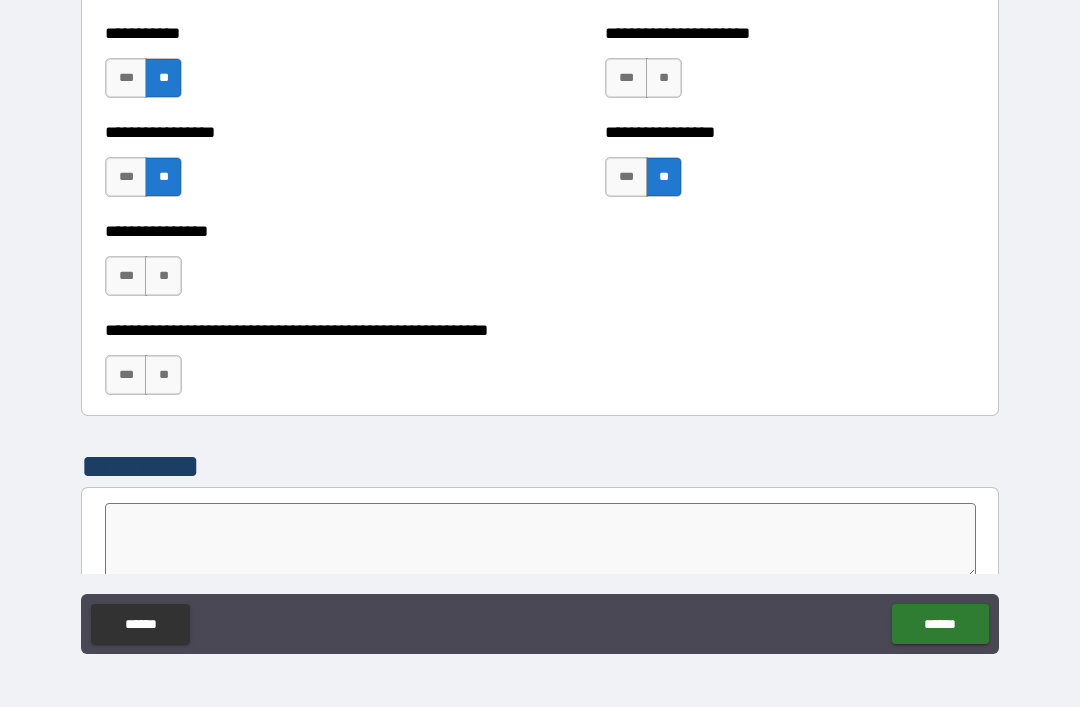 scroll, scrollTop: 6049, scrollLeft: 0, axis: vertical 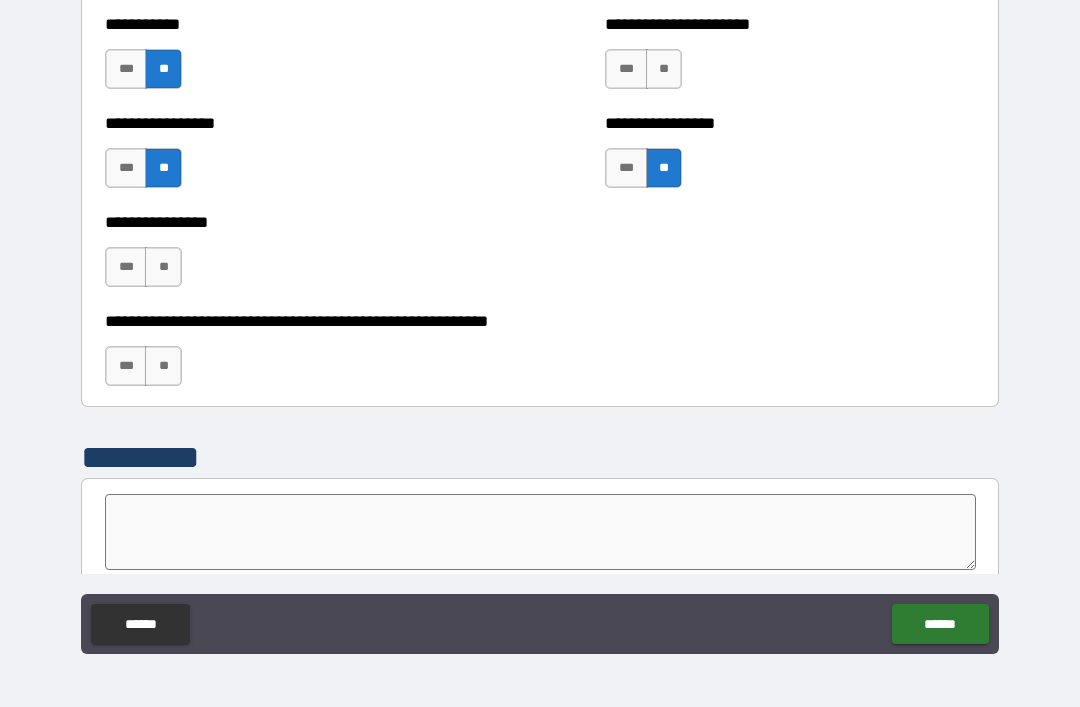 click on "**" at bounding box center [163, 267] 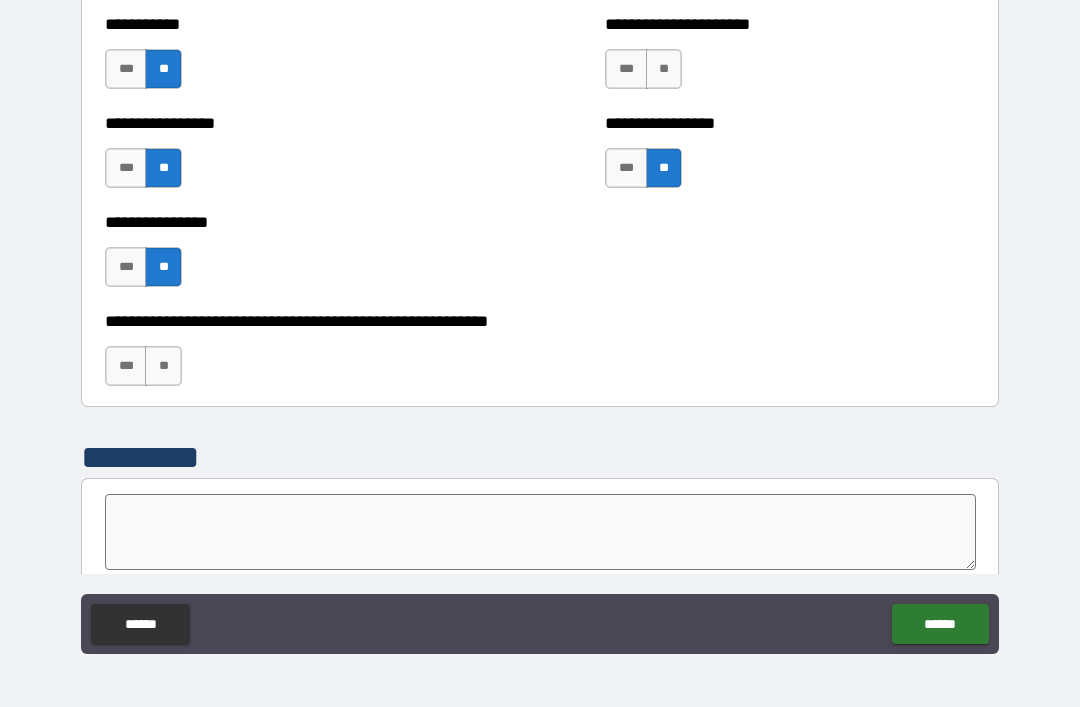 click on "**" at bounding box center [163, 366] 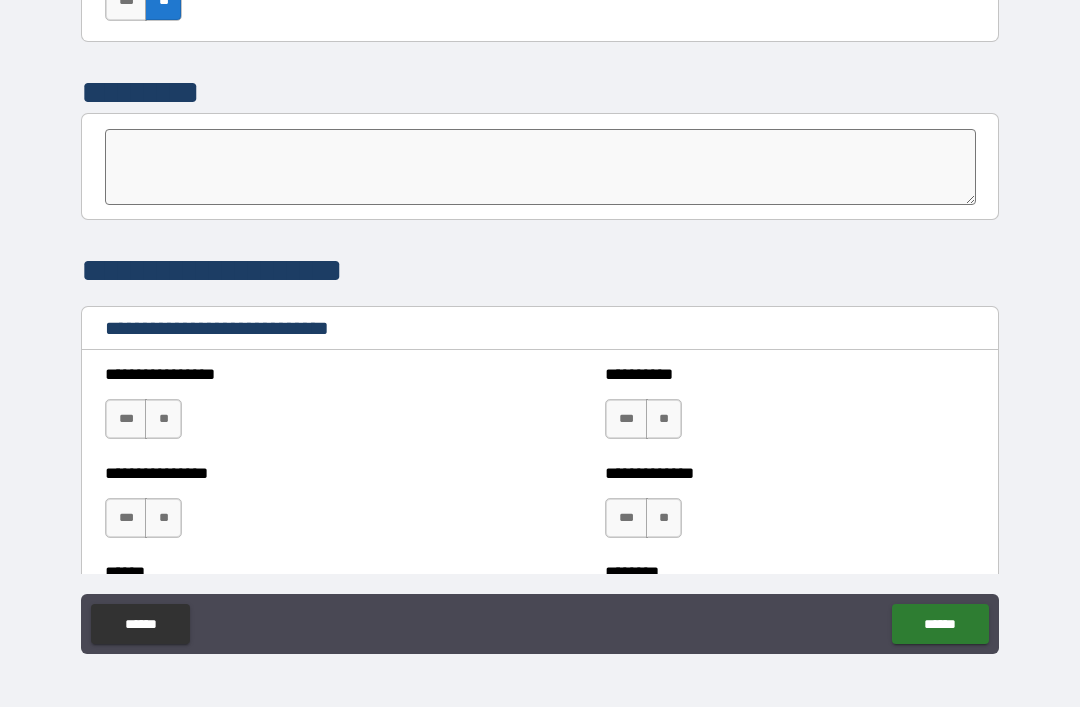 scroll, scrollTop: 6417, scrollLeft: 0, axis: vertical 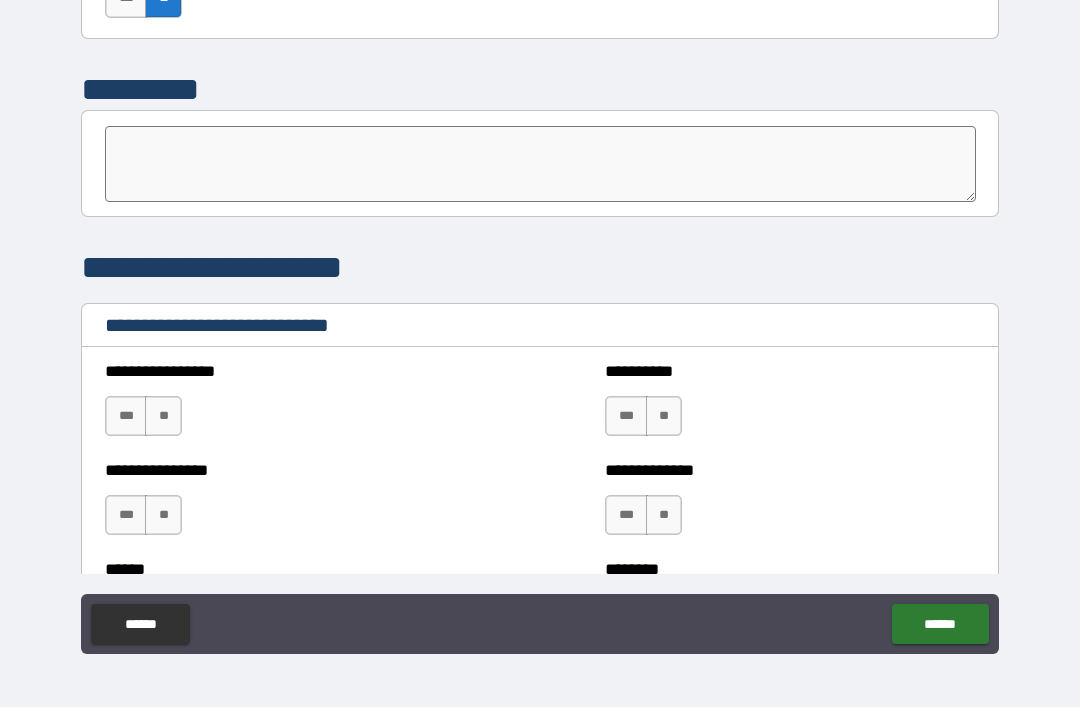 click on "***" at bounding box center (126, 416) 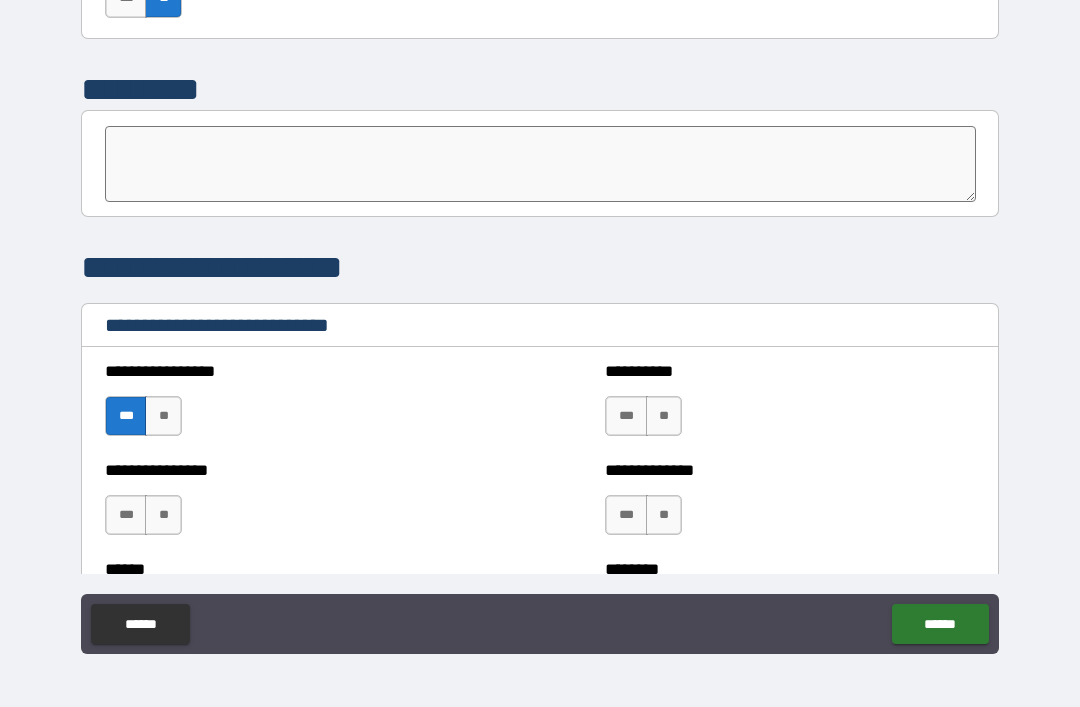 click on "***" at bounding box center (626, 416) 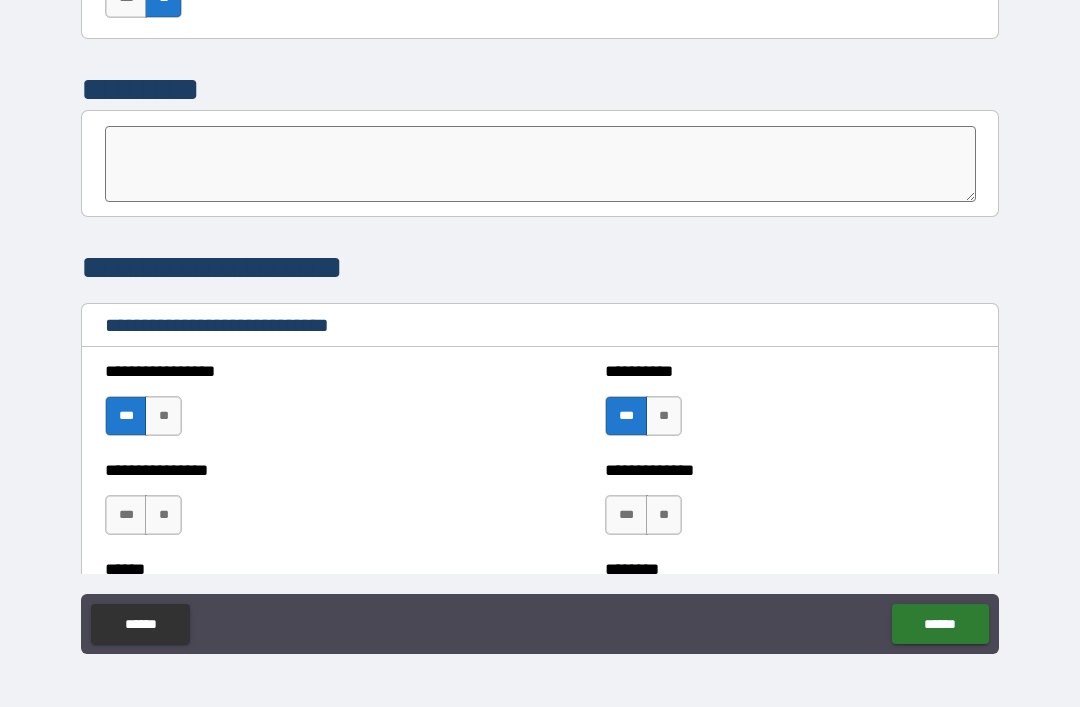 click on "**" at bounding box center [163, 515] 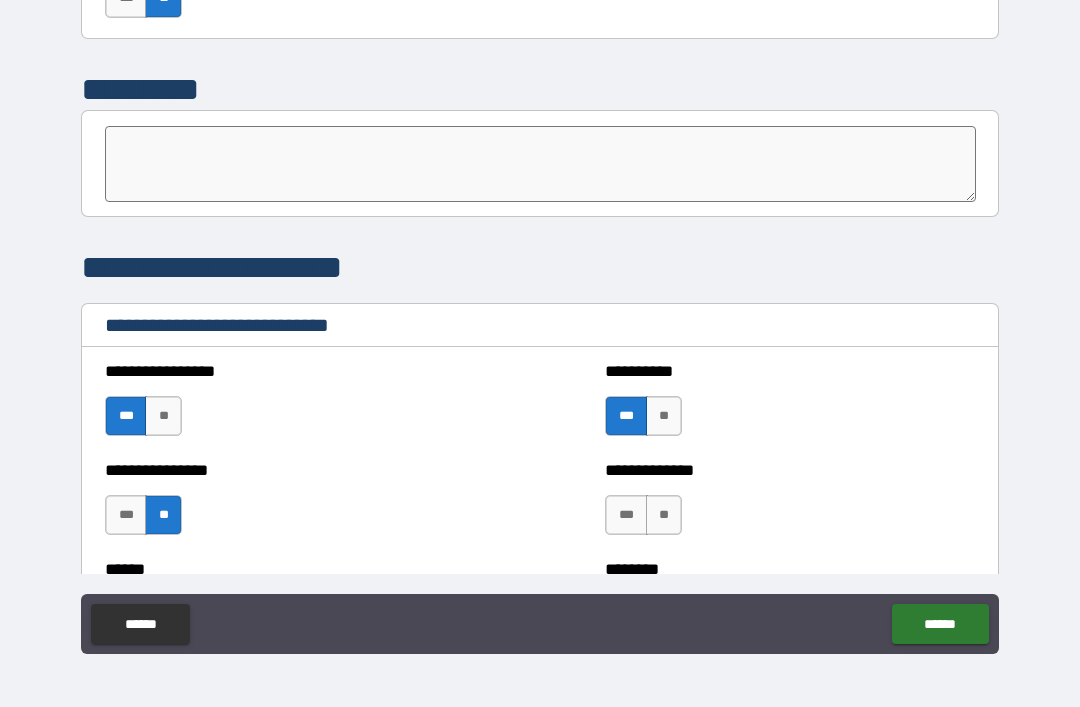 click on "**" at bounding box center [664, 515] 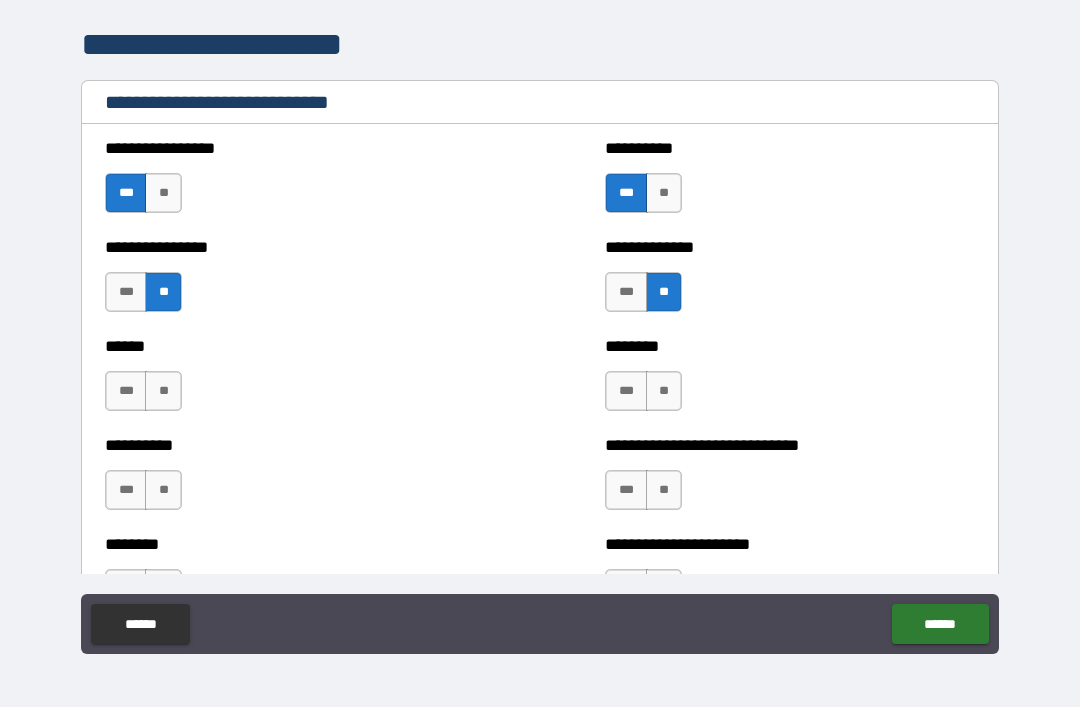 scroll, scrollTop: 6641, scrollLeft: 0, axis: vertical 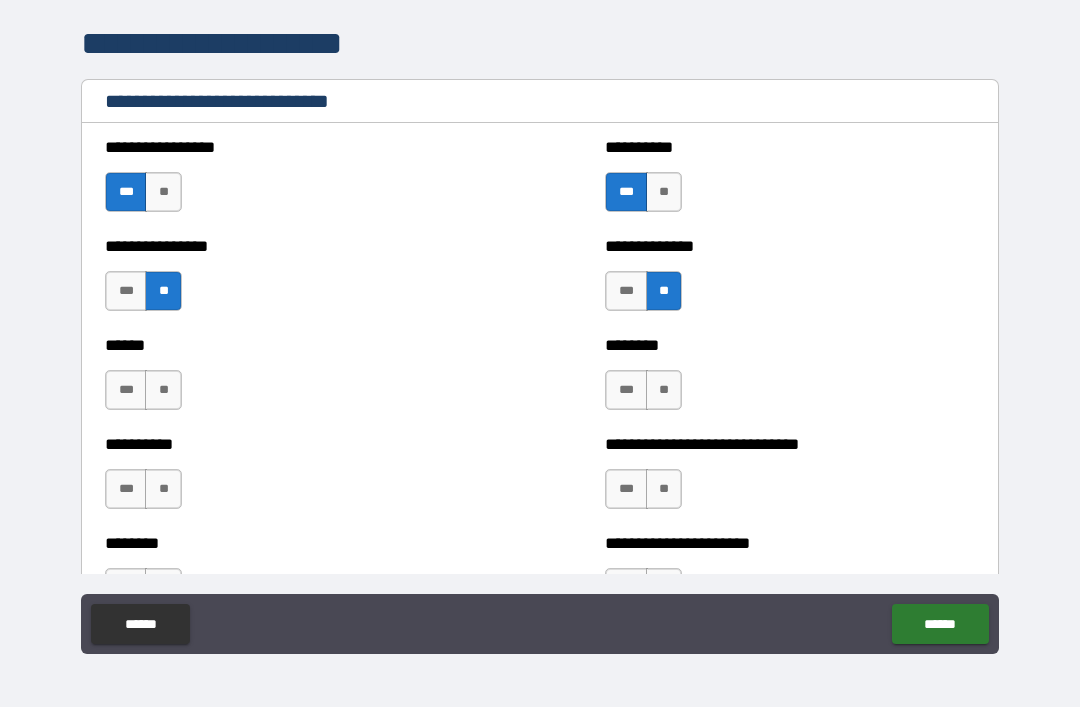 click on "**" at bounding box center [163, 390] 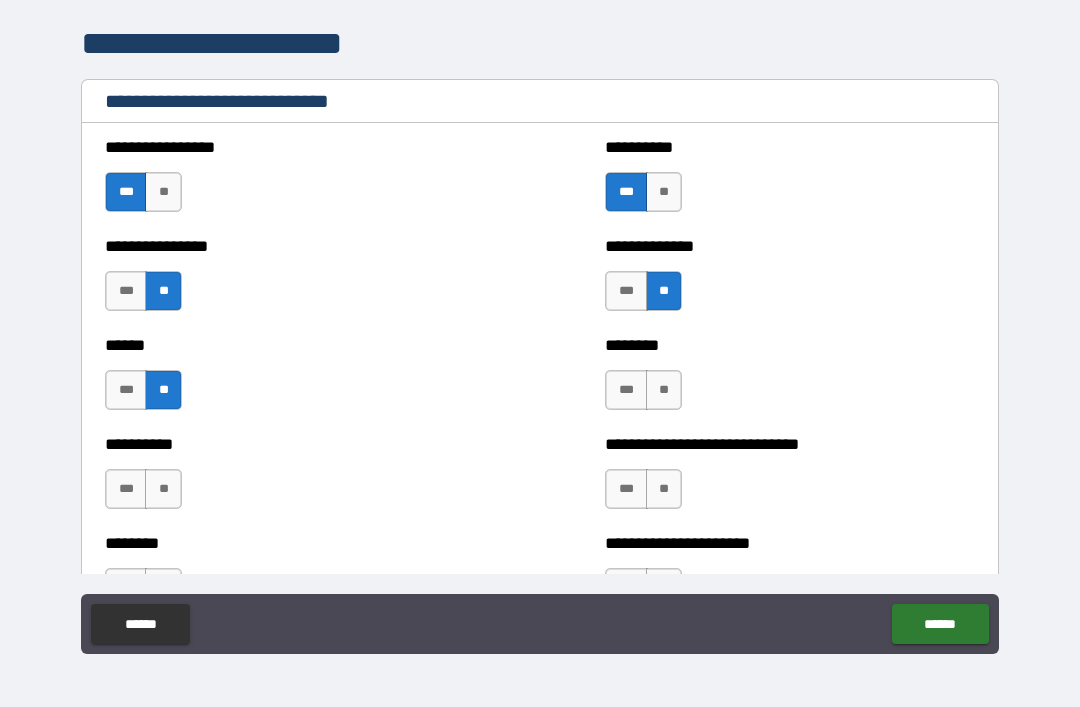 click on "**" at bounding box center (664, 390) 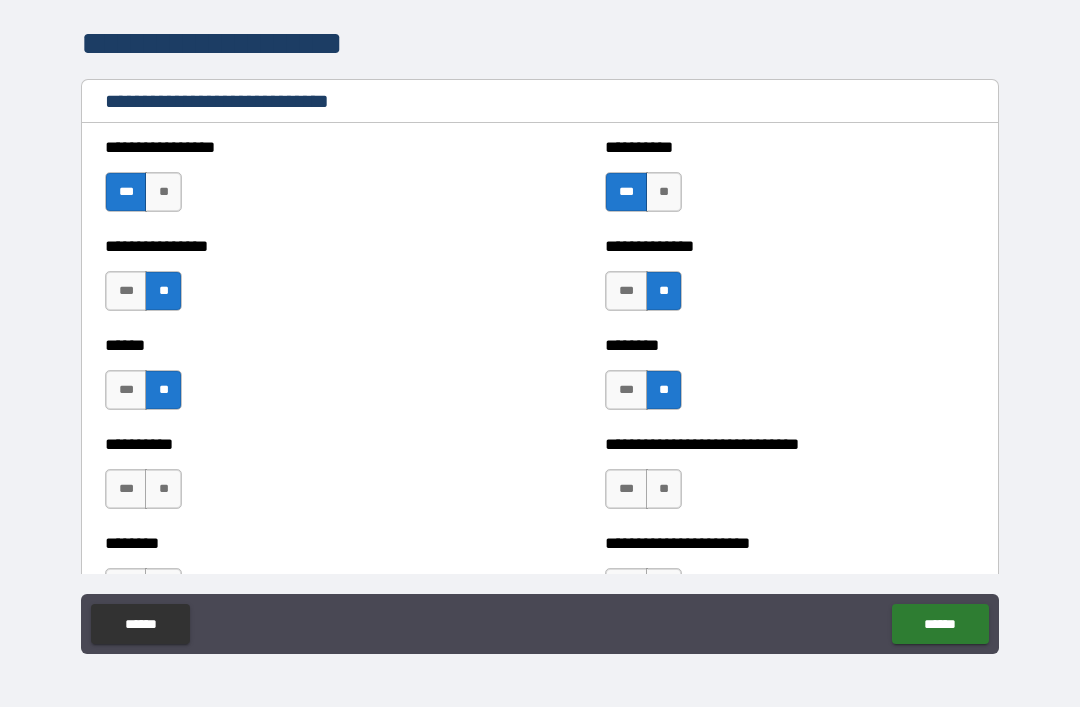 click on "**" at bounding box center [163, 489] 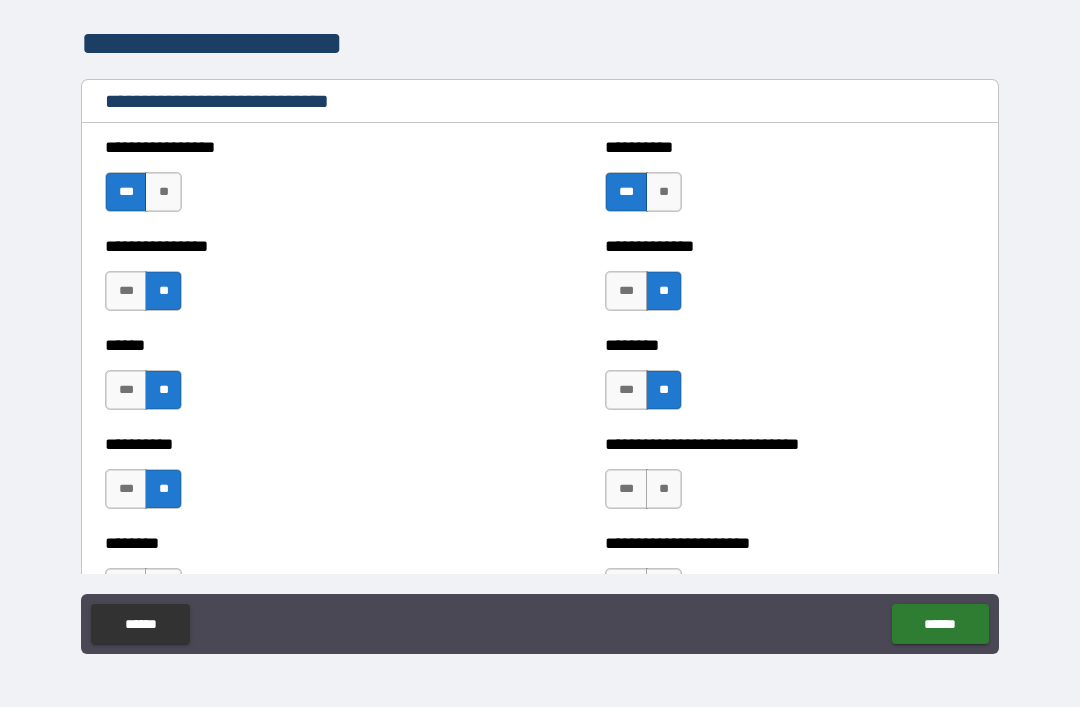 click on "**" at bounding box center [664, 489] 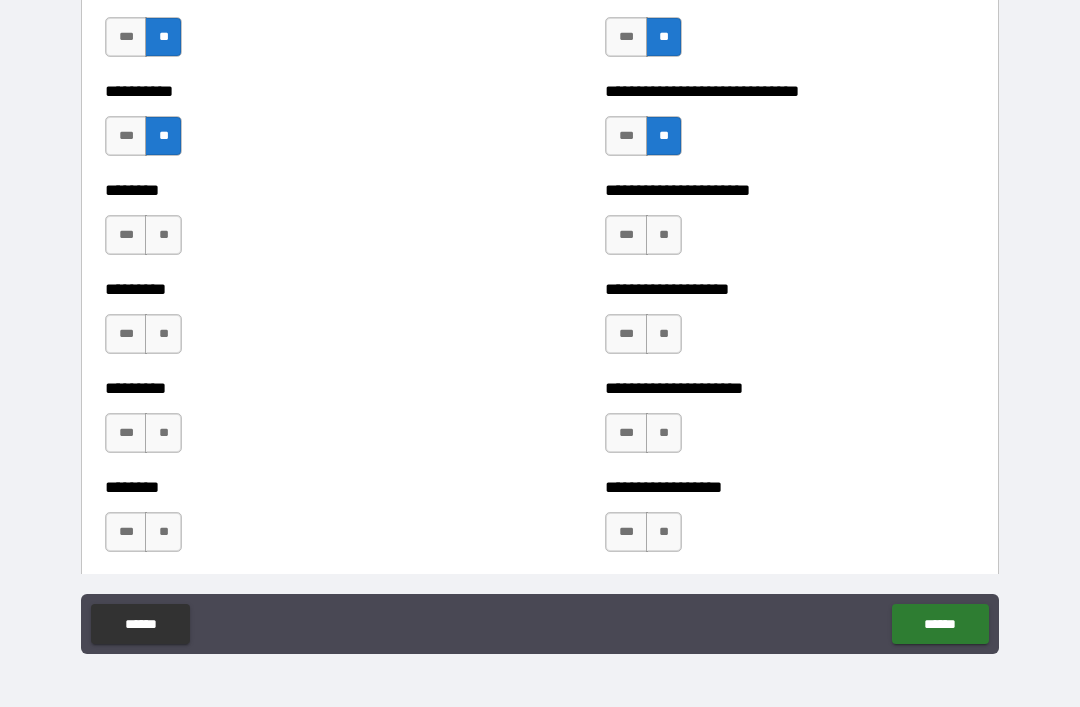 scroll, scrollTop: 6994, scrollLeft: 0, axis: vertical 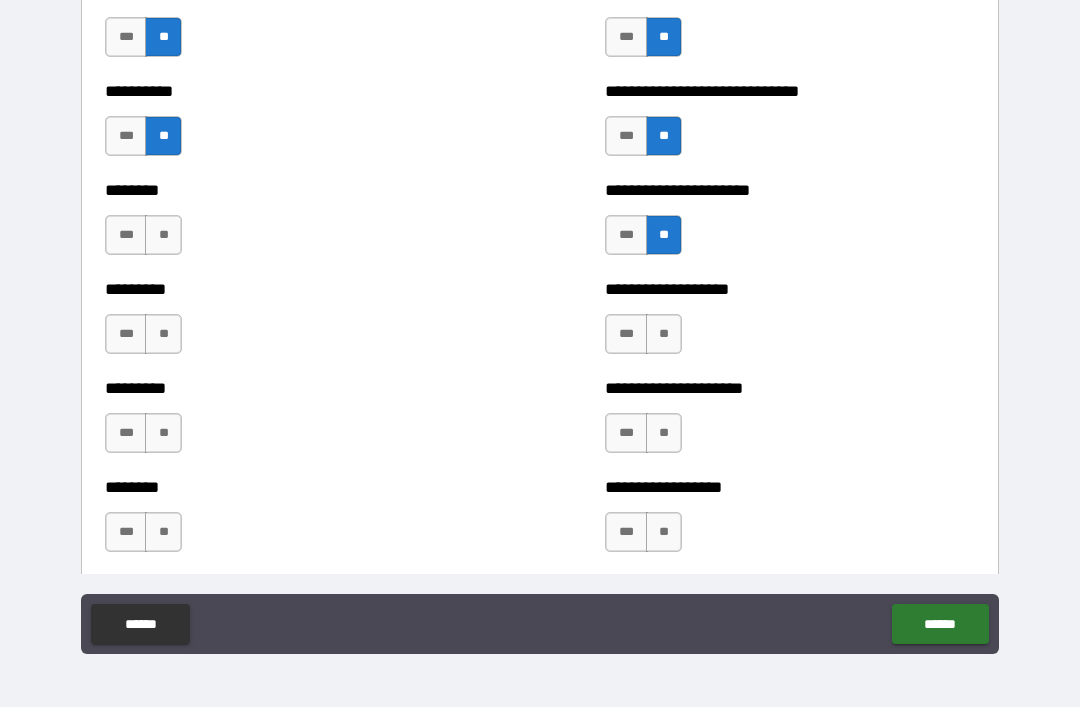 click on "**" at bounding box center [163, 235] 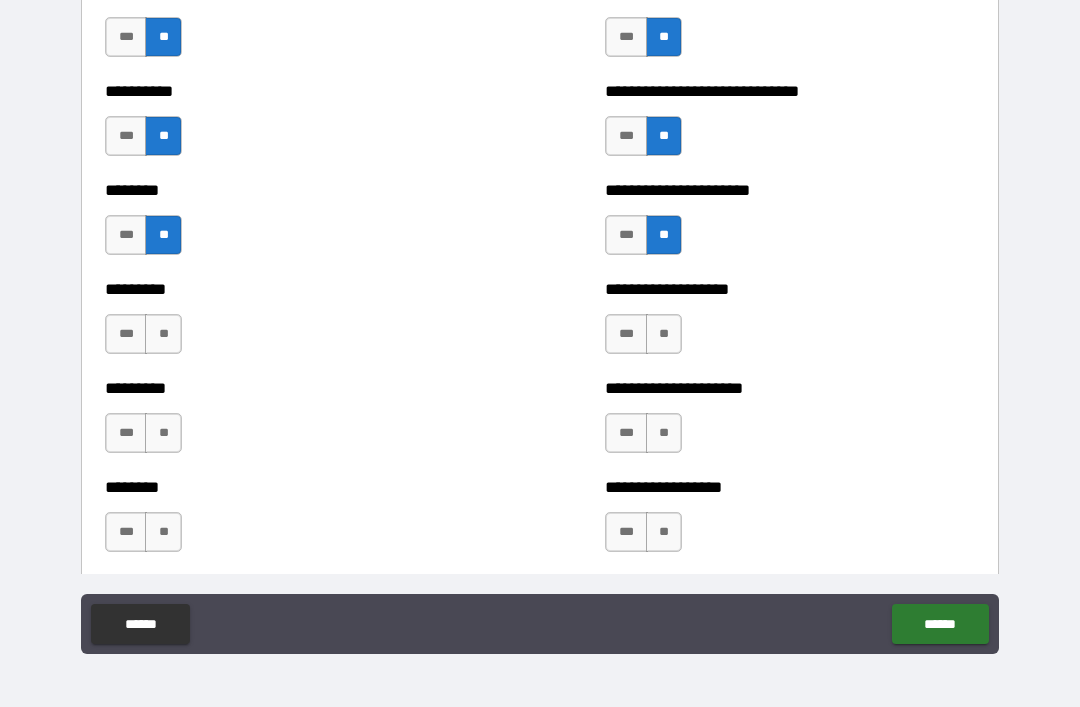 click on "***" at bounding box center [126, 334] 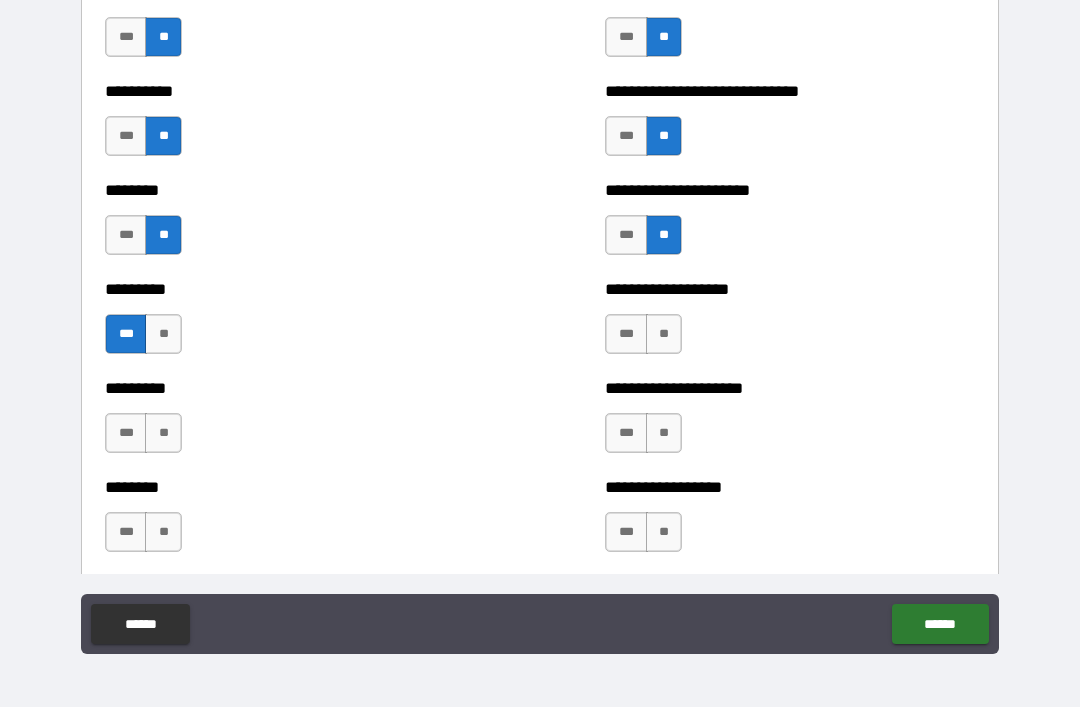 click on "**" at bounding box center [664, 334] 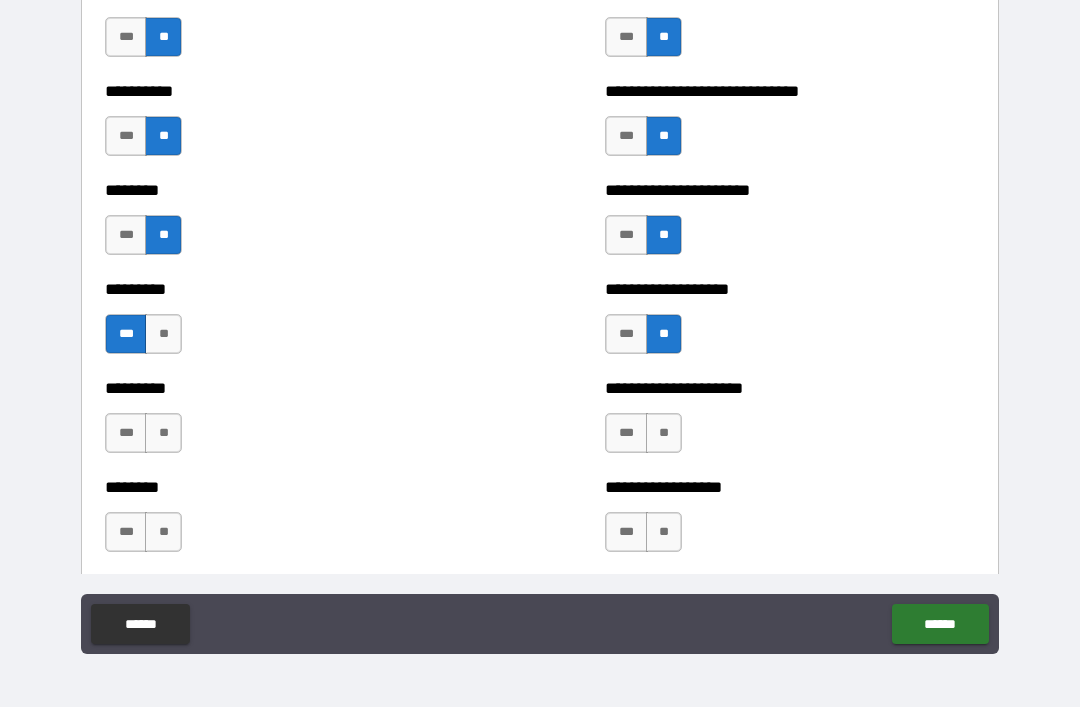 click on "***" at bounding box center (126, 433) 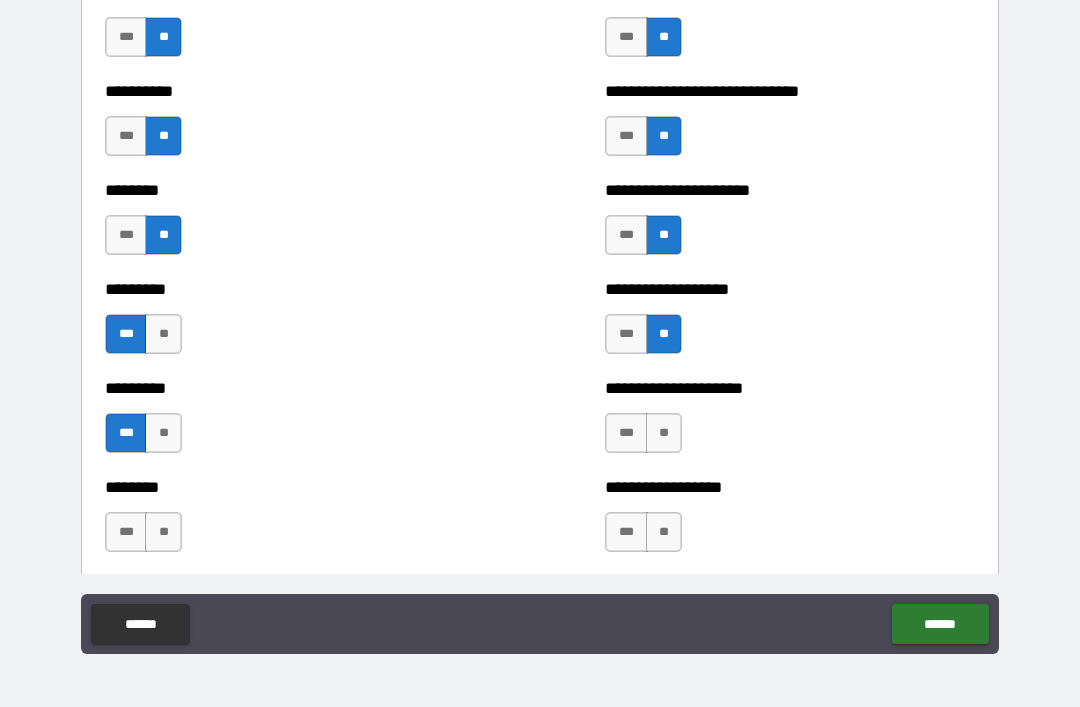 click on "**" at bounding box center [664, 433] 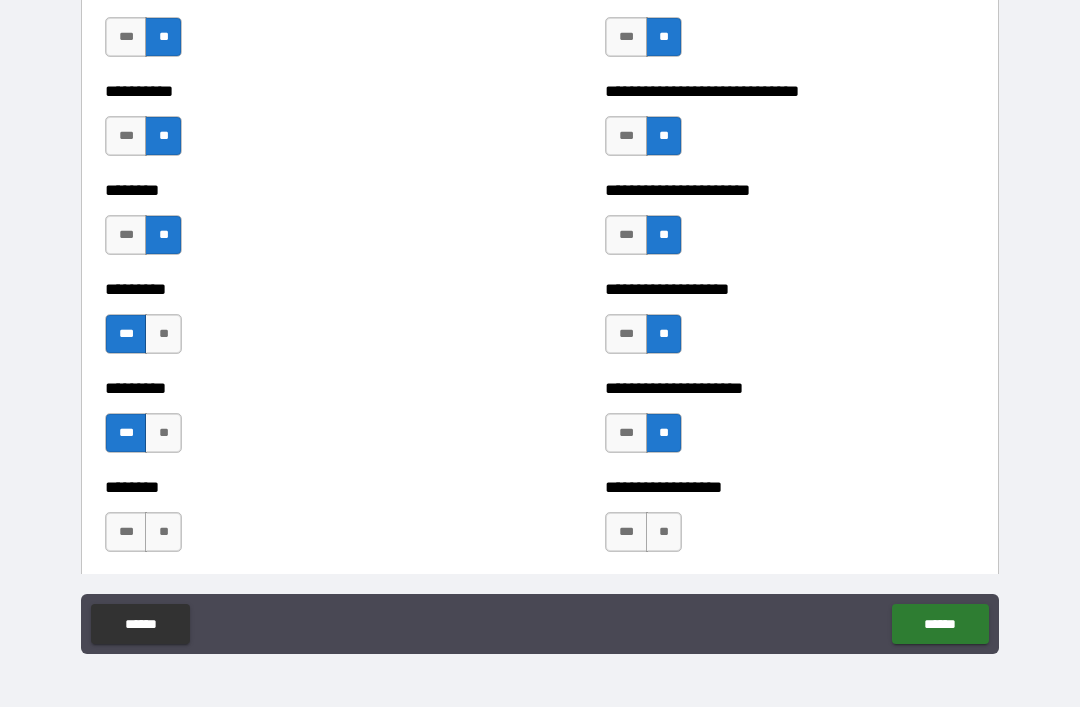 click on "**" at bounding box center (664, 532) 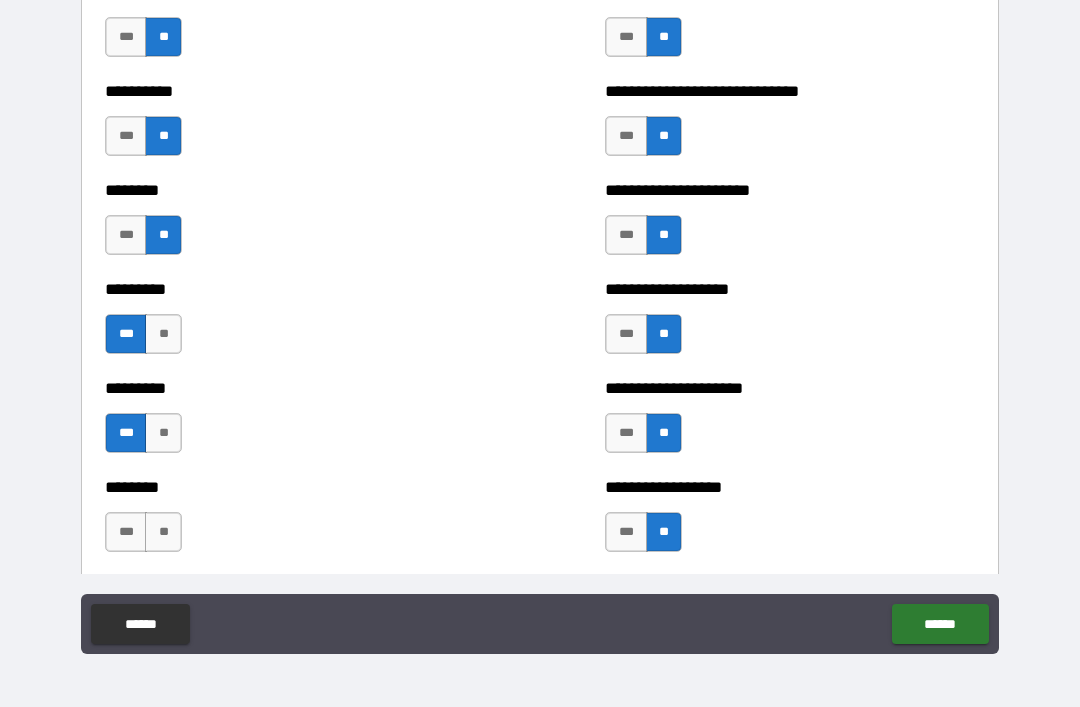 click on "**" at bounding box center [163, 532] 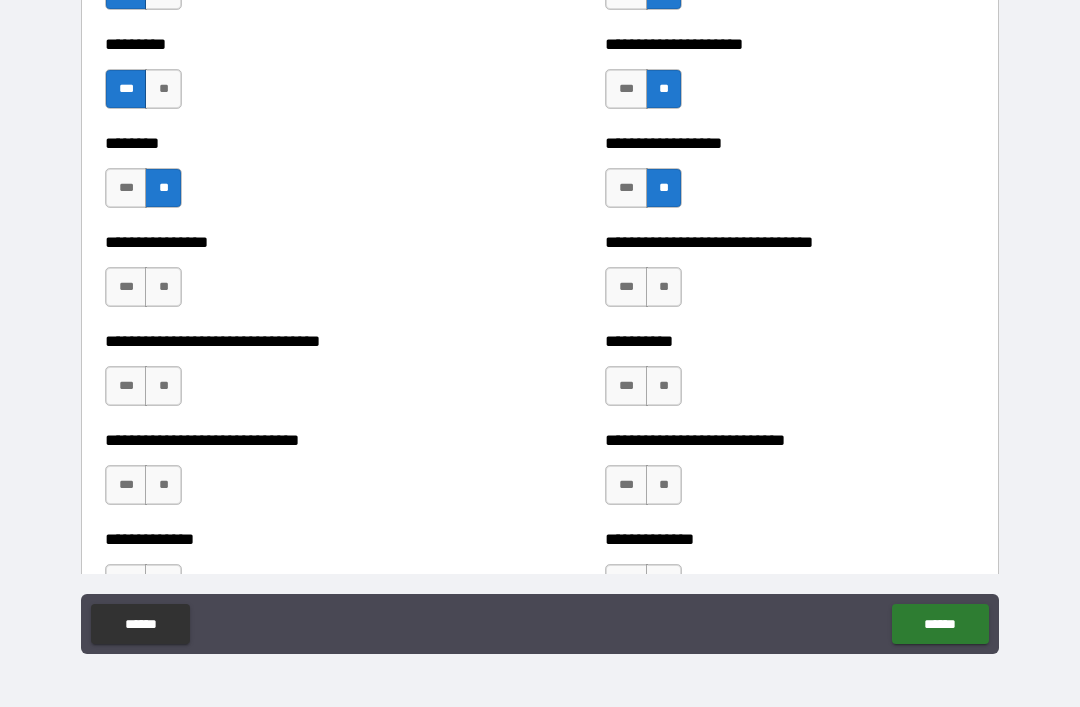 scroll, scrollTop: 7339, scrollLeft: 0, axis: vertical 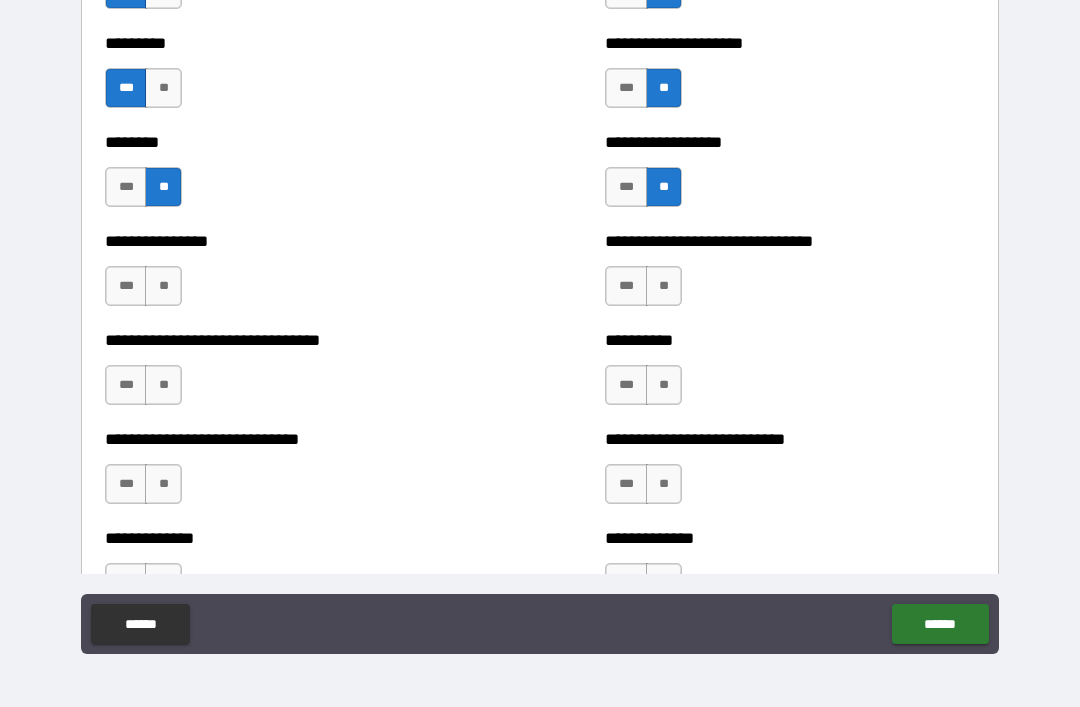 click on "**" at bounding box center (163, 286) 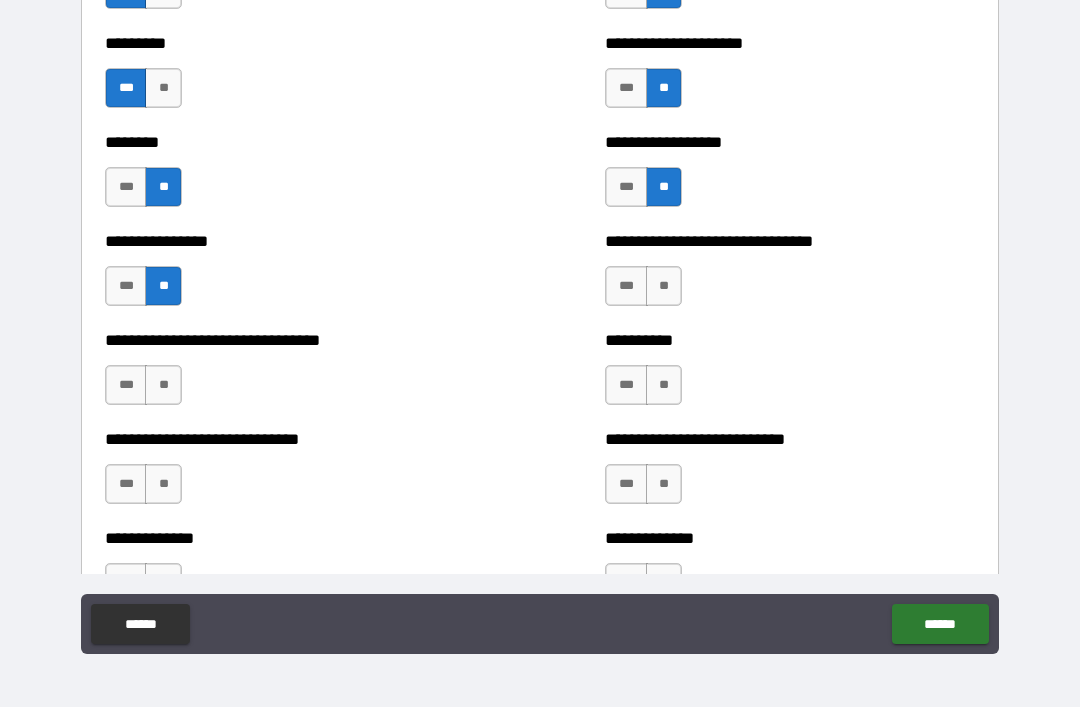 click on "**" at bounding box center (664, 286) 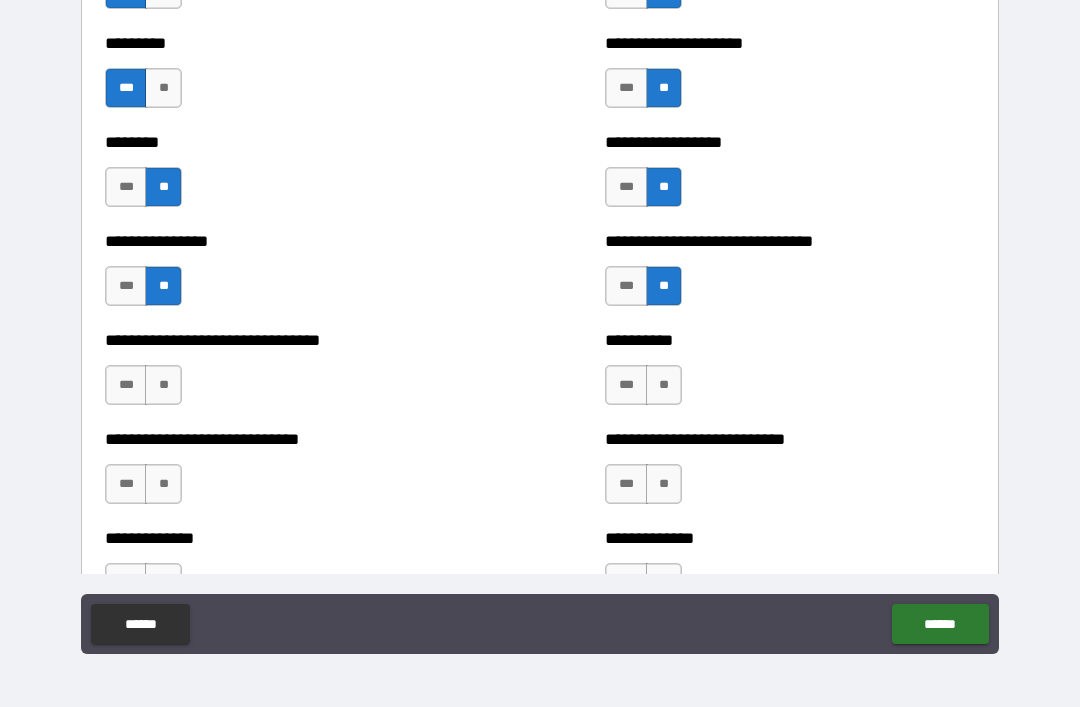 click on "**" at bounding box center (163, 385) 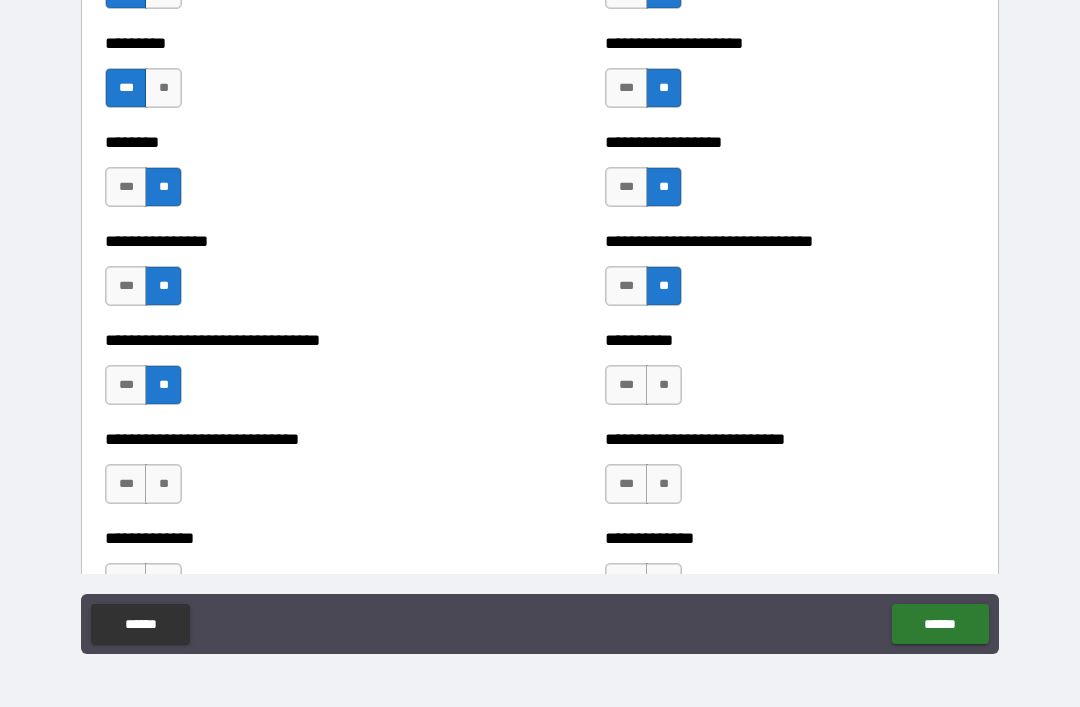 click on "***" at bounding box center [626, 385] 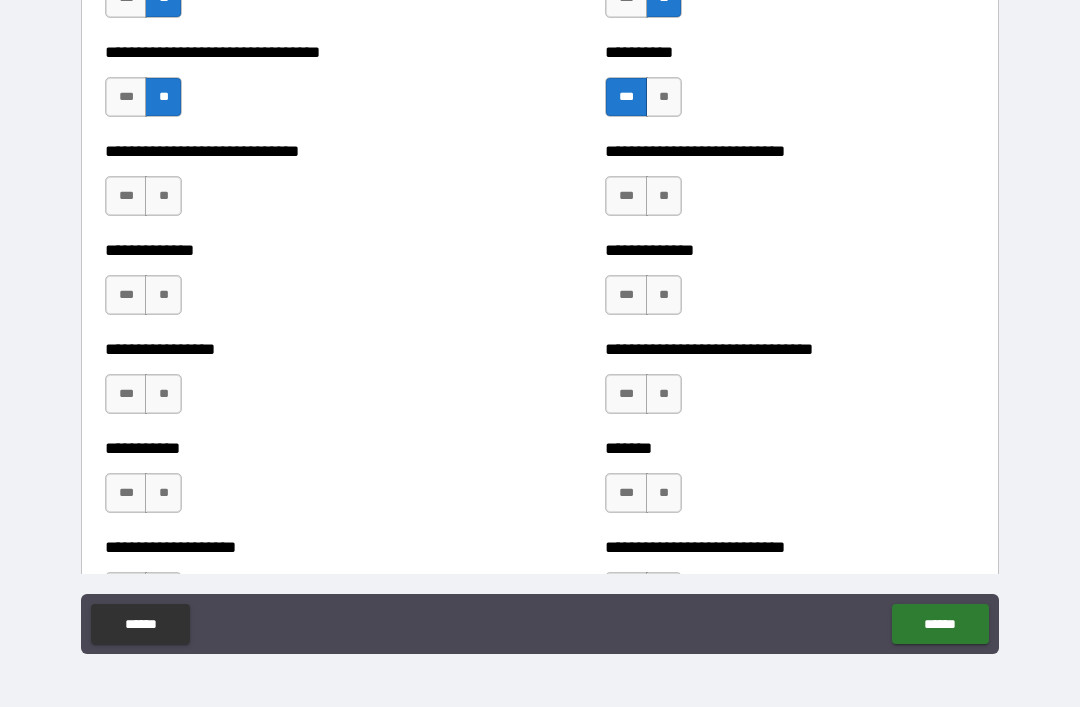 scroll, scrollTop: 7629, scrollLeft: 0, axis: vertical 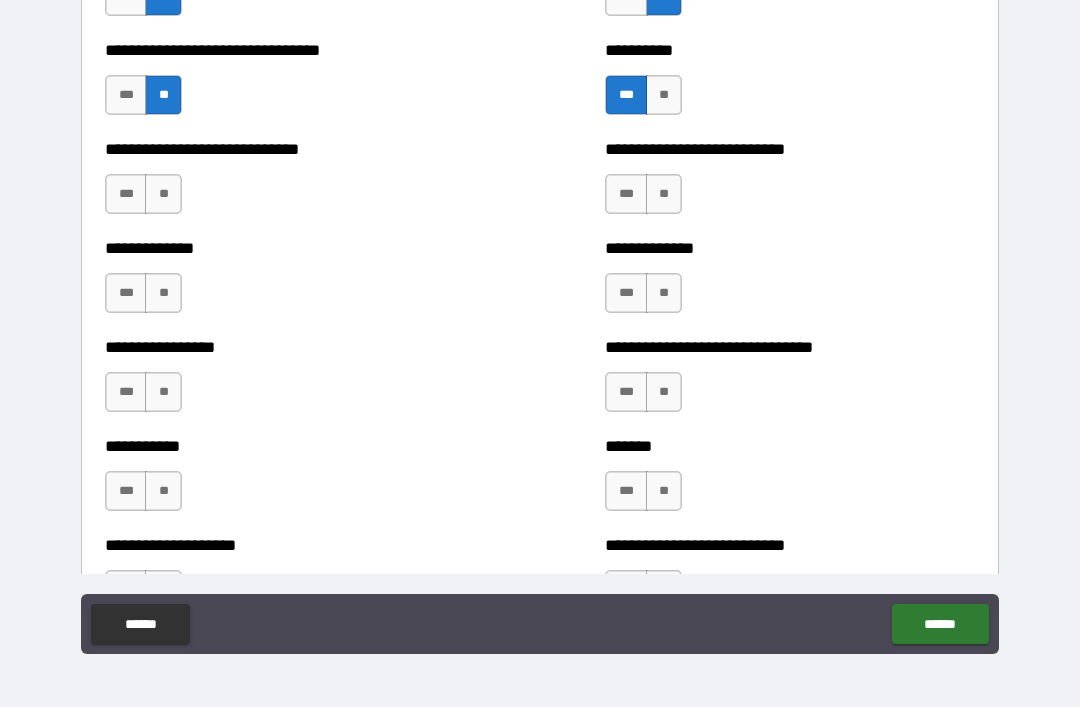 click on "**" at bounding box center (664, 194) 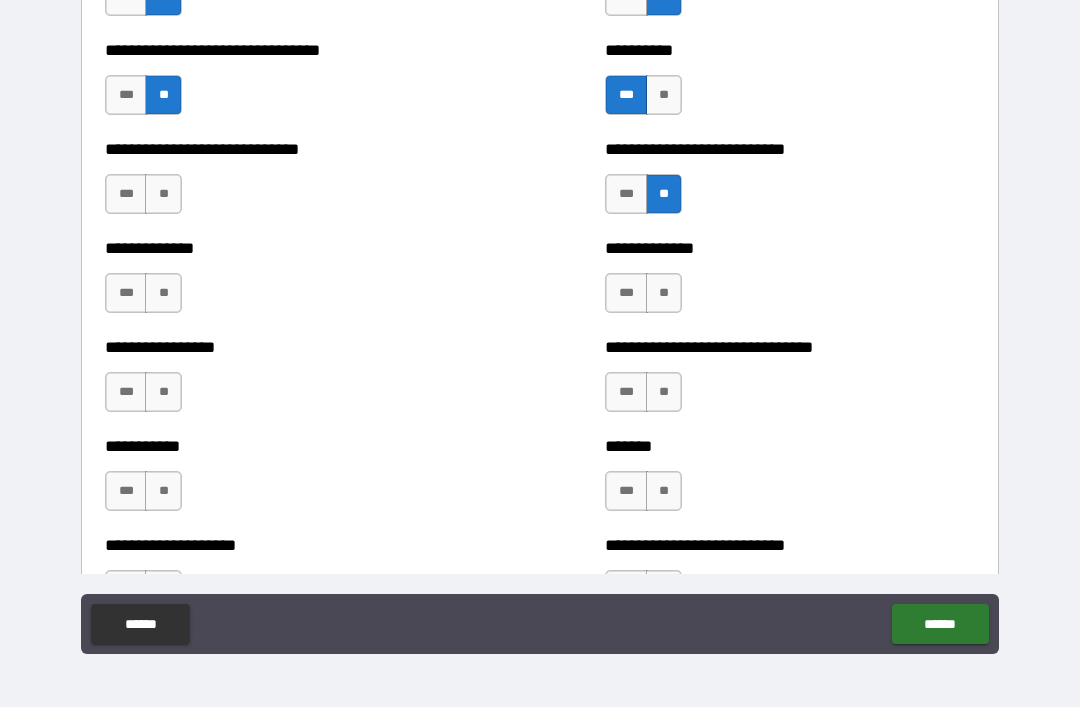 click on "**" at bounding box center (163, 194) 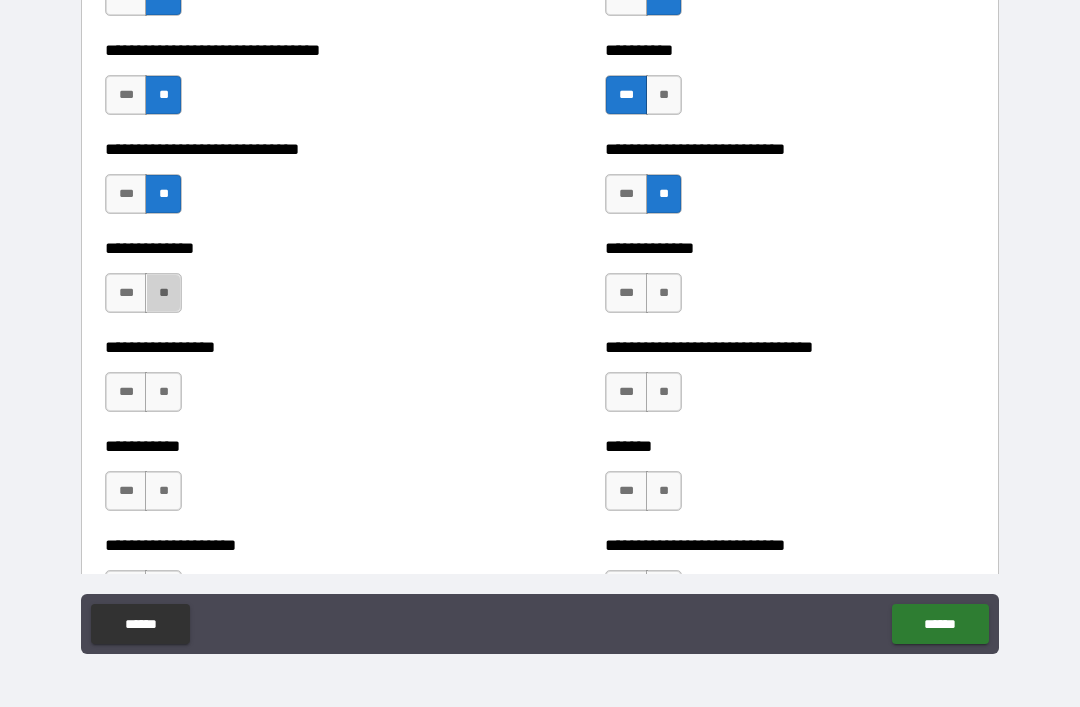 click on "**" at bounding box center [163, 293] 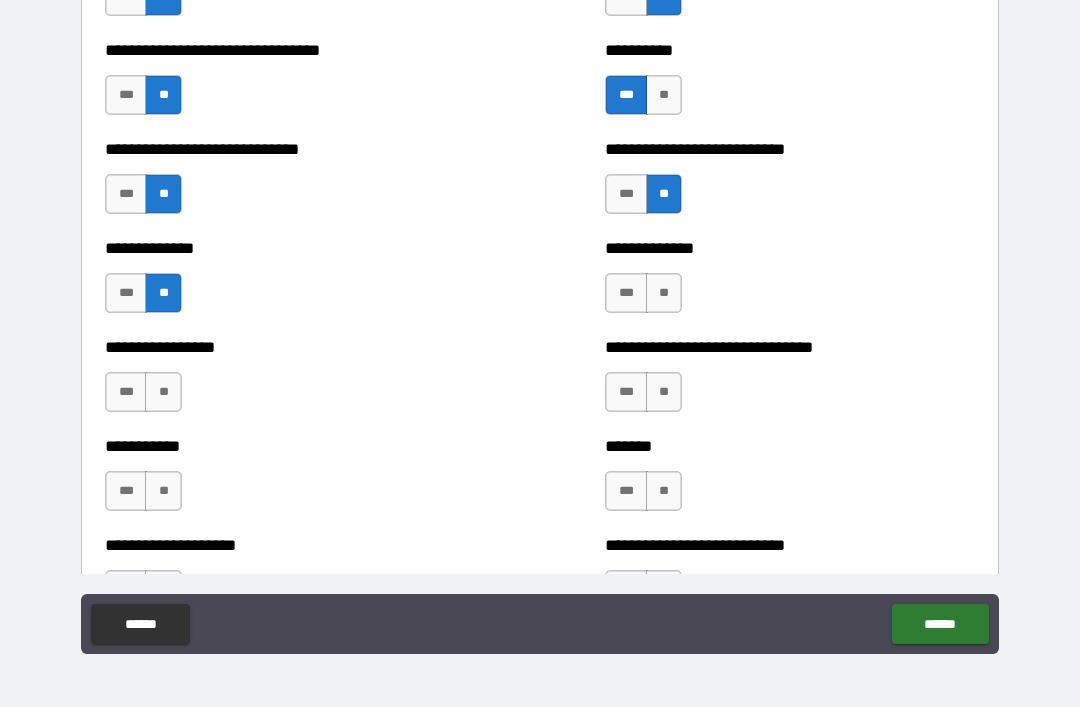 click on "***" at bounding box center [626, 293] 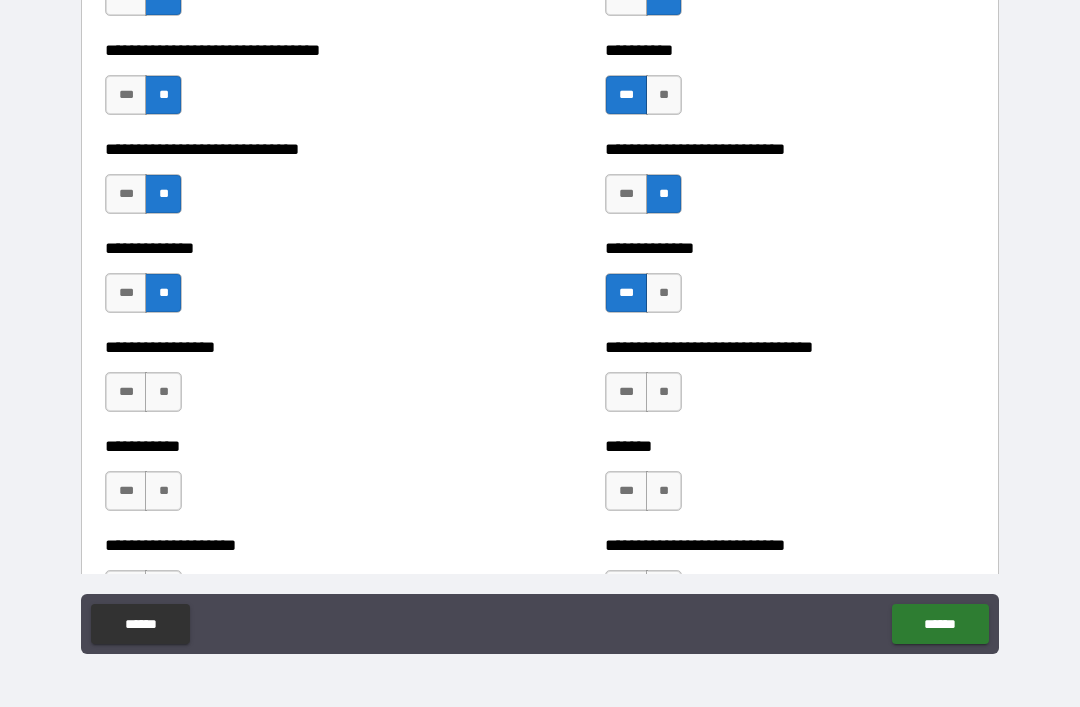 click on "**" at bounding box center [163, 392] 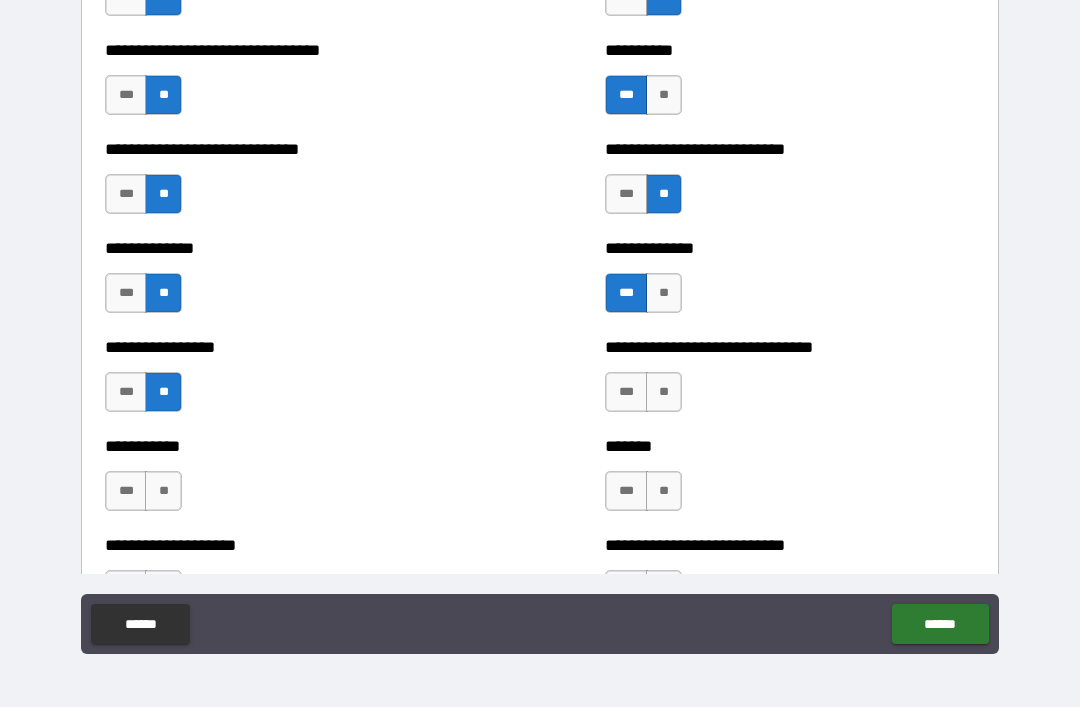 click on "**" at bounding box center [163, 491] 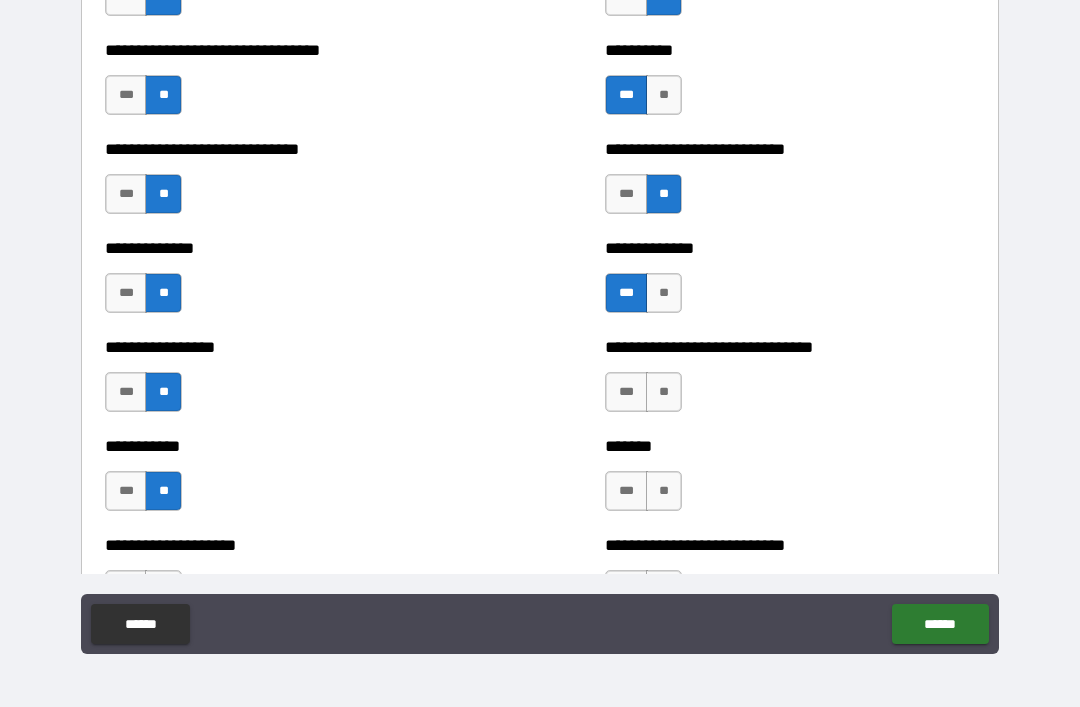 click on "**" at bounding box center [664, 491] 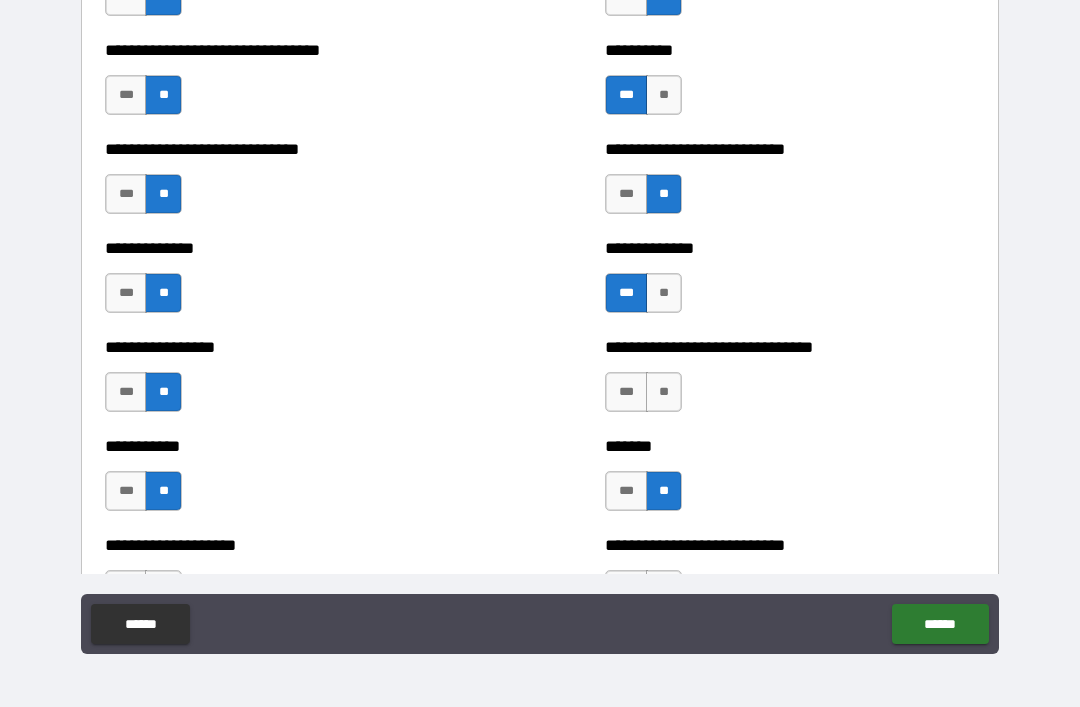 click on "**" at bounding box center (664, 392) 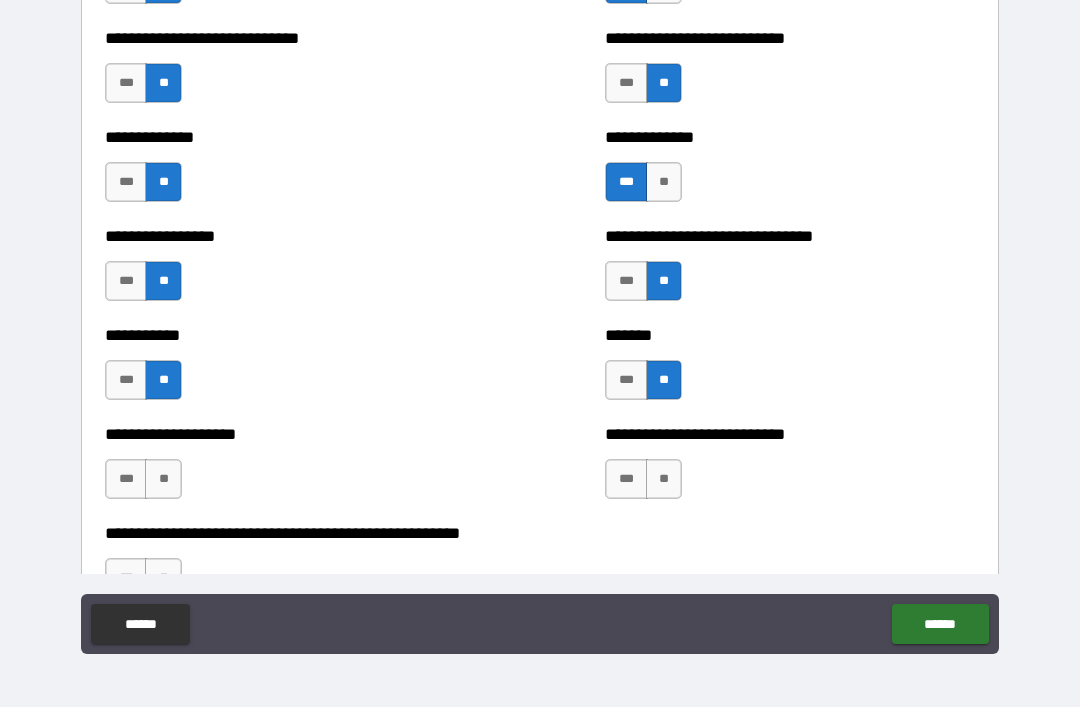 scroll, scrollTop: 7775, scrollLeft: 0, axis: vertical 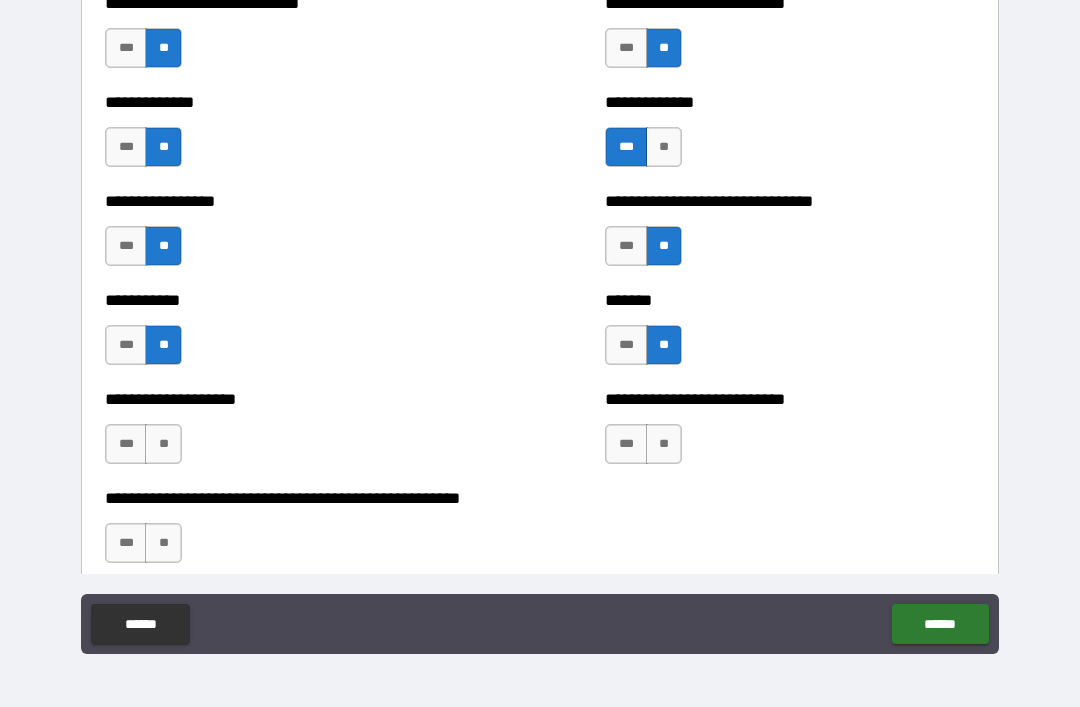 click on "**" at bounding box center (163, 444) 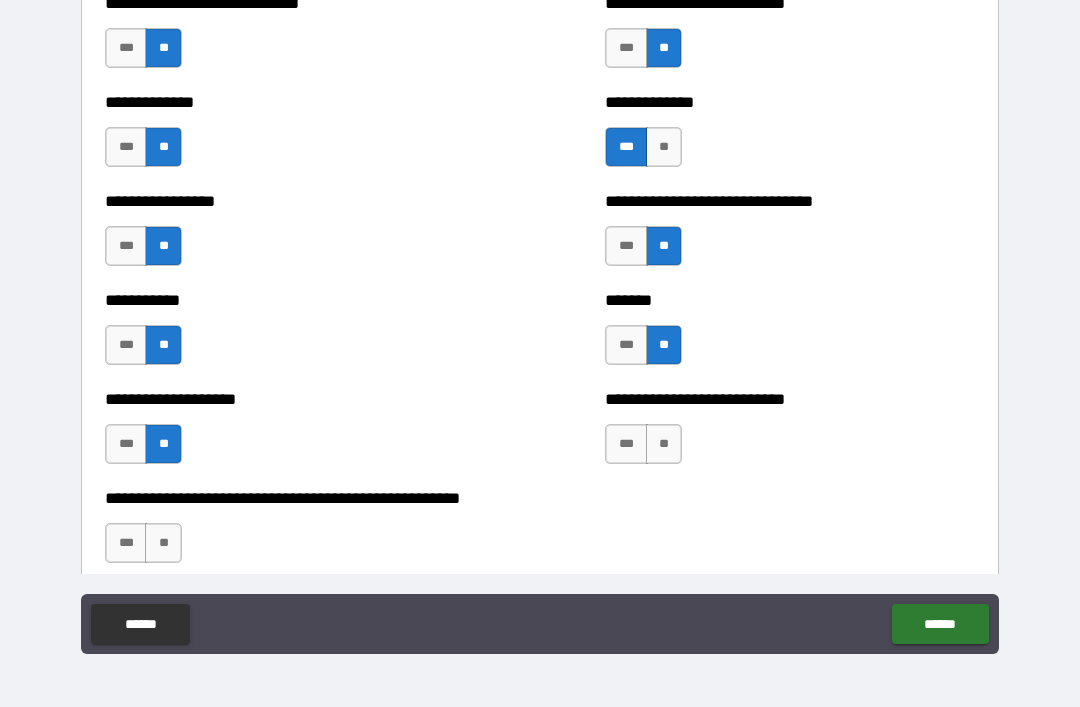click on "**" at bounding box center [664, 444] 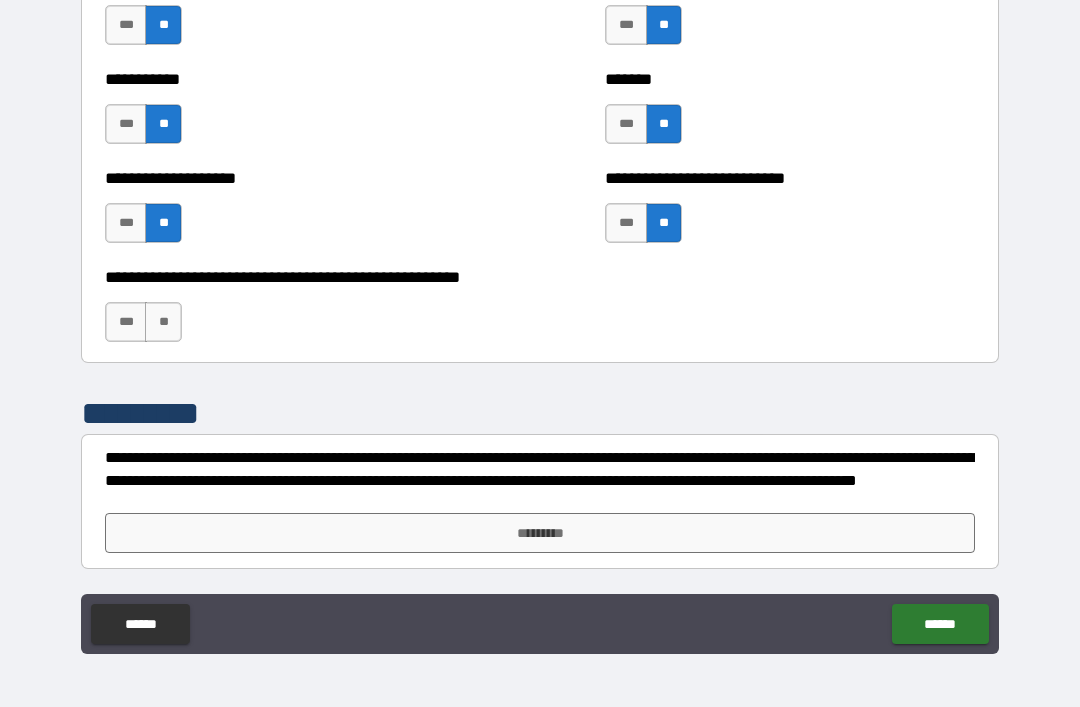 scroll, scrollTop: 7996, scrollLeft: 0, axis: vertical 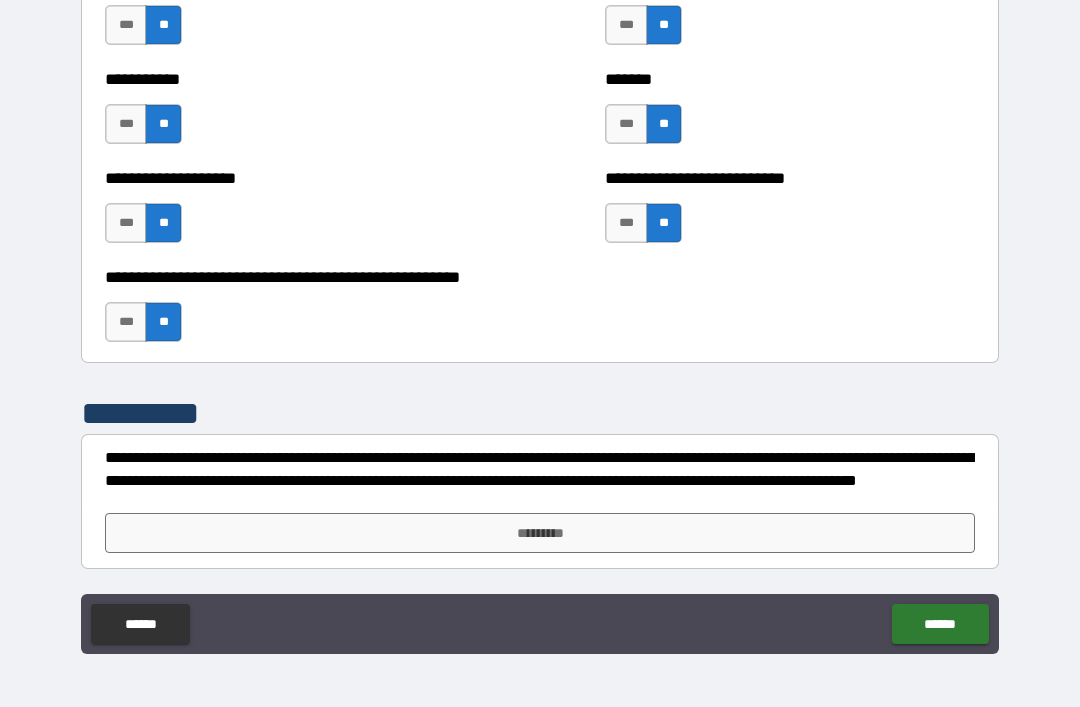 click on "******" at bounding box center (940, 624) 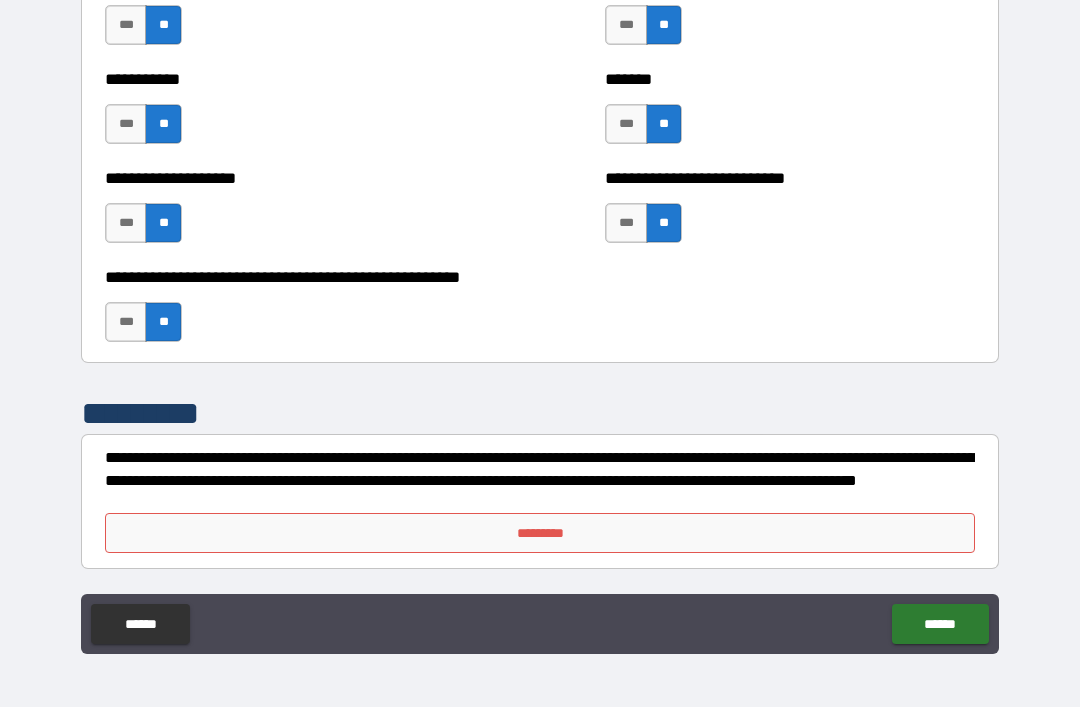 scroll, scrollTop: 7996, scrollLeft: 0, axis: vertical 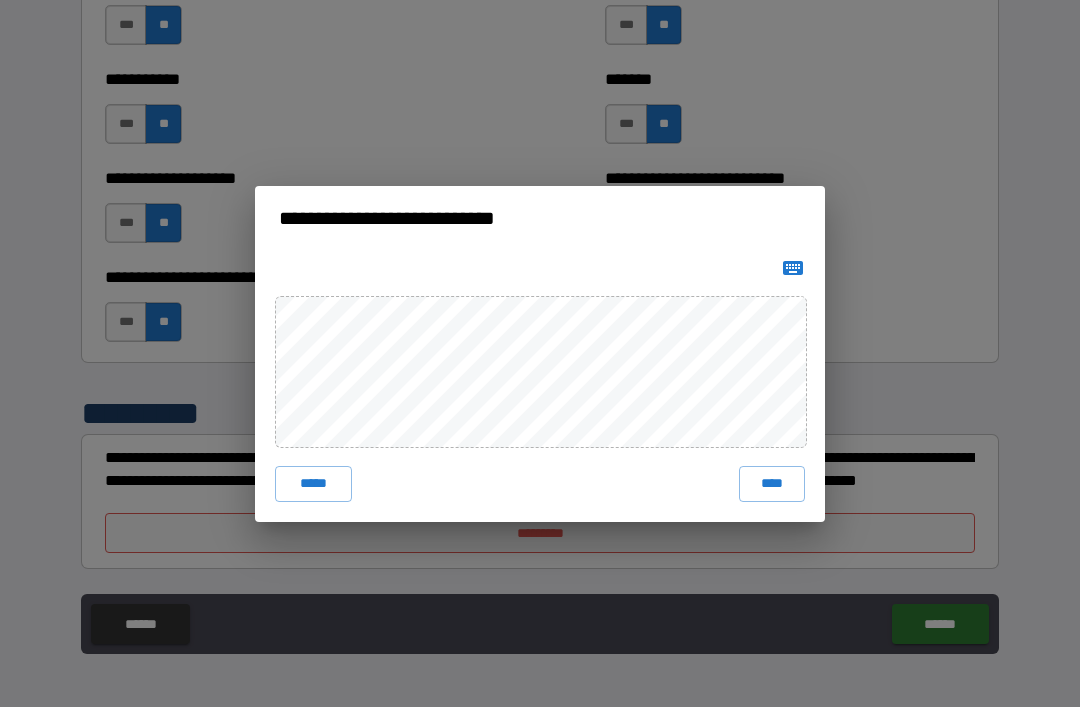 click on "****" at bounding box center [772, 484] 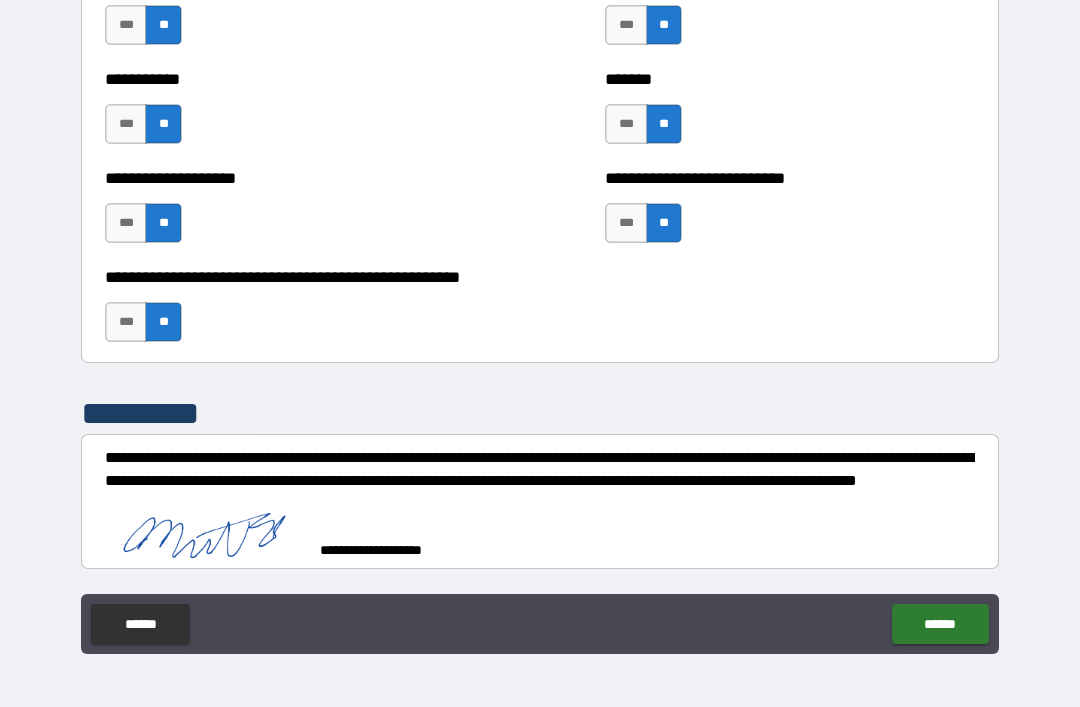 scroll, scrollTop: 7986, scrollLeft: 0, axis: vertical 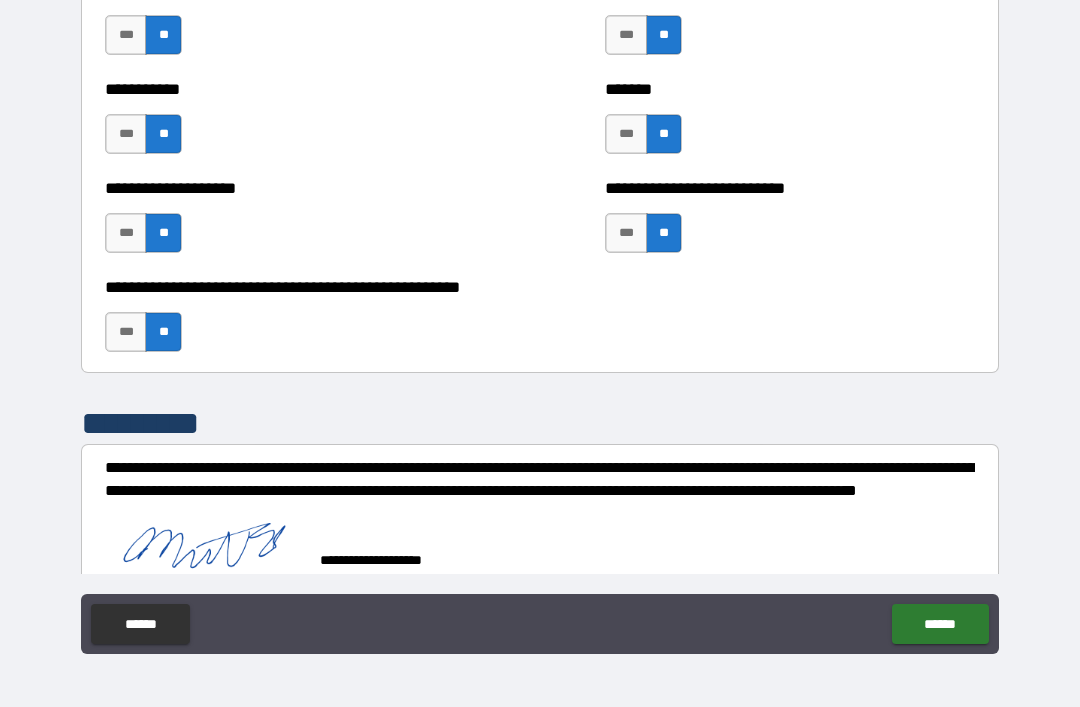 click on "******" at bounding box center (940, 624) 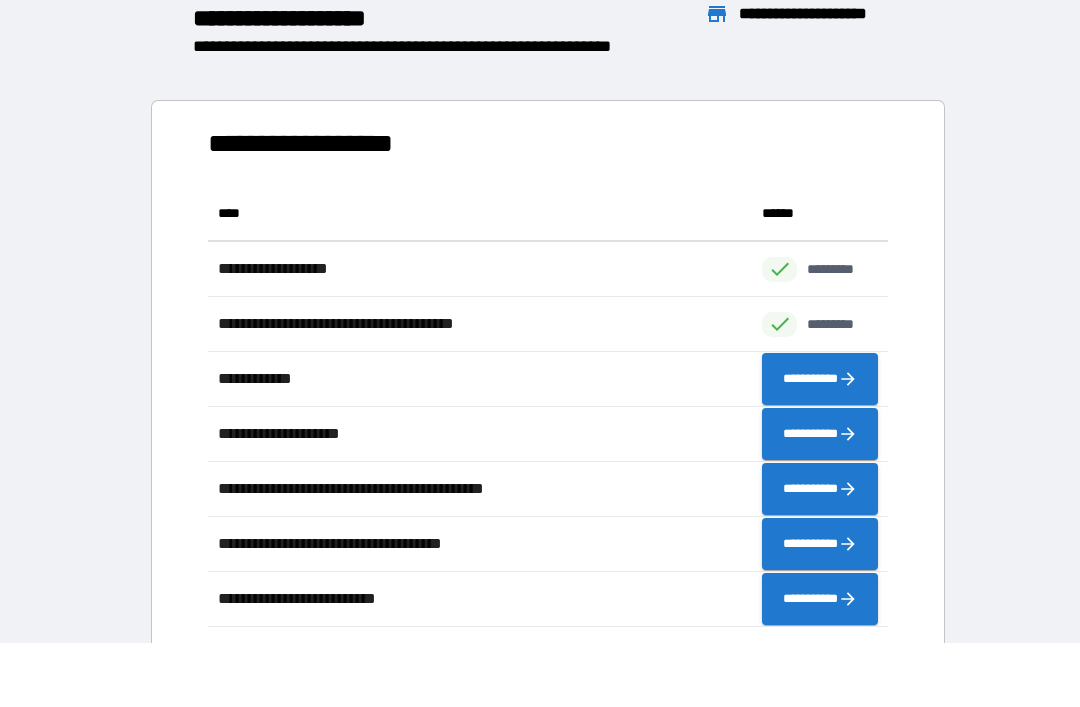 scroll, scrollTop: 1, scrollLeft: 1, axis: both 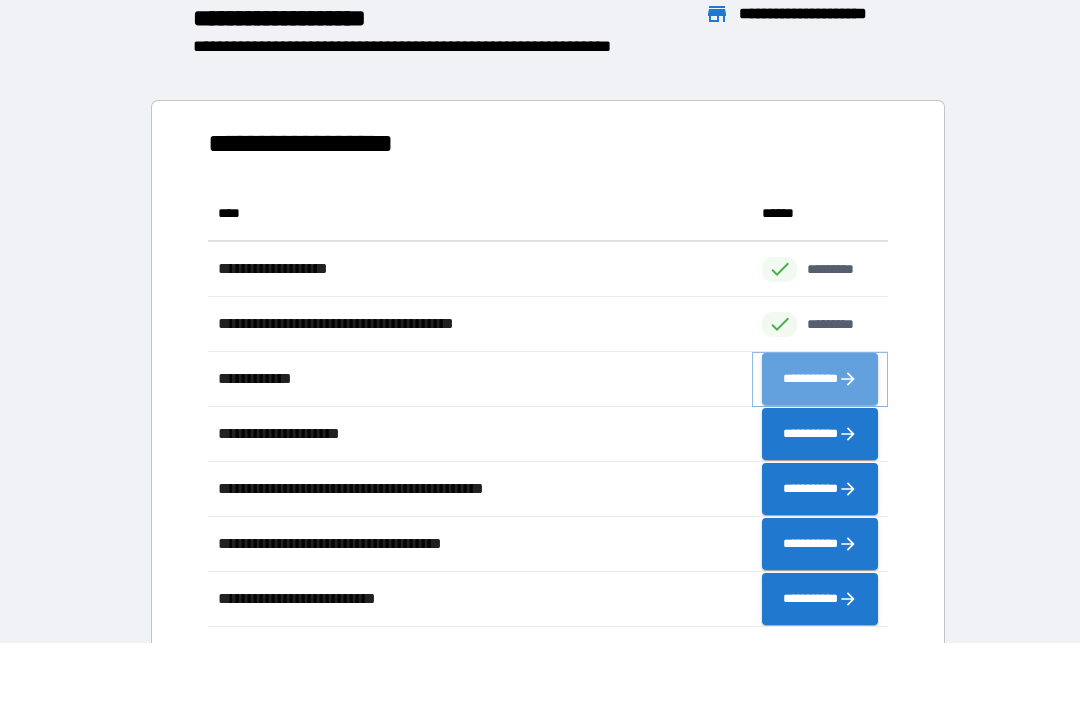 click on "**********" at bounding box center [820, 379] 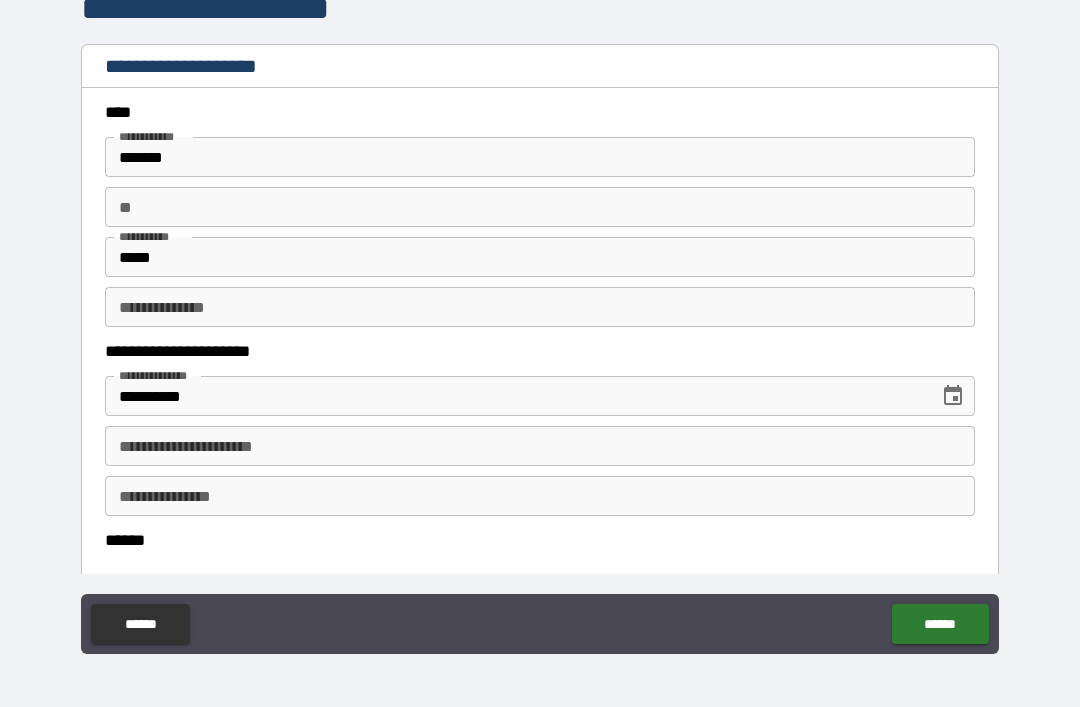 click on "**********" at bounding box center [540, 446] 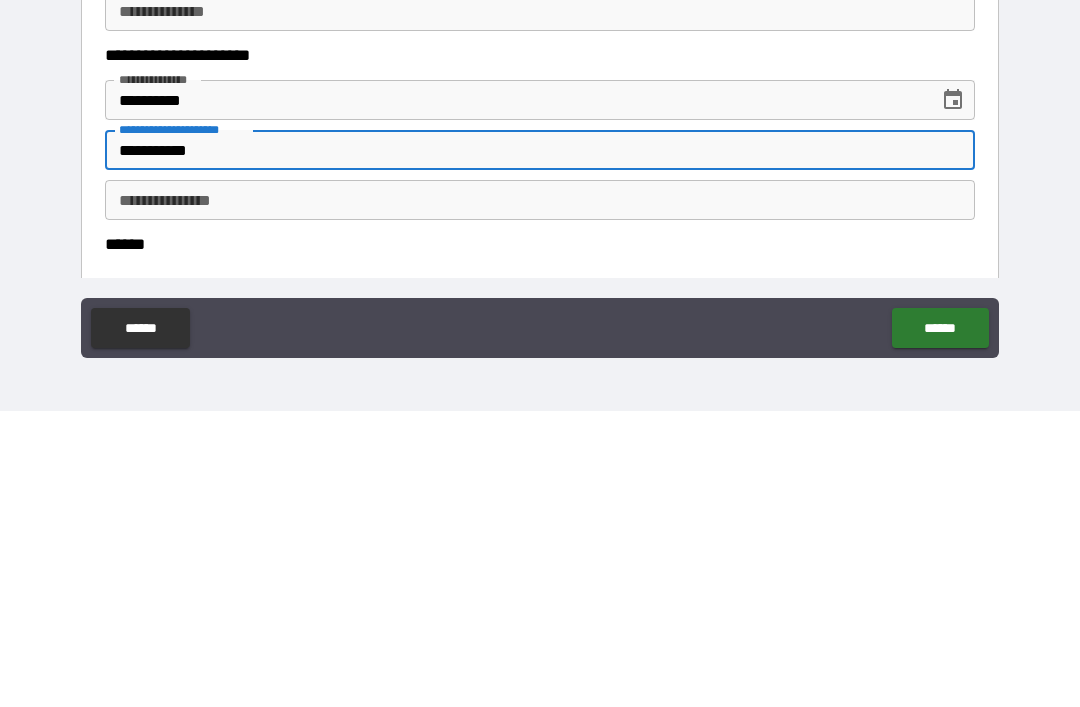type on "**********" 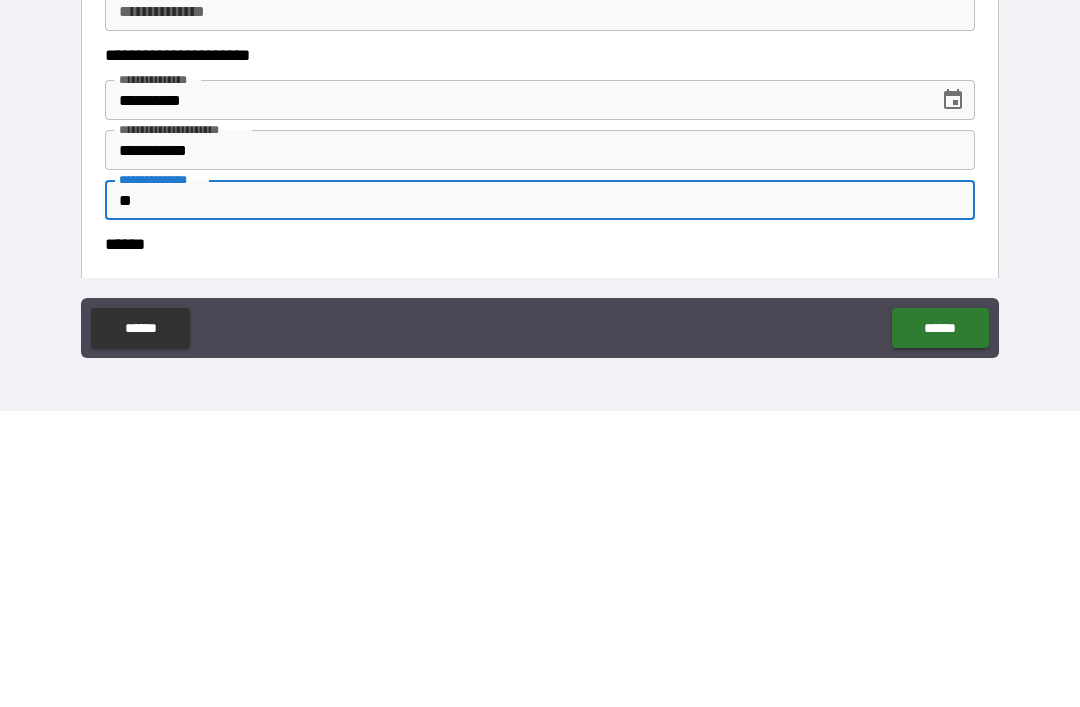 type on "*" 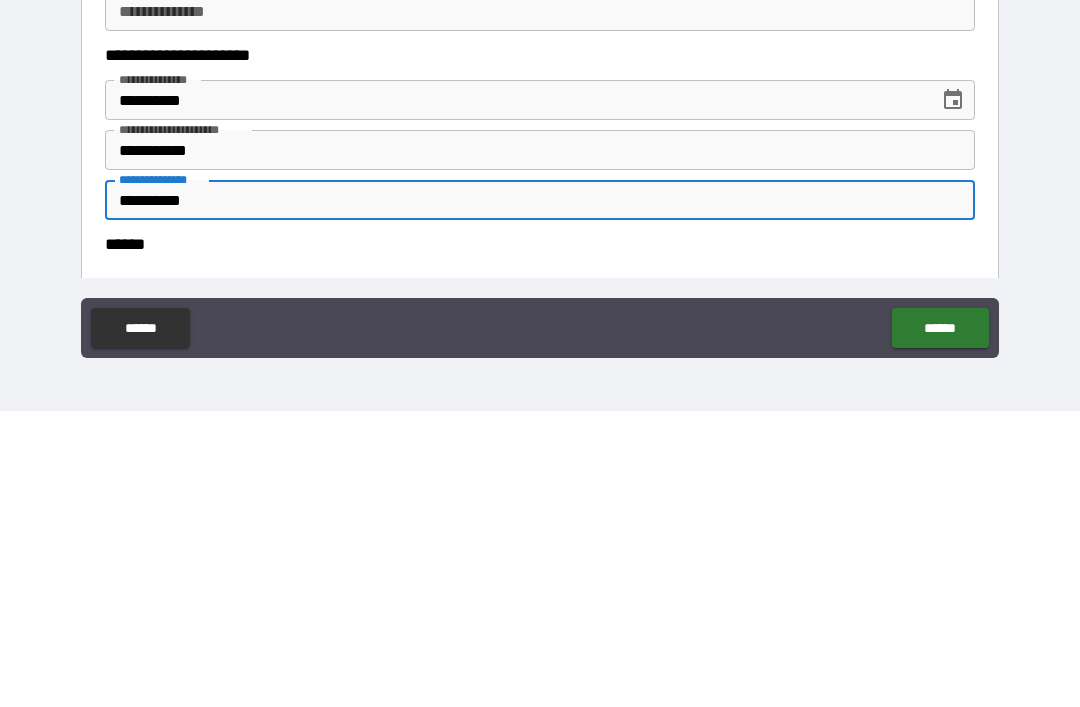 type on "**********" 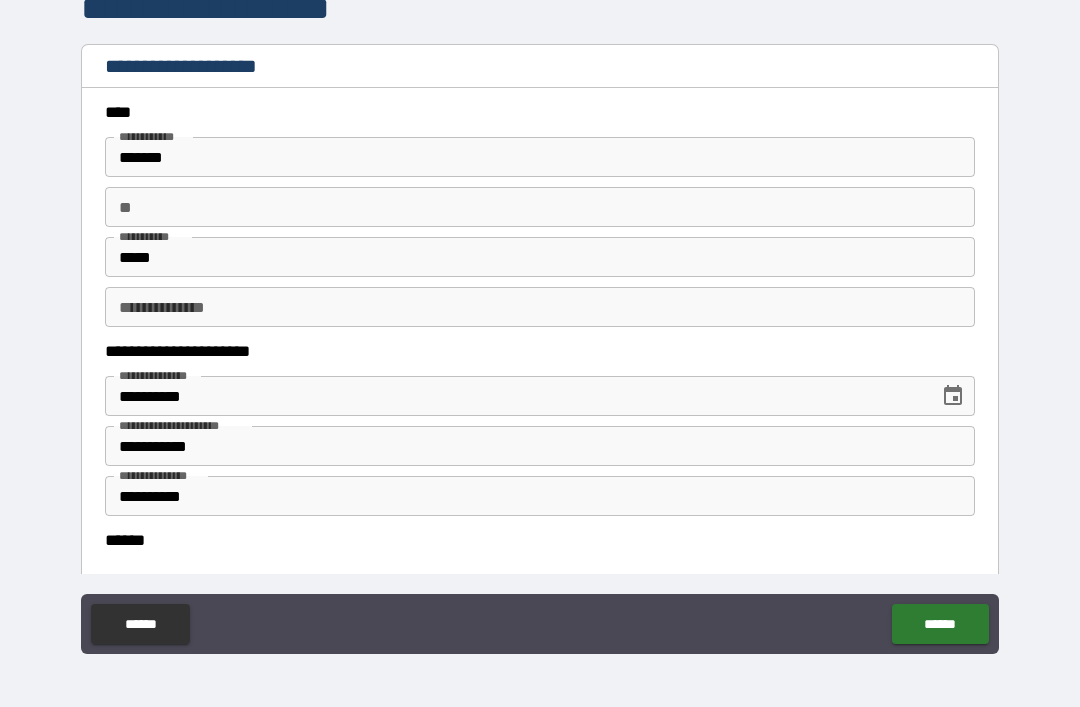 click on "******" at bounding box center (540, 540) 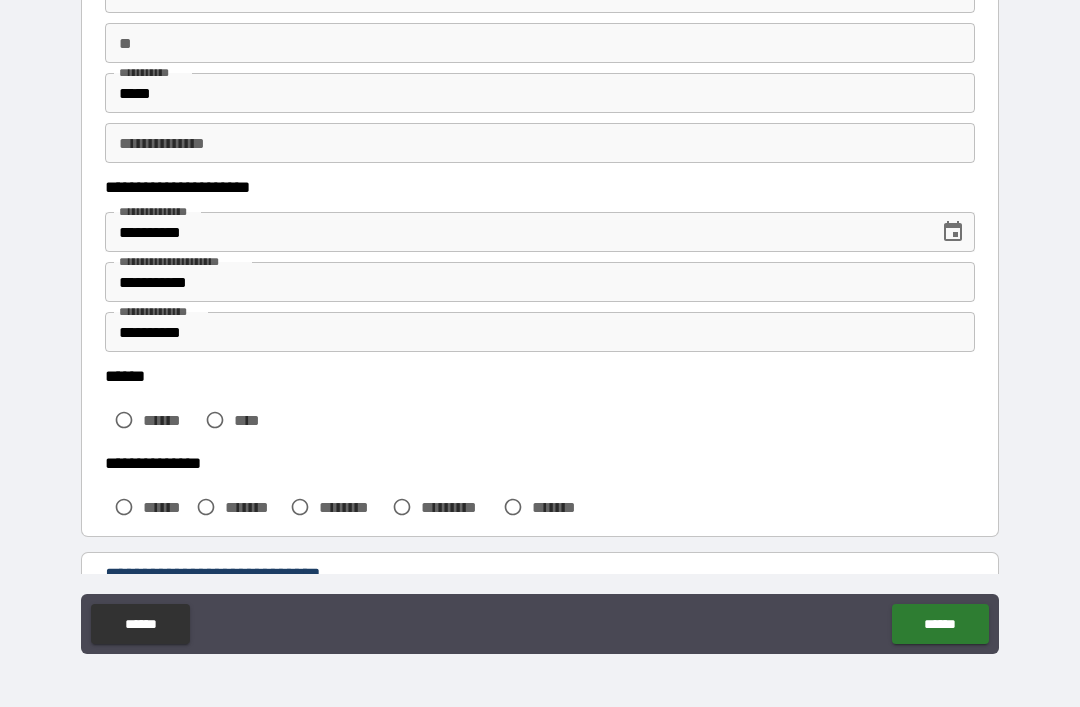 scroll, scrollTop: 162, scrollLeft: 0, axis: vertical 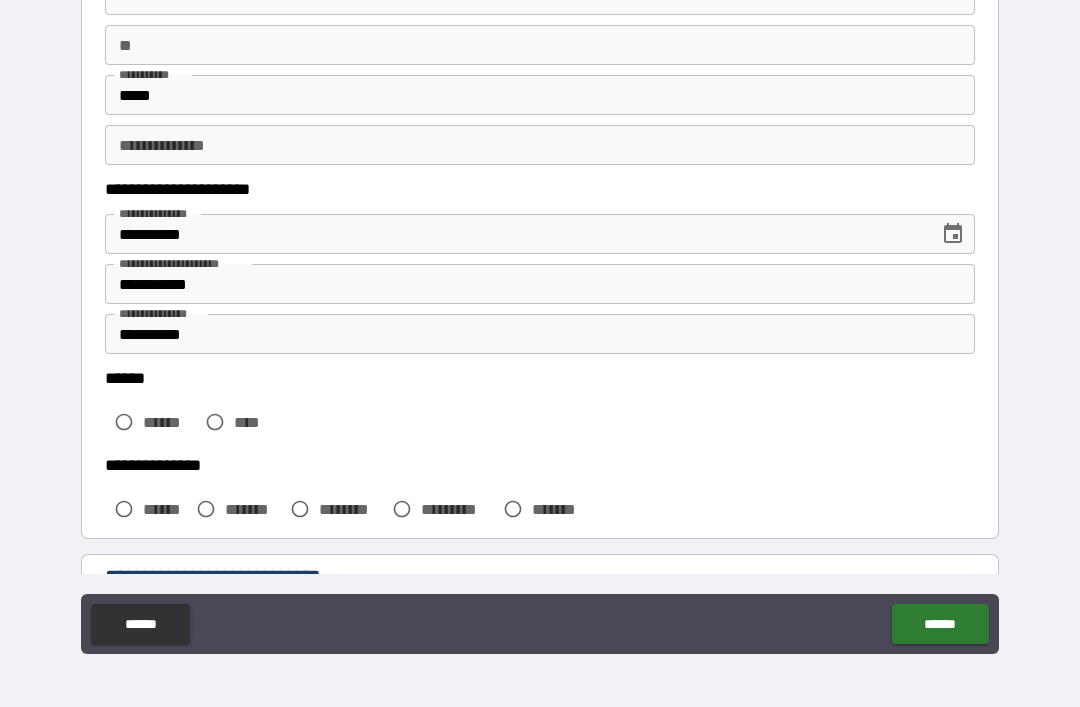 click on "****" at bounding box center (233, 422) 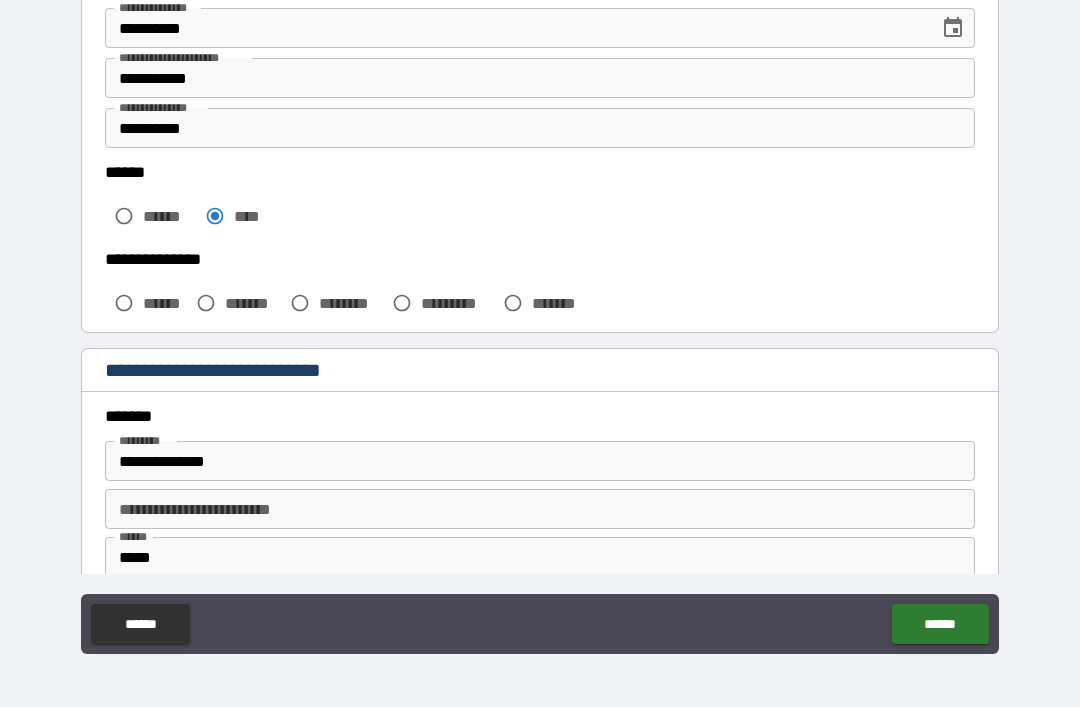 scroll, scrollTop: 371, scrollLeft: 0, axis: vertical 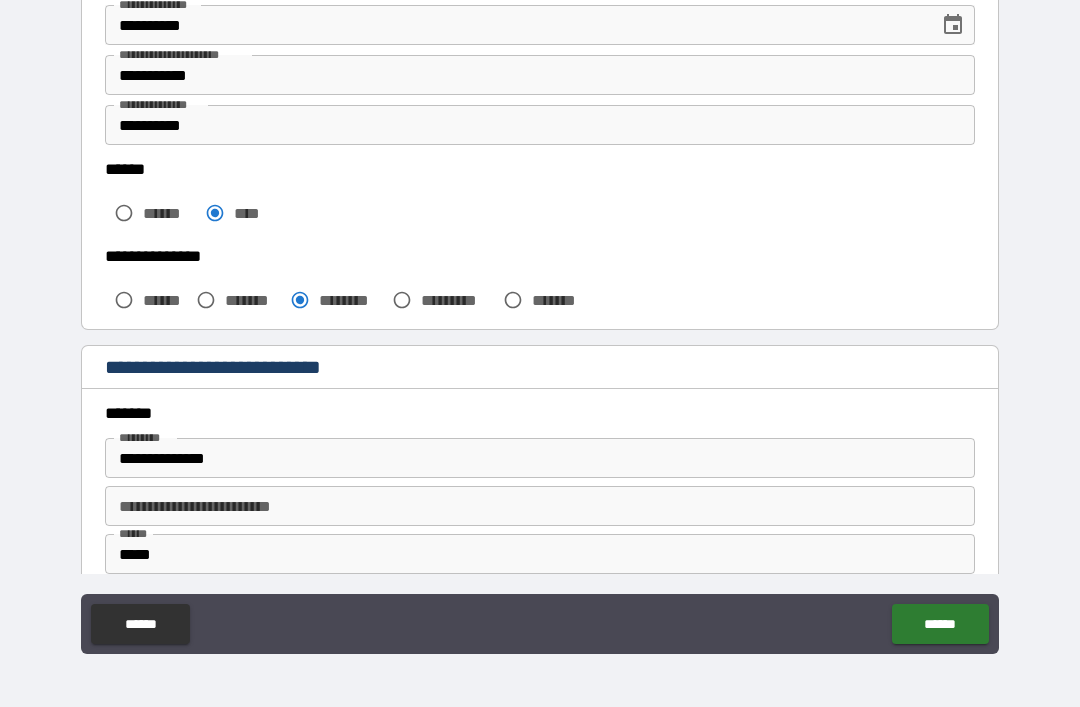 click on "*******" at bounding box center (540, 413) 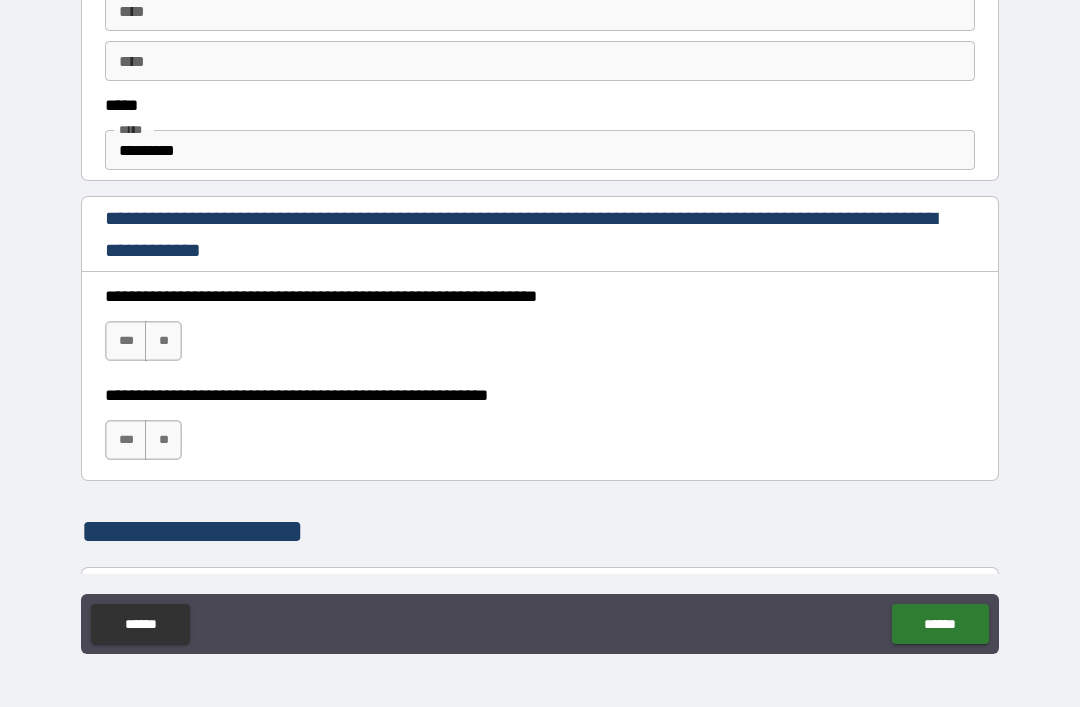 scroll, scrollTop: 1151, scrollLeft: 0, axis: vertical 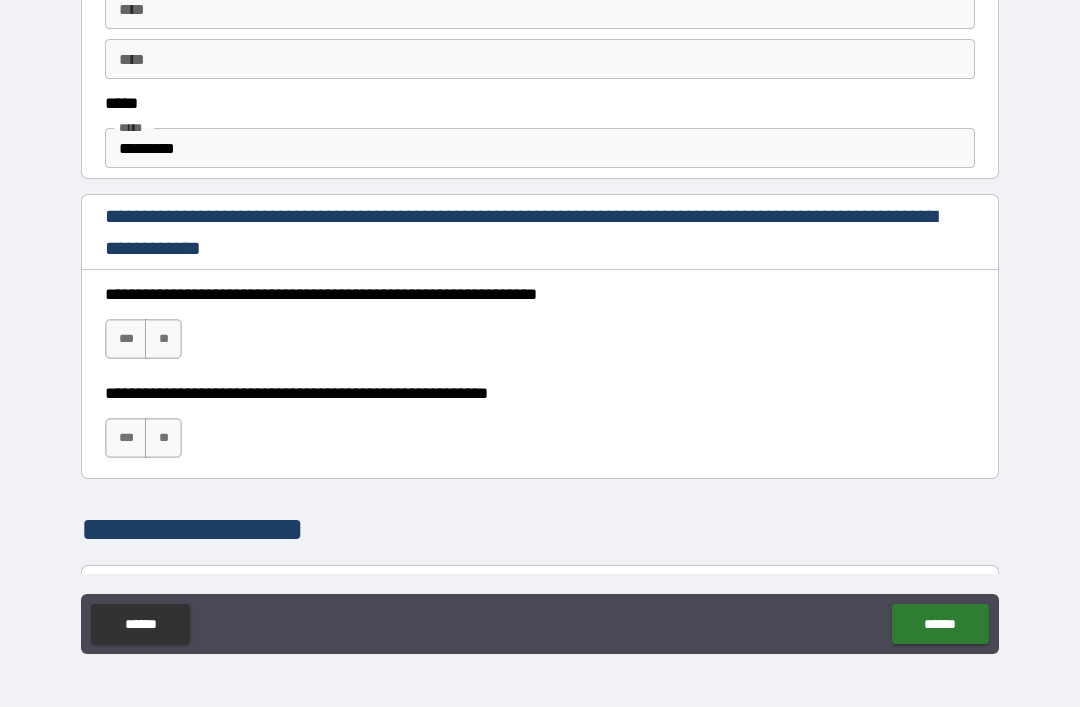 click on "**" at bounding box center [163, 339] 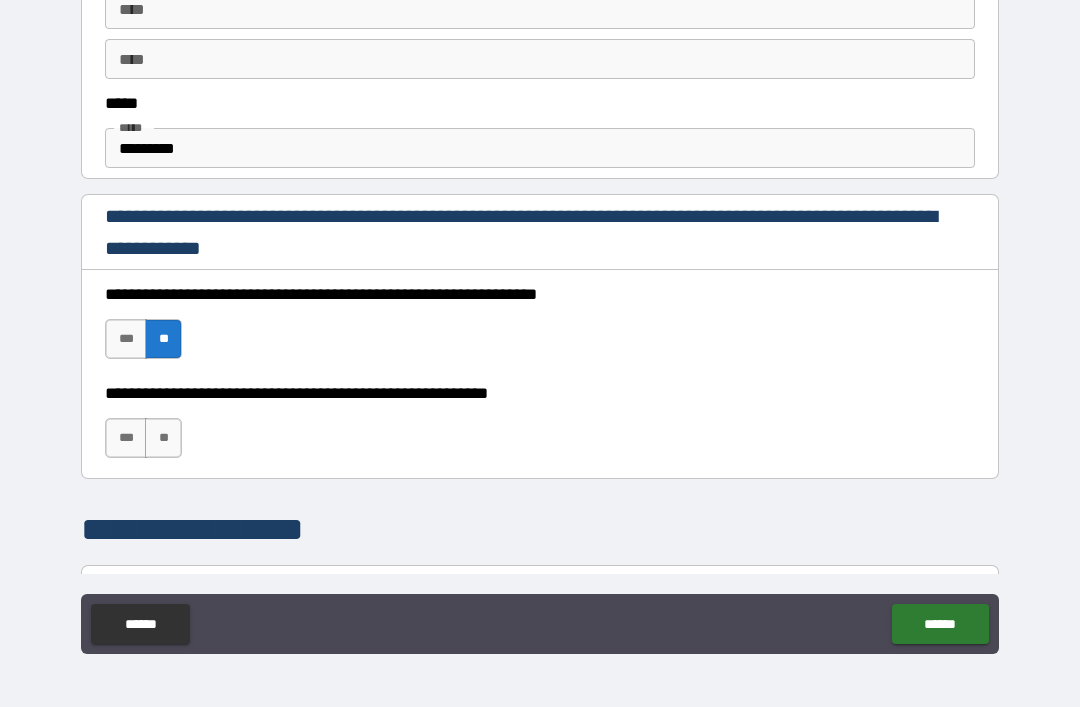 click on "***" at bounding box center [126, 339] 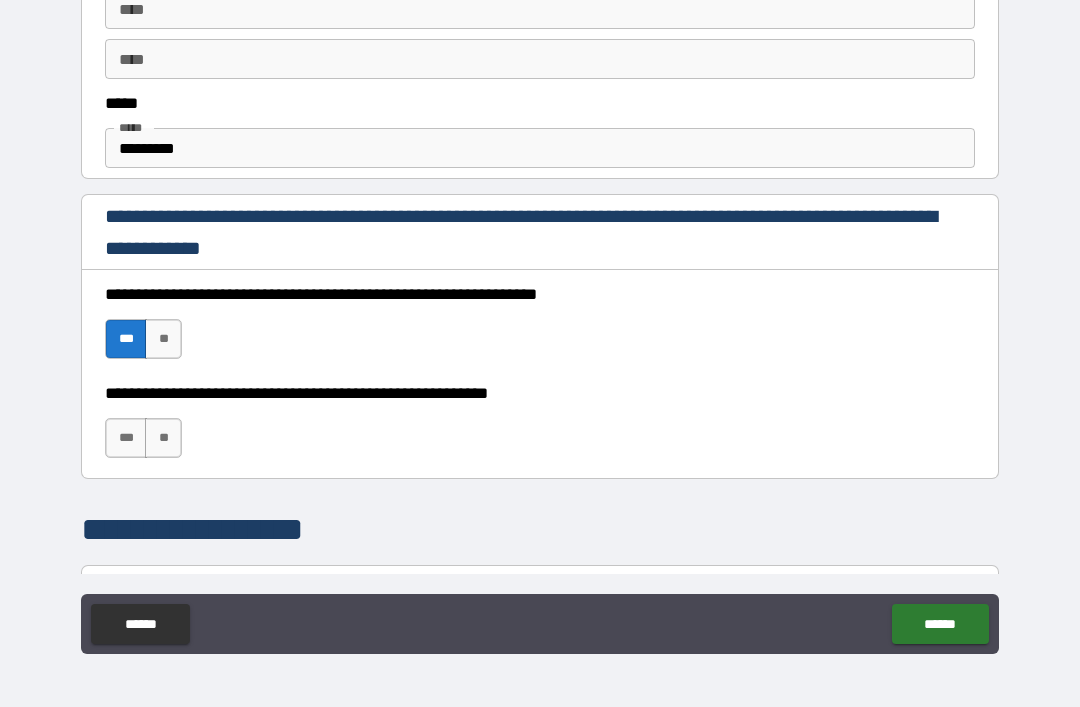 click on "**" at bounding box center [163, 438] 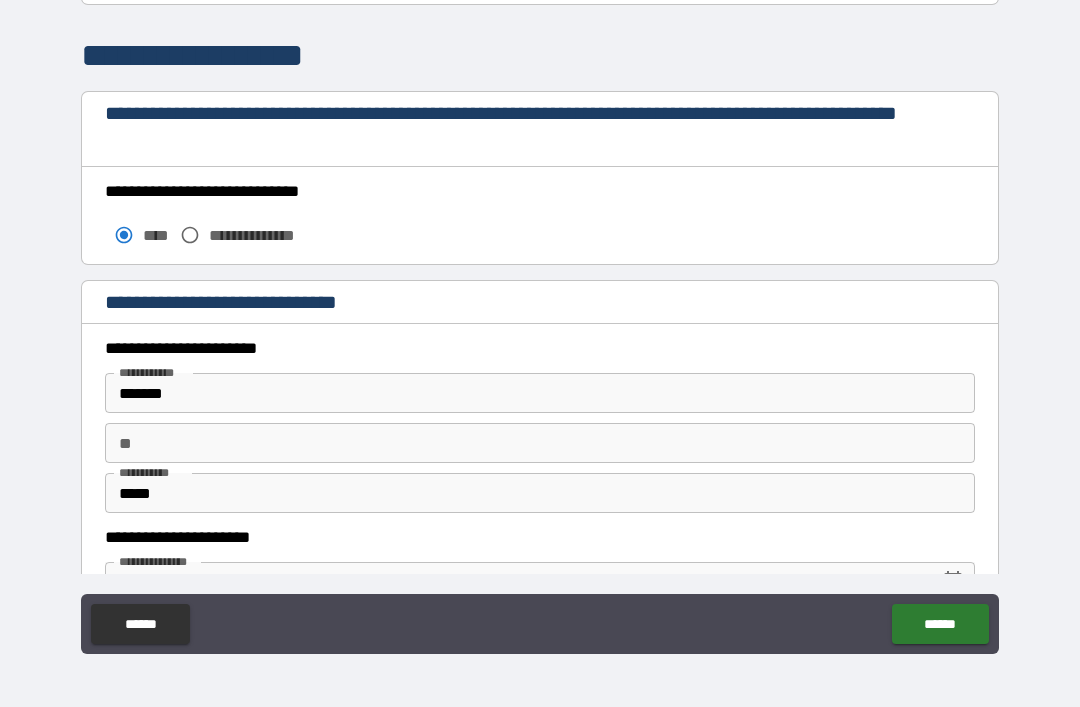 scroll, scrollTop: 1626, scrollLeft: 0, axis: vertical 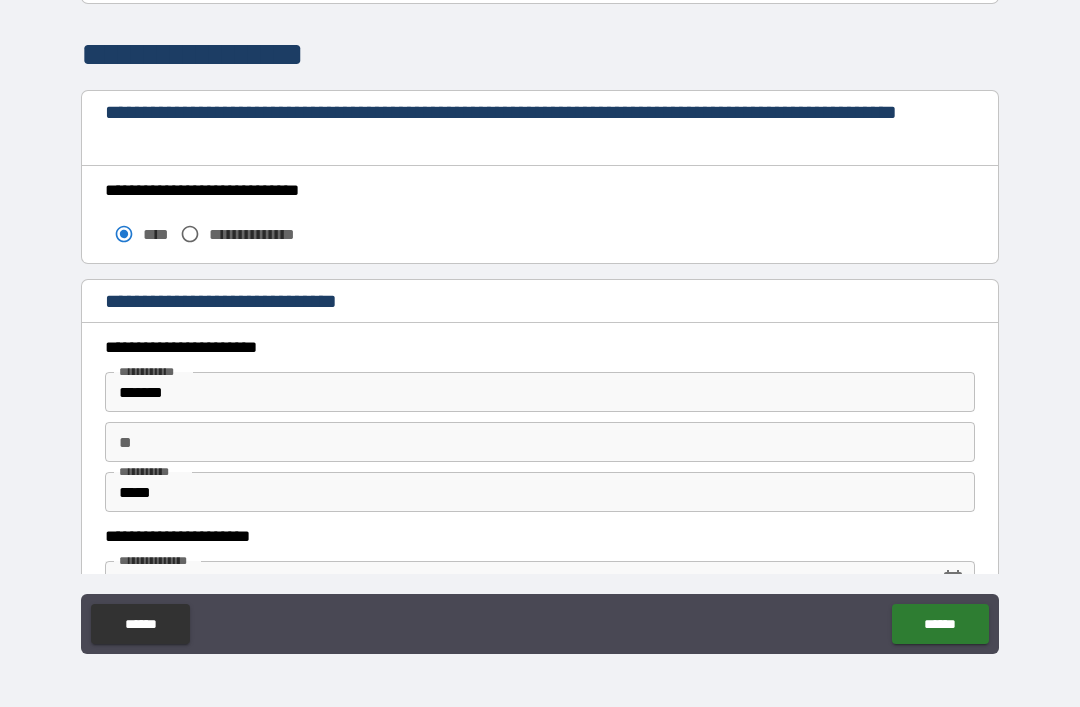 click on "**" at bounding box center (540, 442) 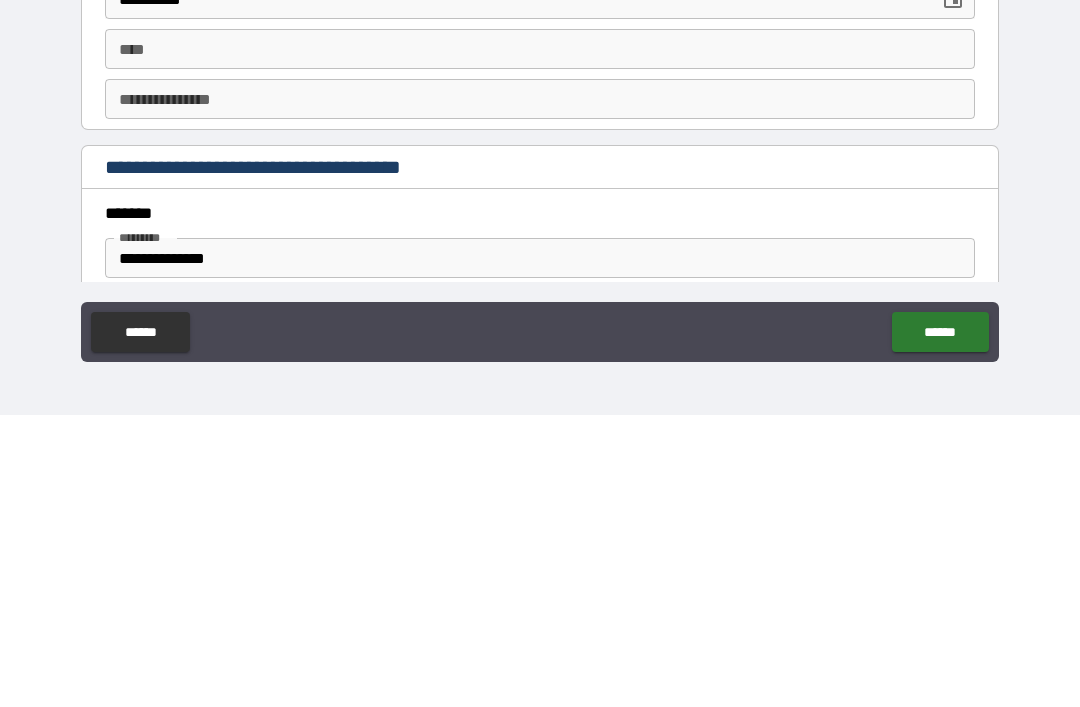 scroll, scrollTop: 1917, scrollLeft: 0, axis: vertical 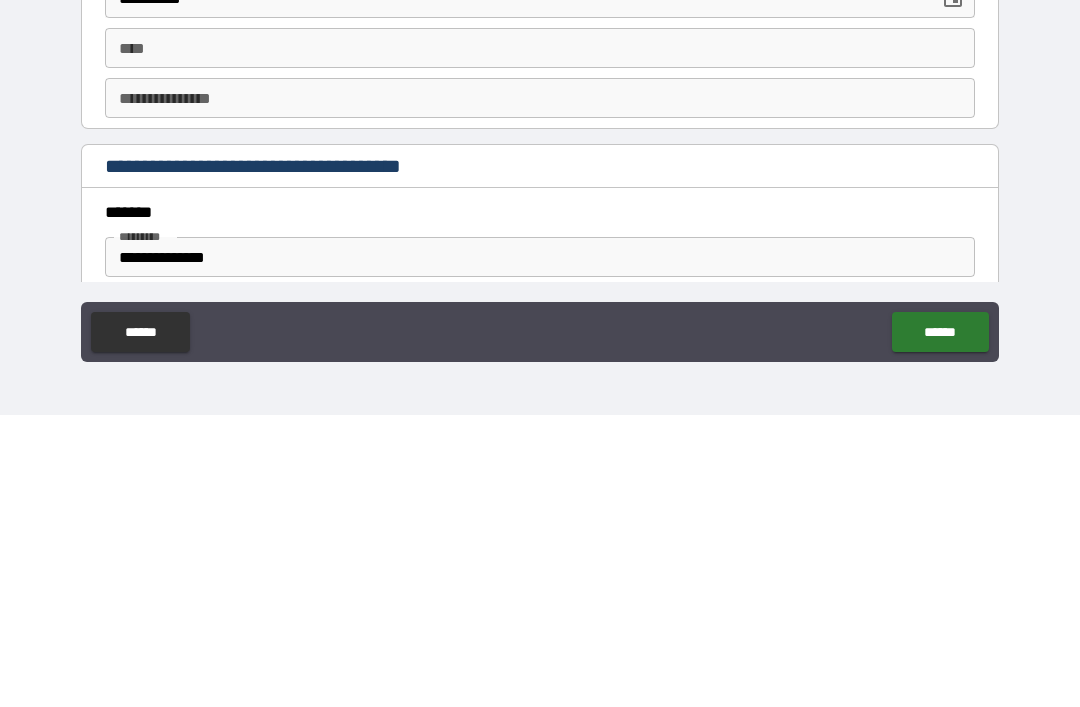 type on "****" 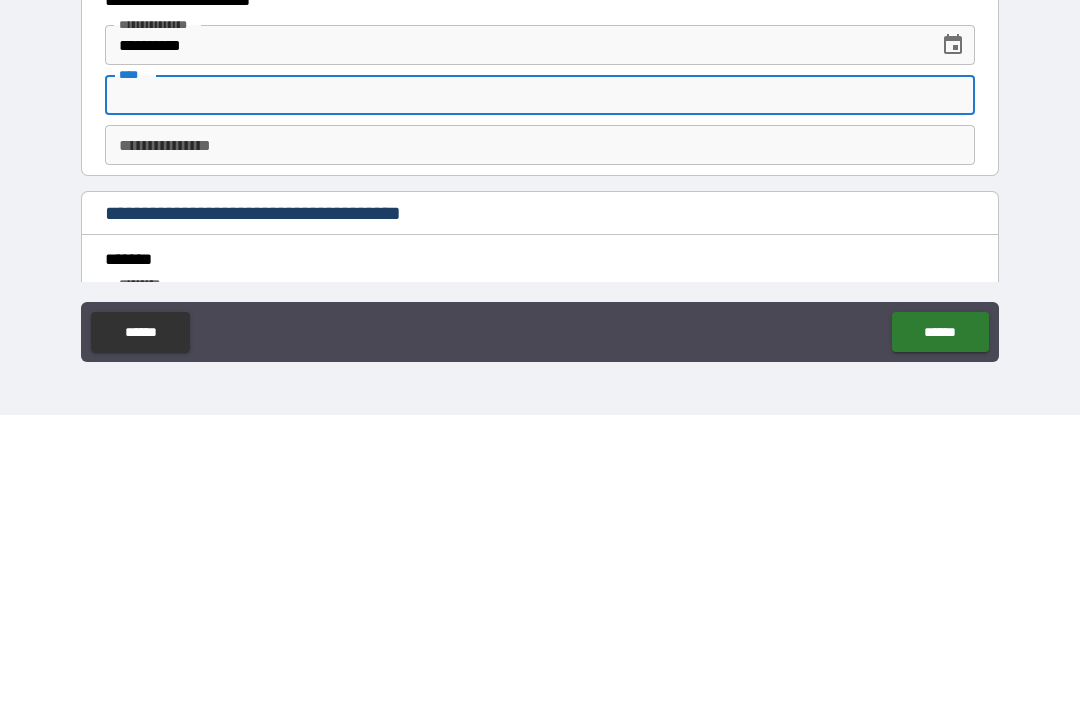scroll, scrollTop: 1866, scrollLeft: 0, axis: vertical 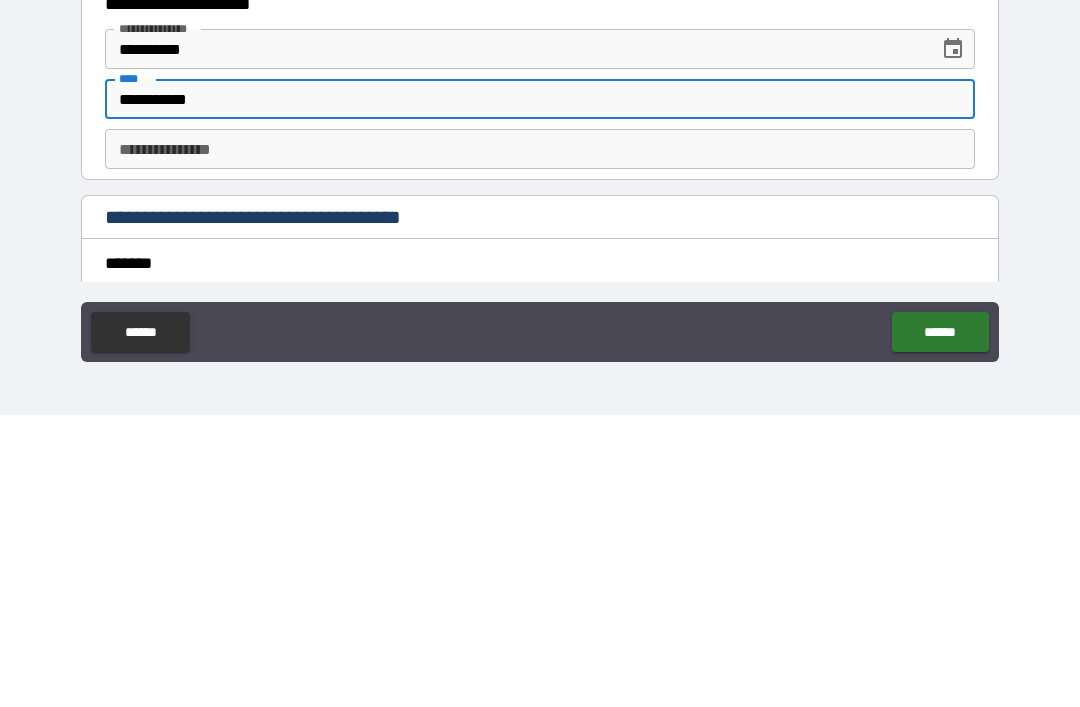 type on "**********" 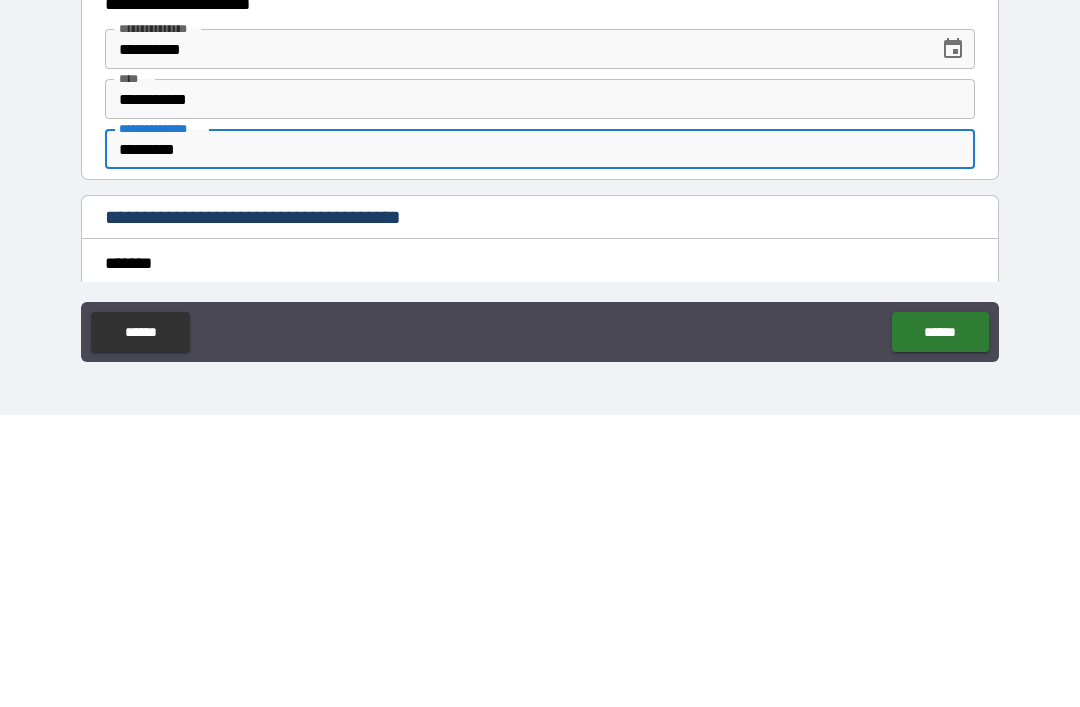 type on "**********" 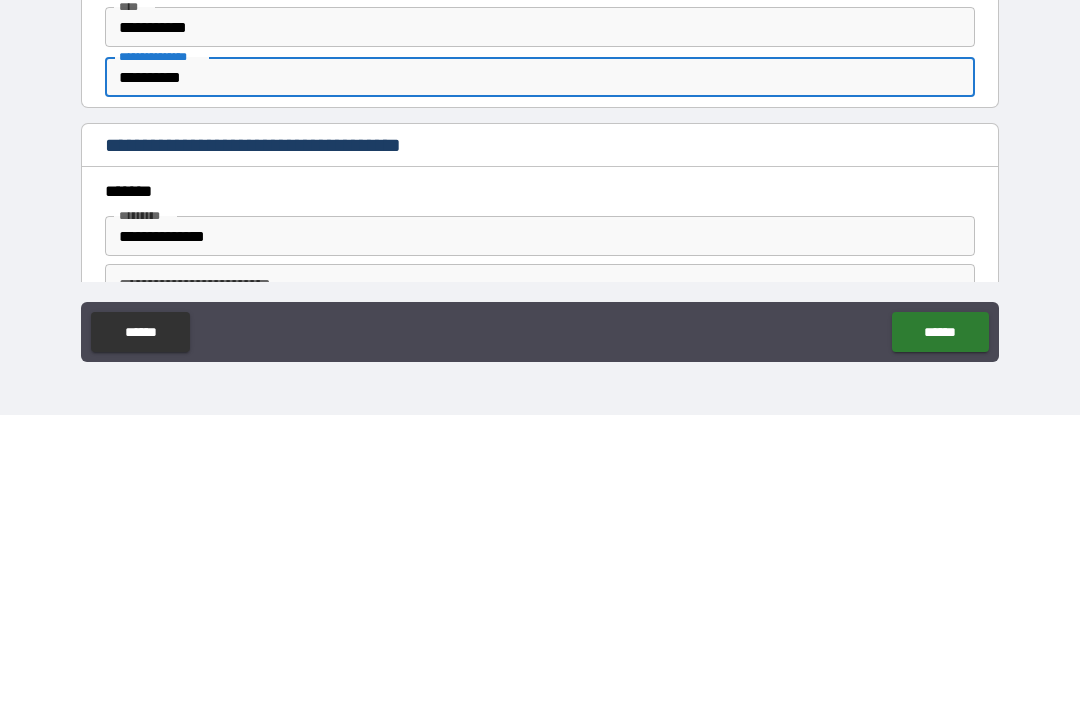 scroll, scrollTop: 1952, scrollLeft: 0, axis: vertical 